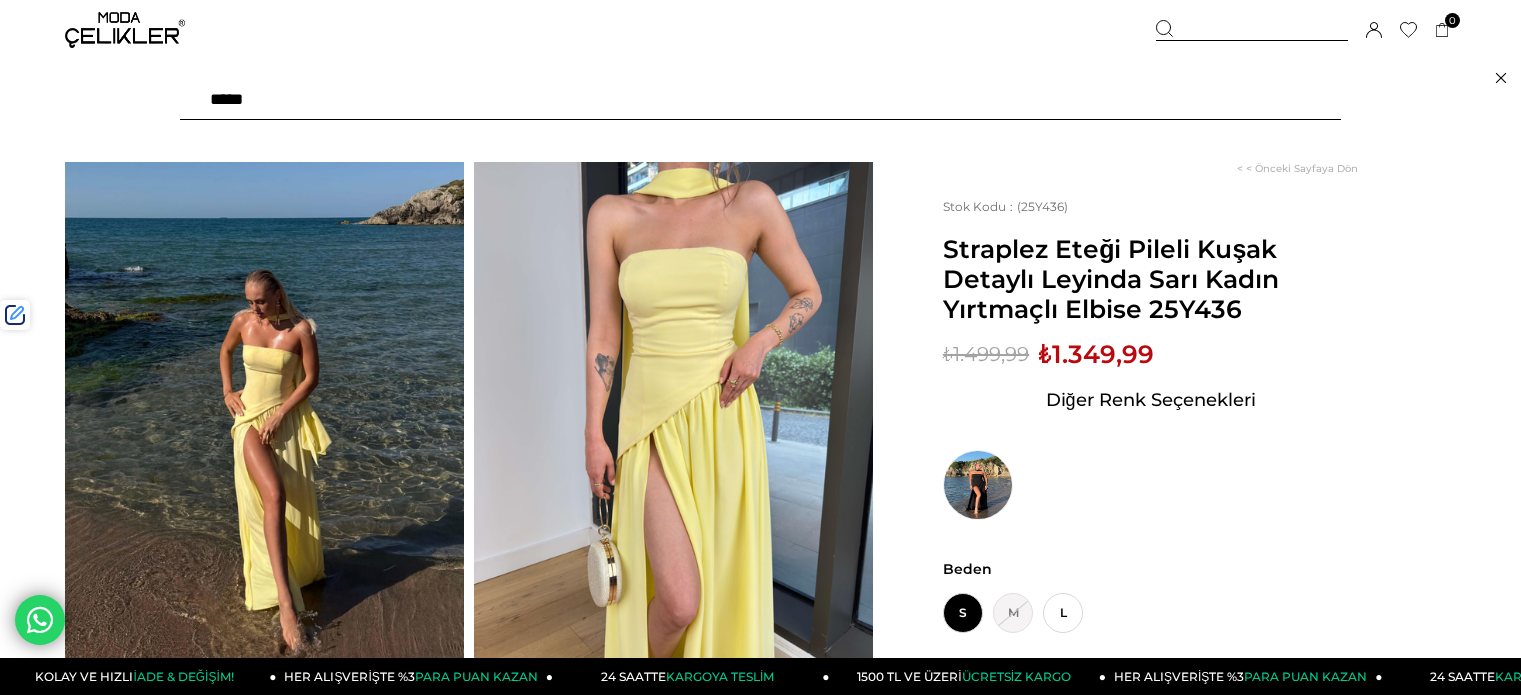 scroll, scrollTop: 0, scrollLeft: 0, axis: both 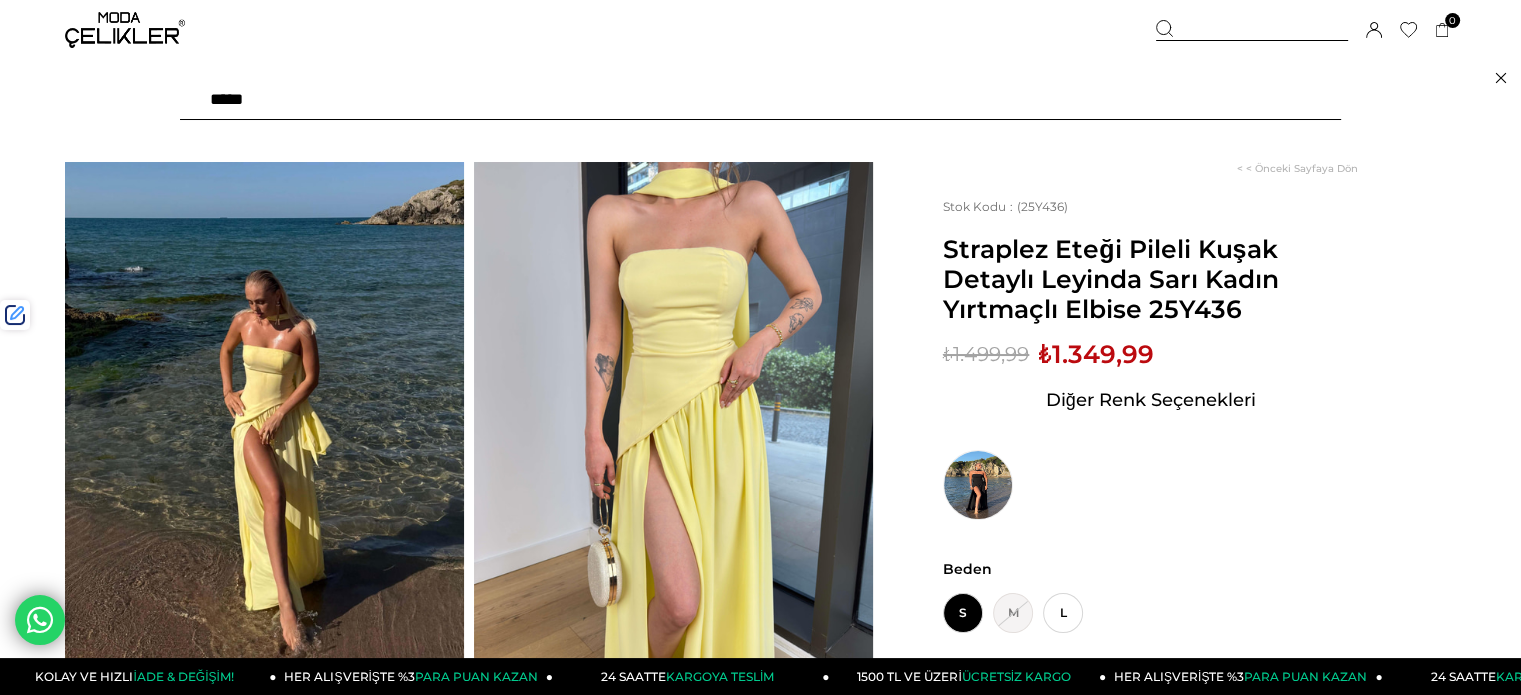 click at bounding box center [760, 100] 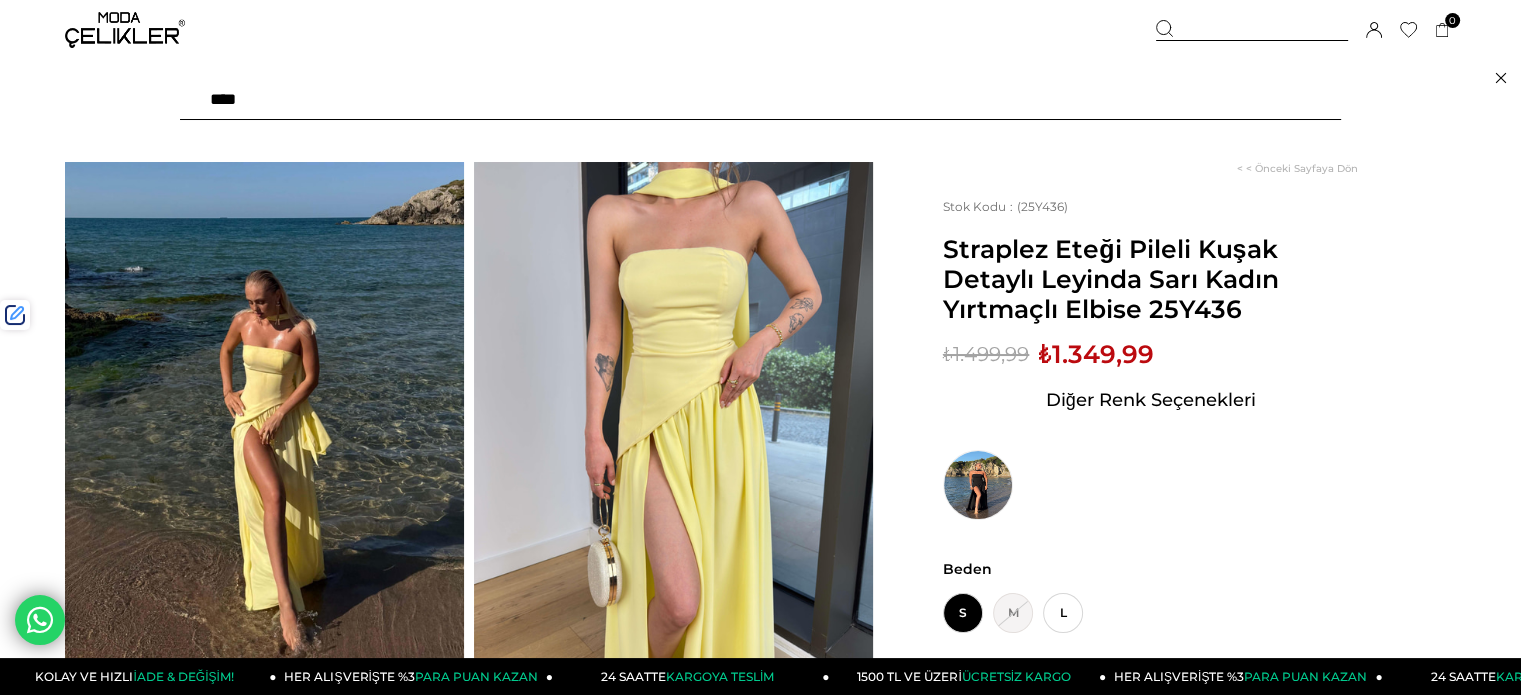 type on "*****" 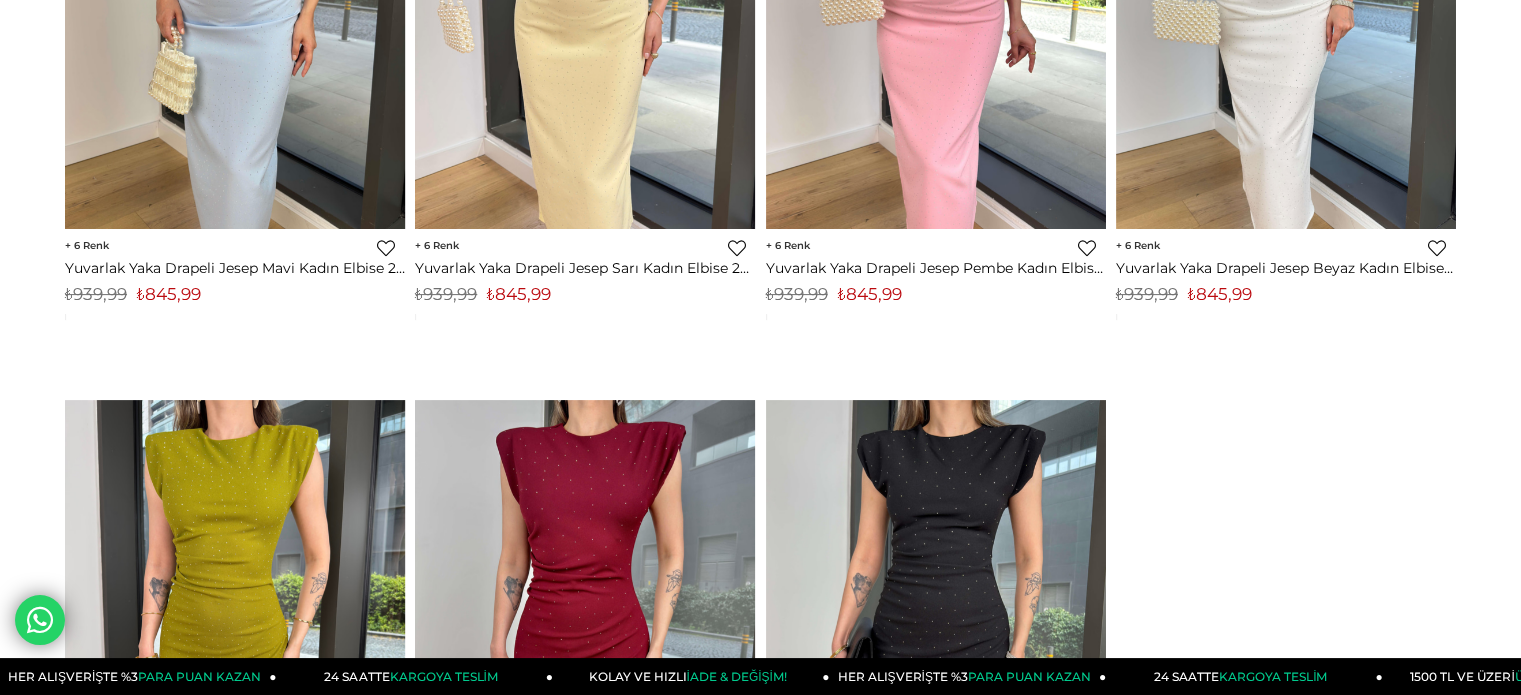 scroll, scrollTop: 0, scrollLeft: 0, axis: both 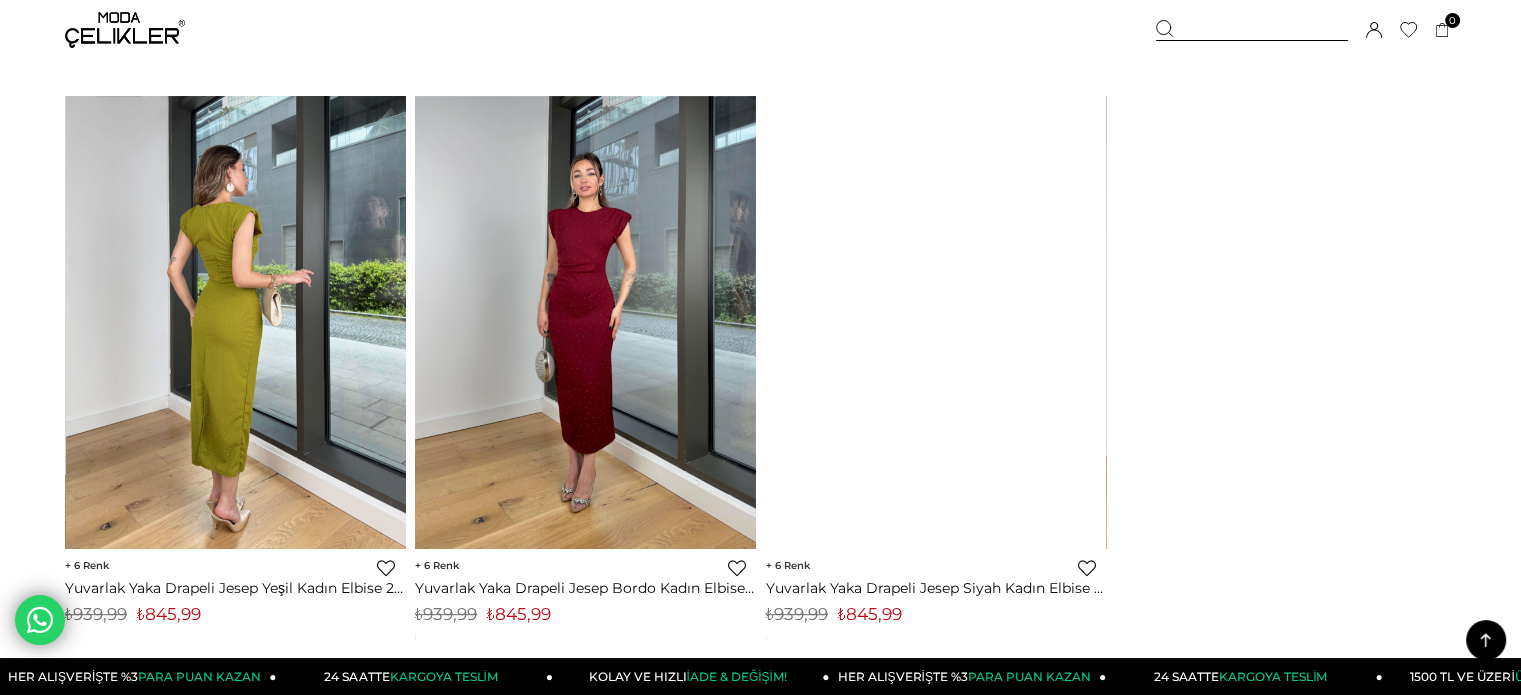click at bounding box center [235, 322] 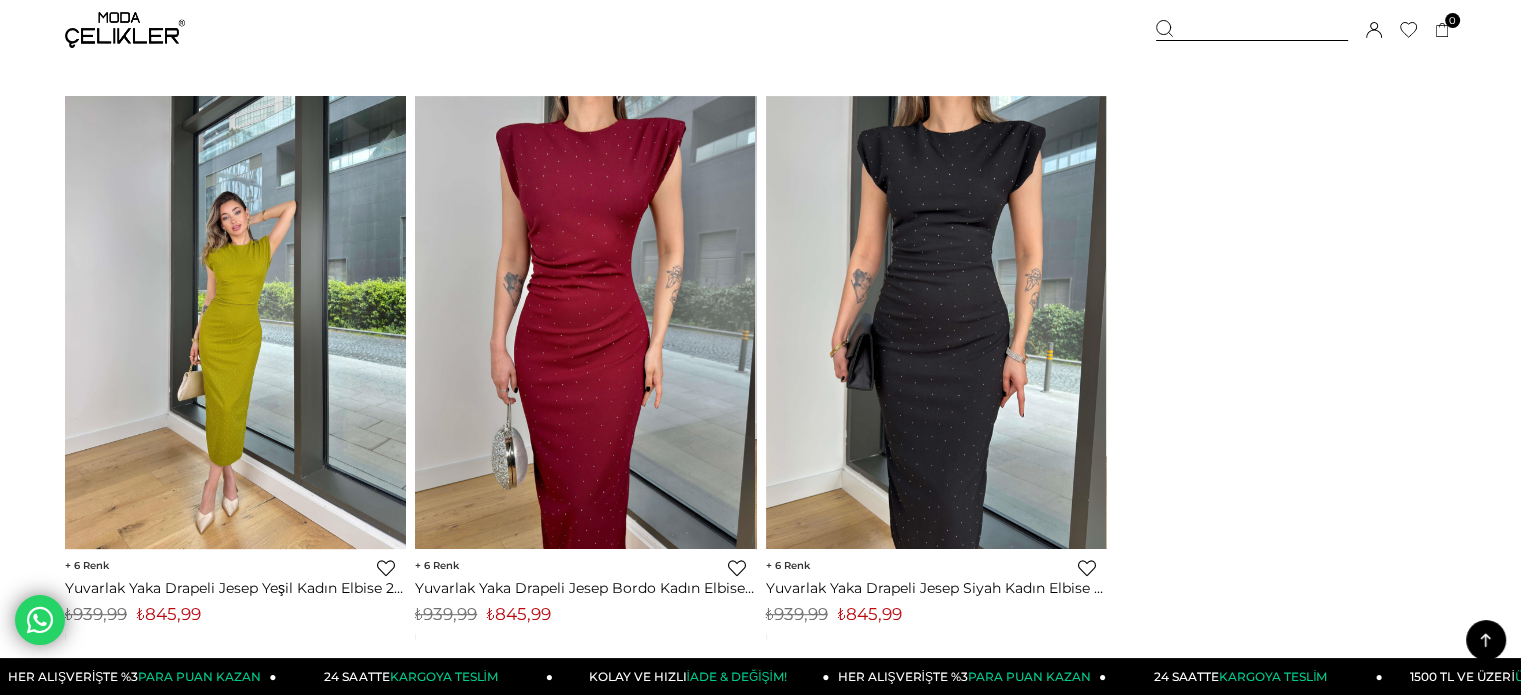click at bounding box center (65, 322) 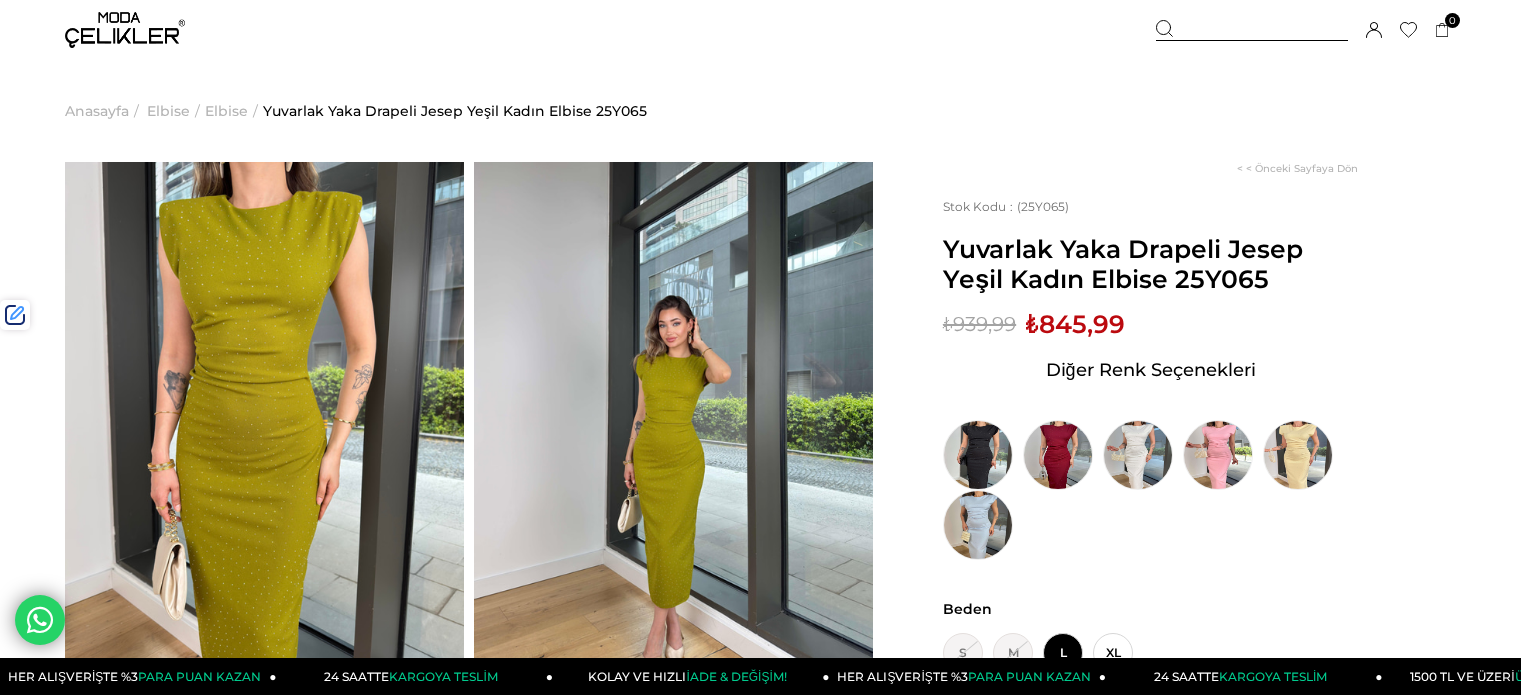 scroll, scrollTop: 0, scrollLeft: 0, axis: both 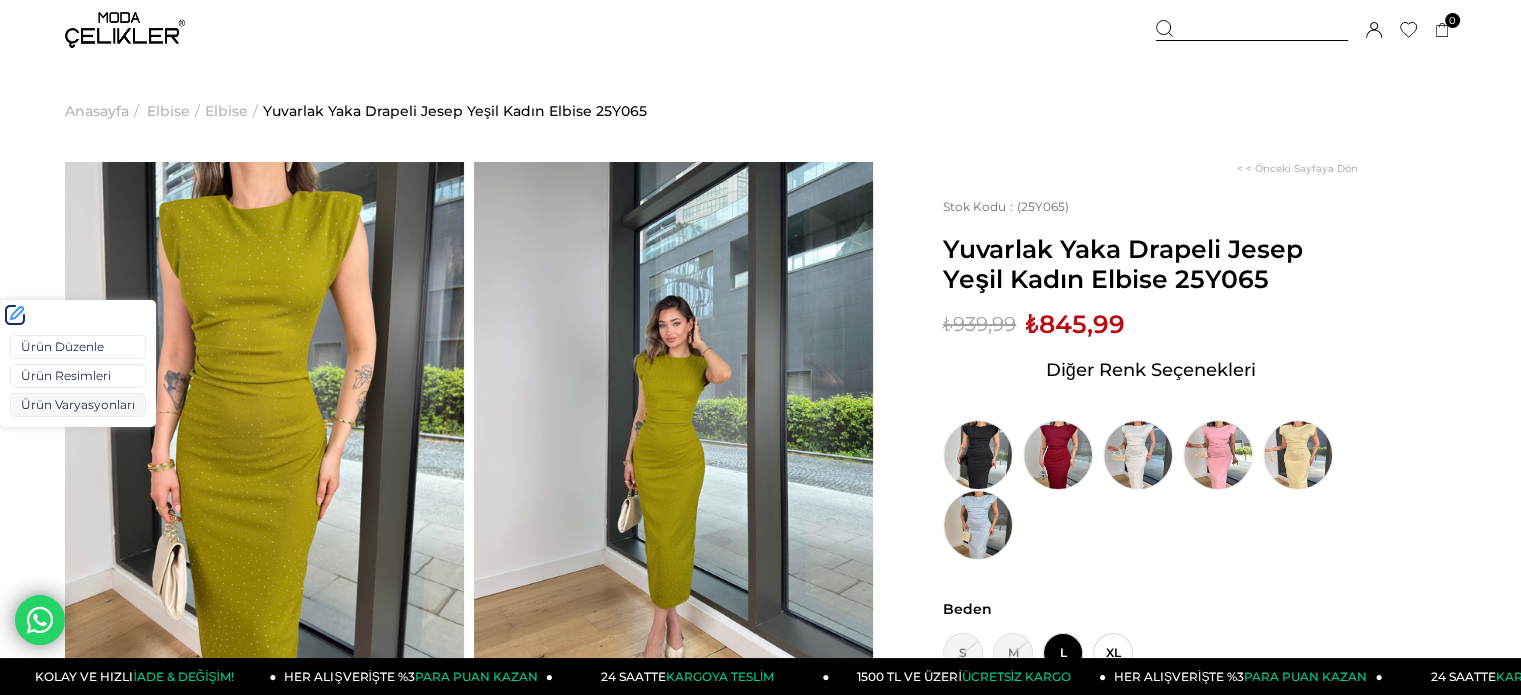 click on "Ürün Varyasyonları" at bounding box center (78, 405) 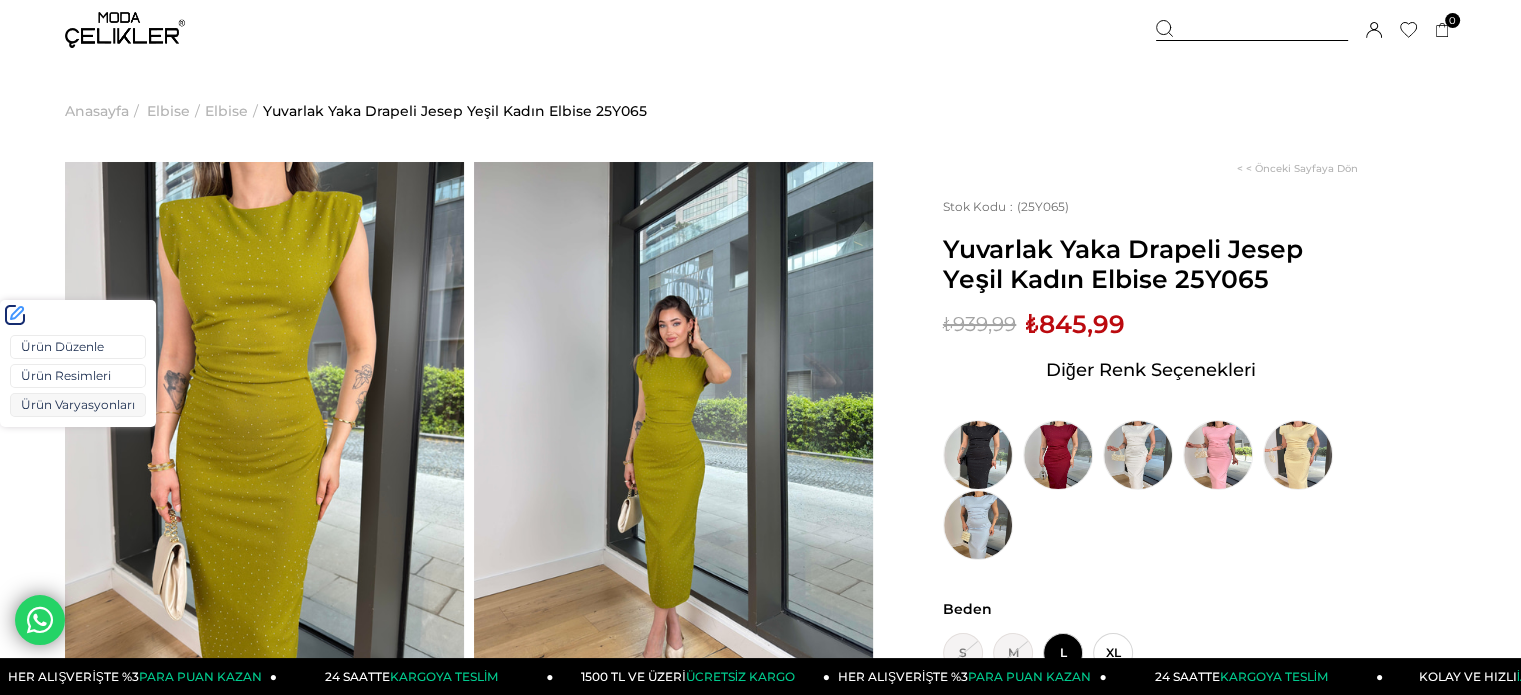 click on "Ürün Varyasyonları" at bounding box center (78, 405) 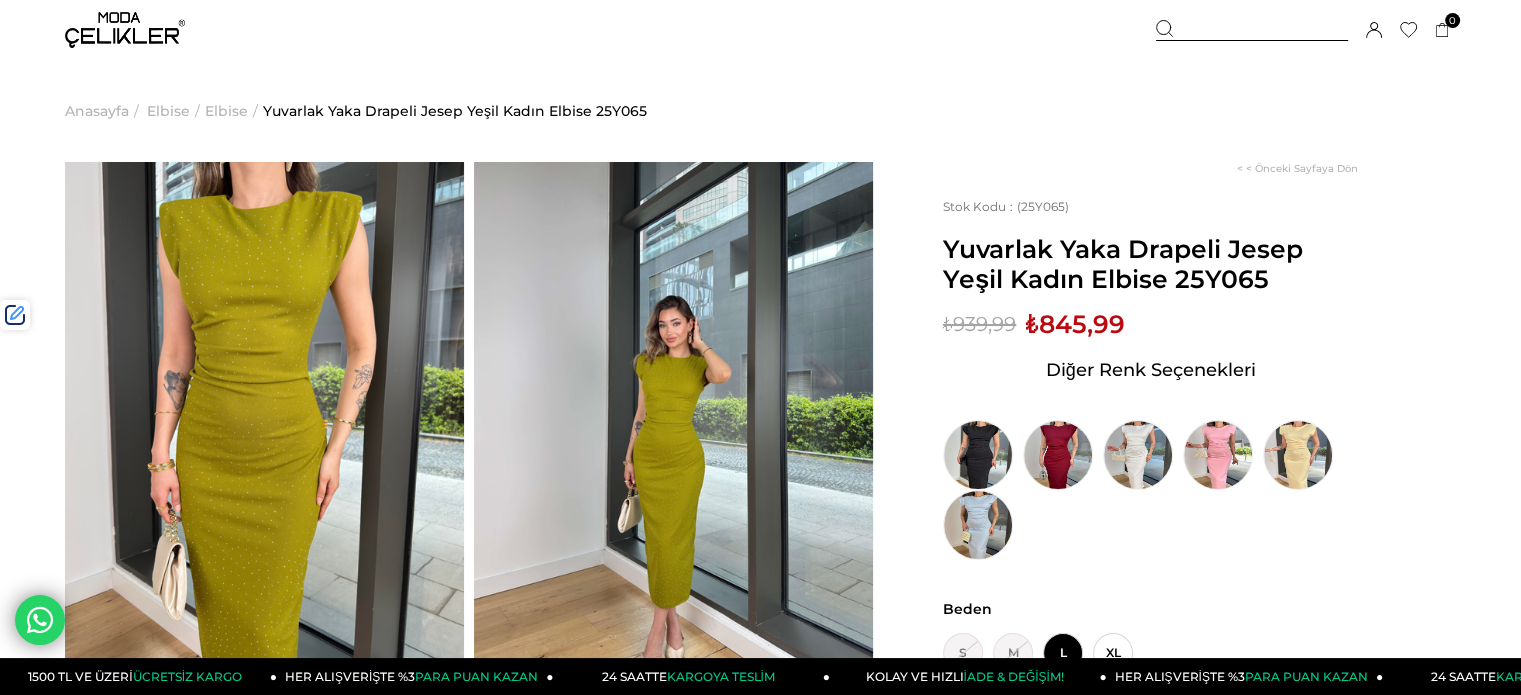 click on "Yuvarlak Yaka Drapeli Jesep Yeşil Kadın Elbise 25Y065" at bounding box center [1150, 264] 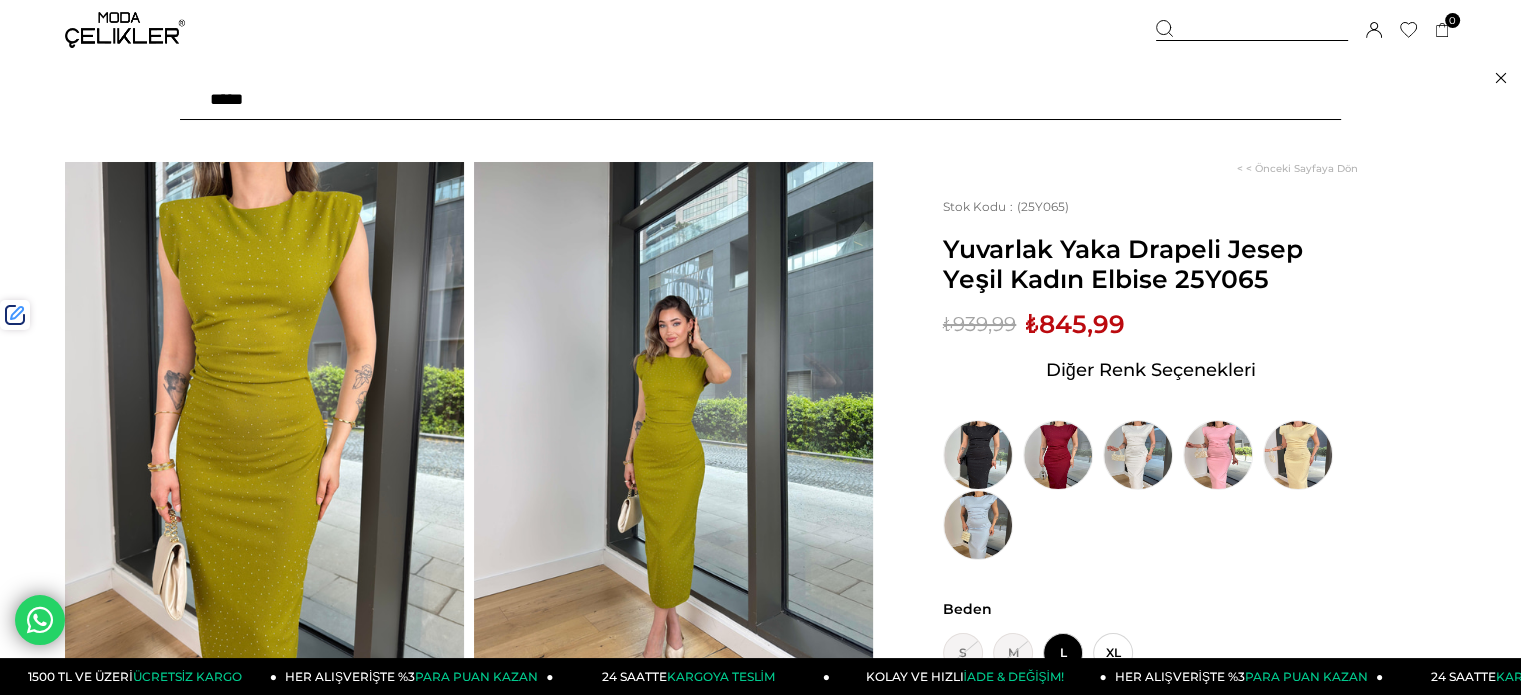 click at bounding box center (760, 100) 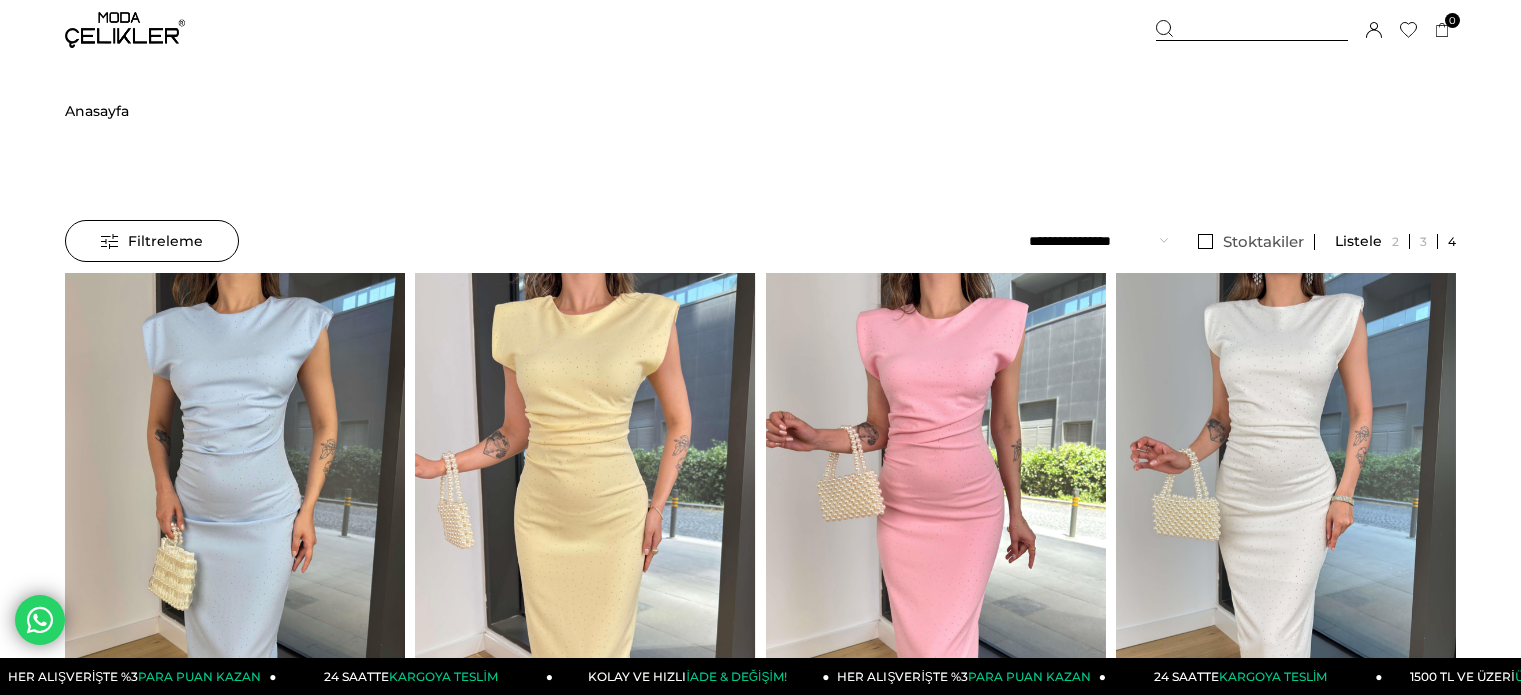scroll, scrollTop: 0, scrollLeft: 0, axis: both 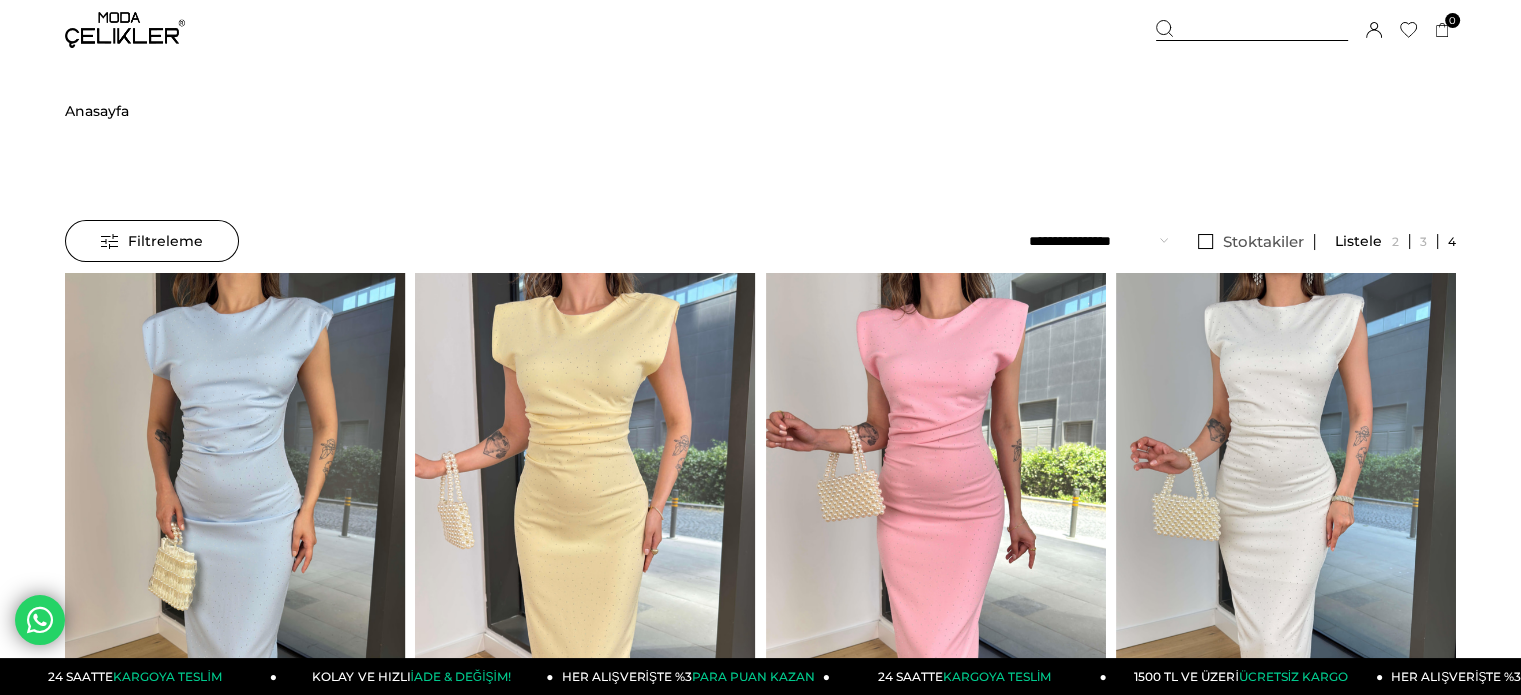 click at bounding box center (1252, 30) 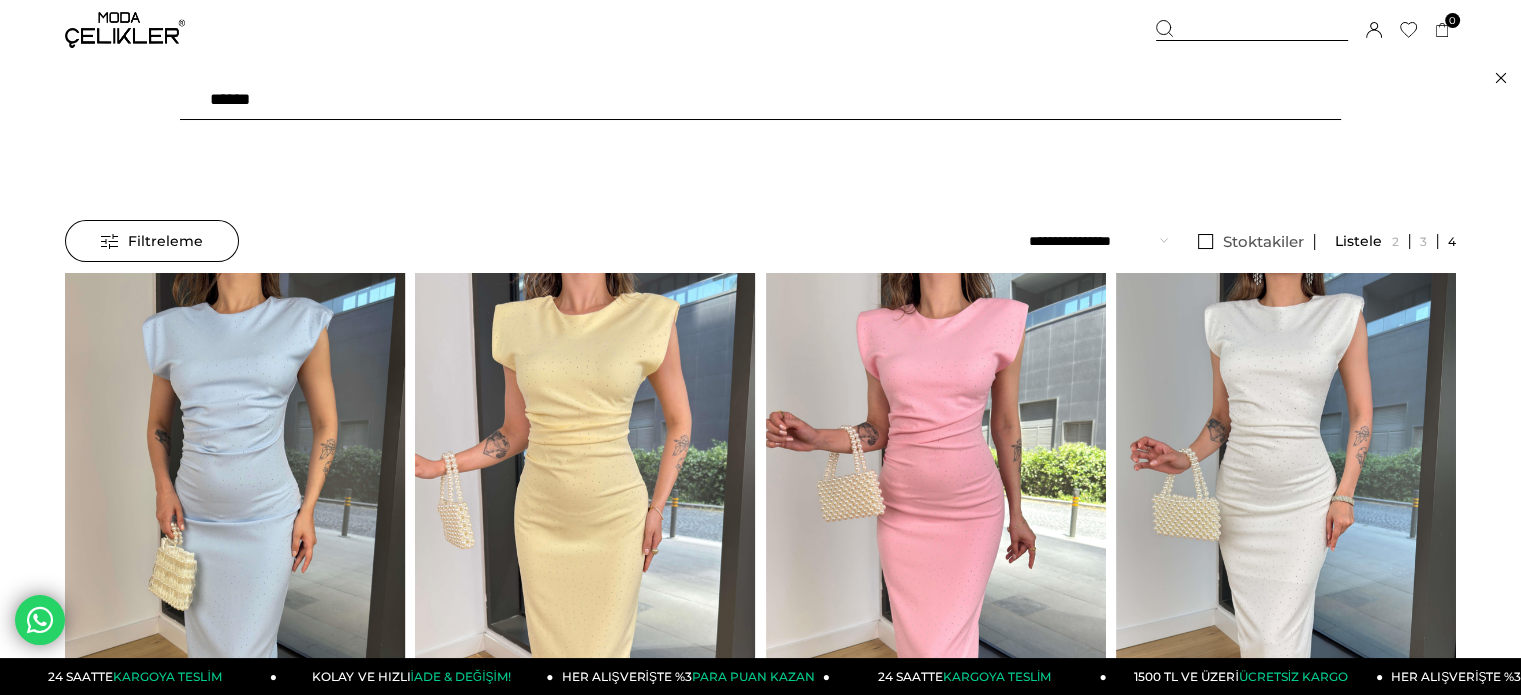 click on "******" at bounding box center [760, 100] 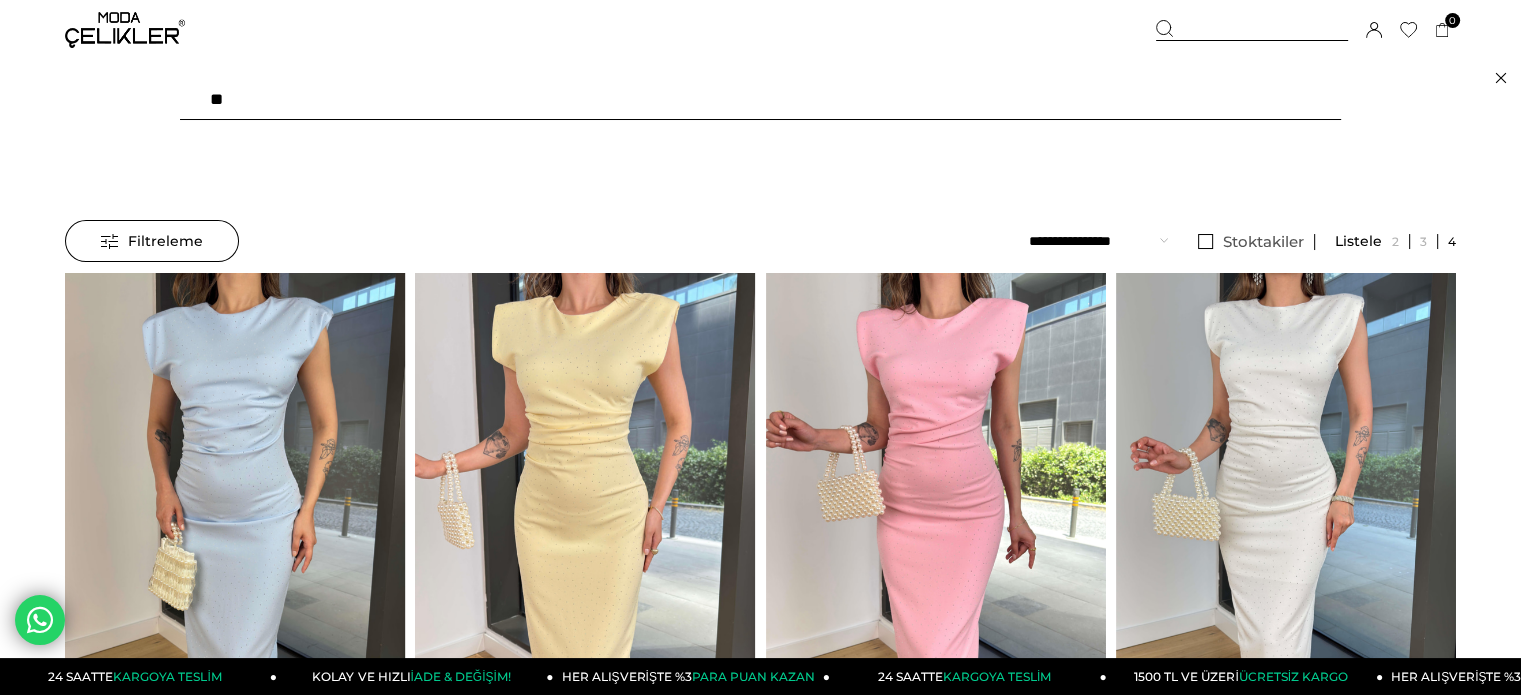 type on "*" 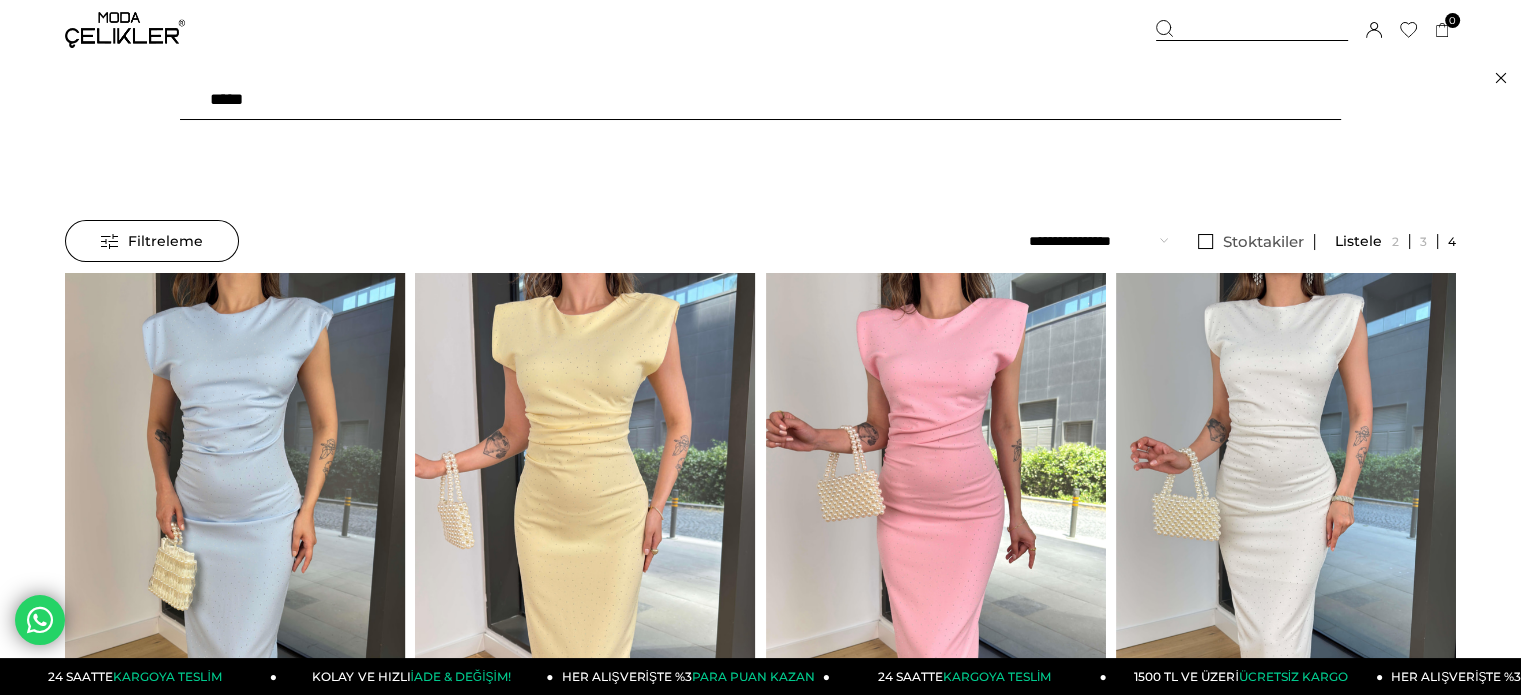 paste on "******" 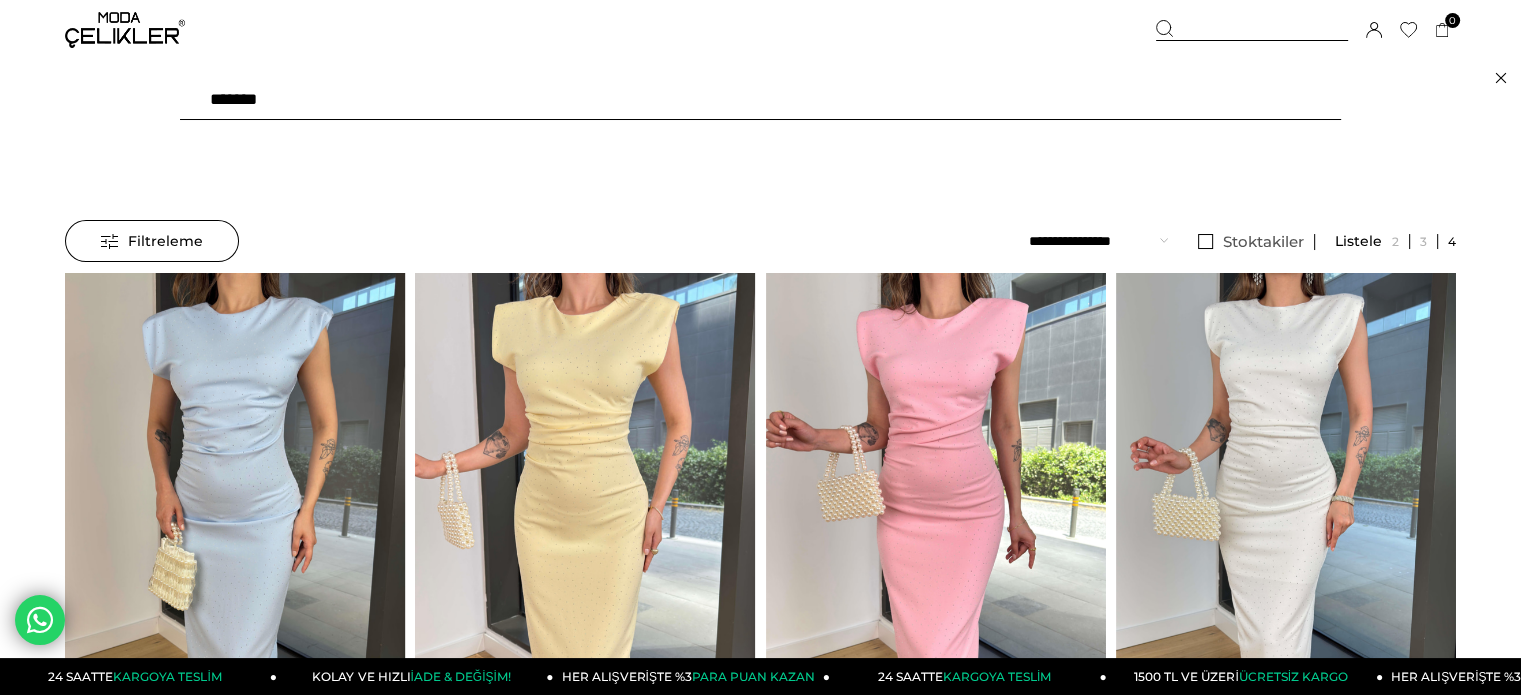 type on "******" 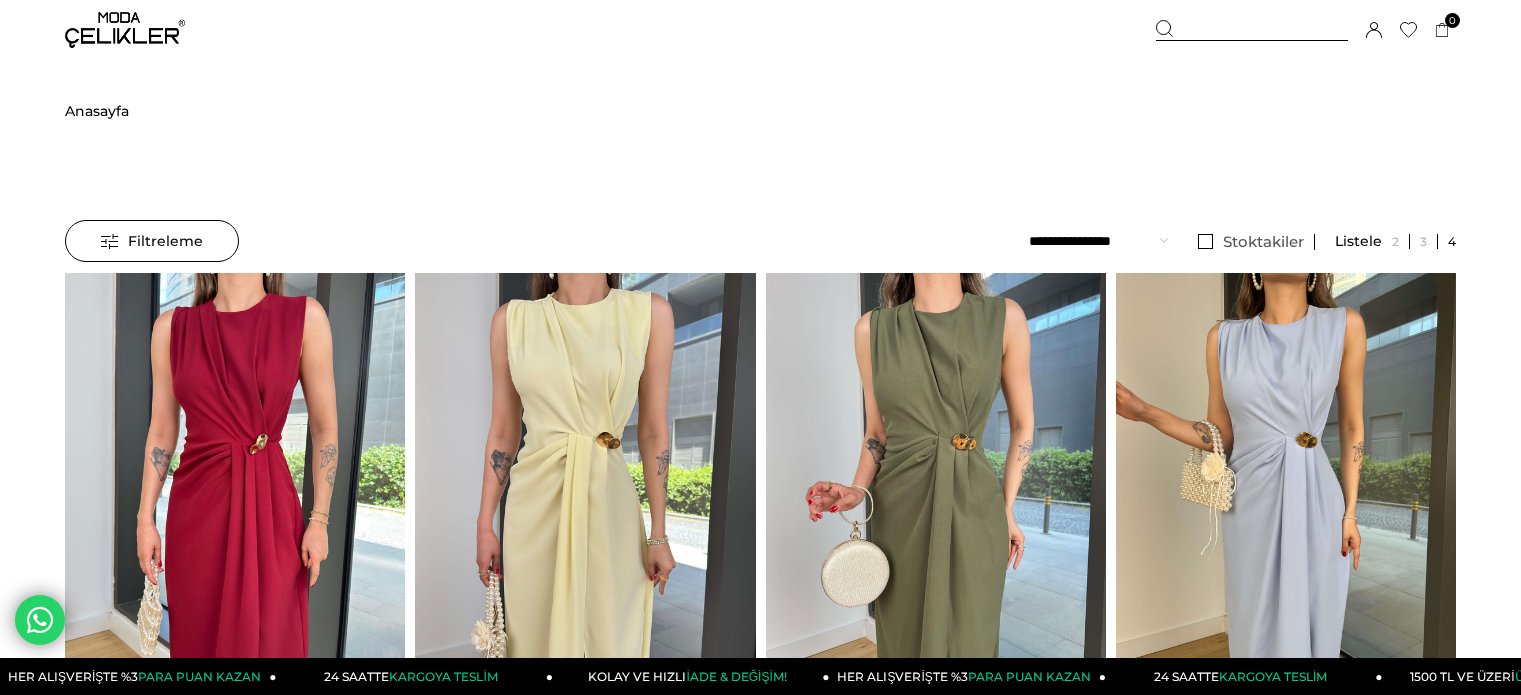 scroll, scrollTop: 0, scrollLeft: 0, axis: both 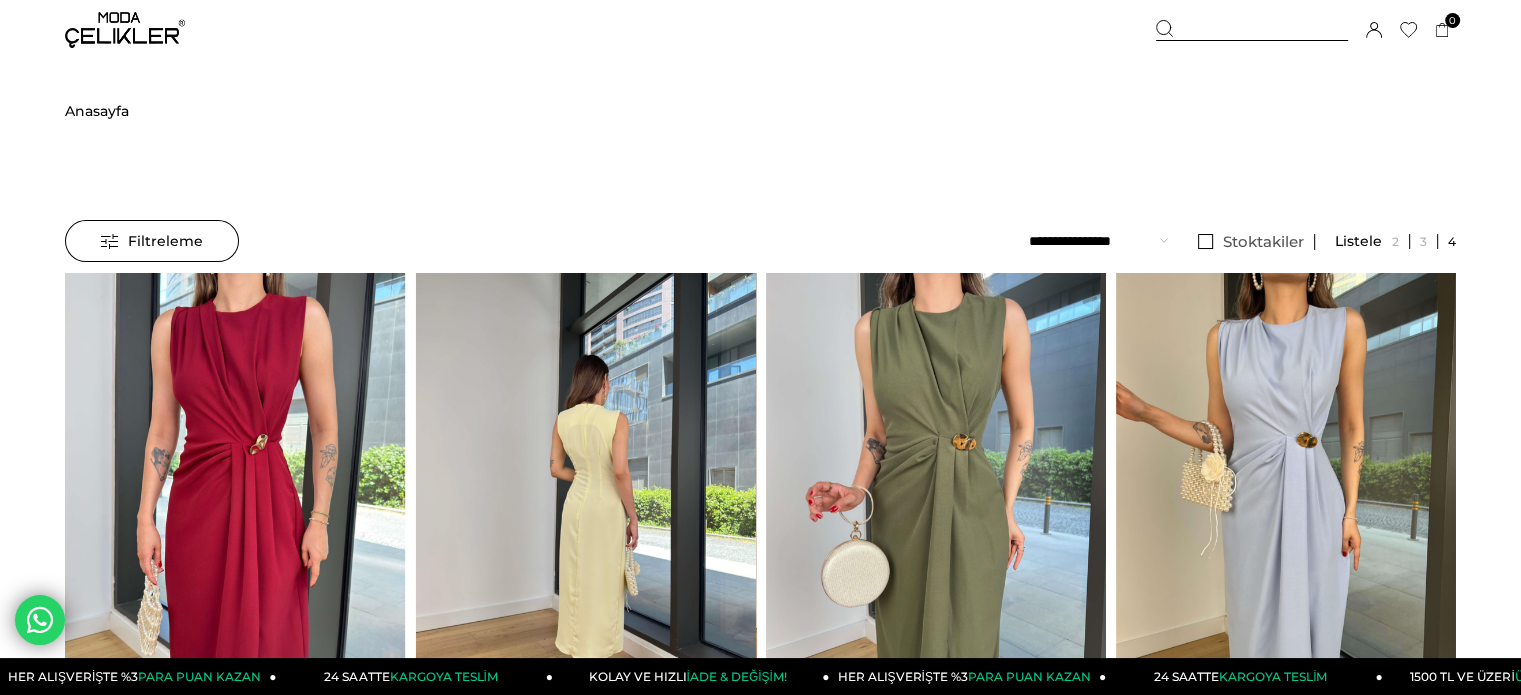 click at bounding box center (936, 499) 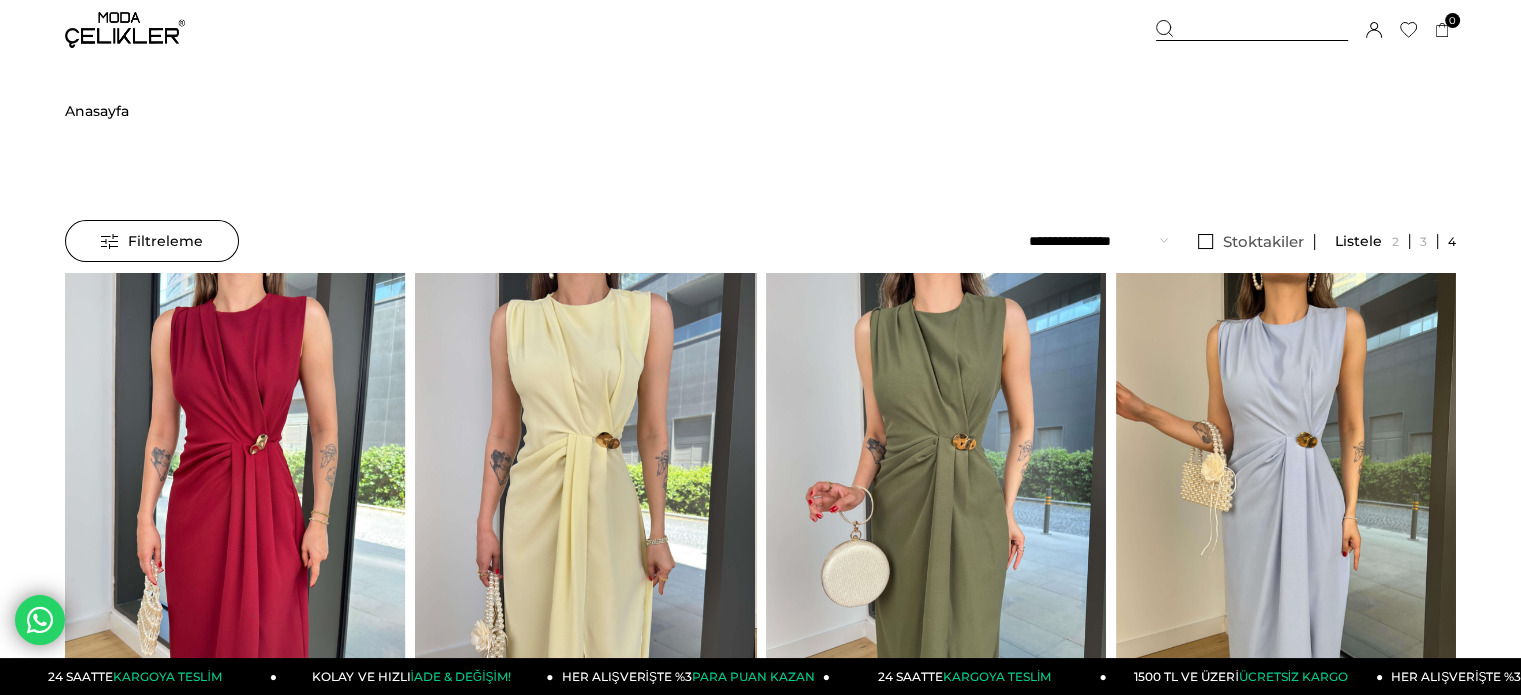 click at bounding box center [936, 499] 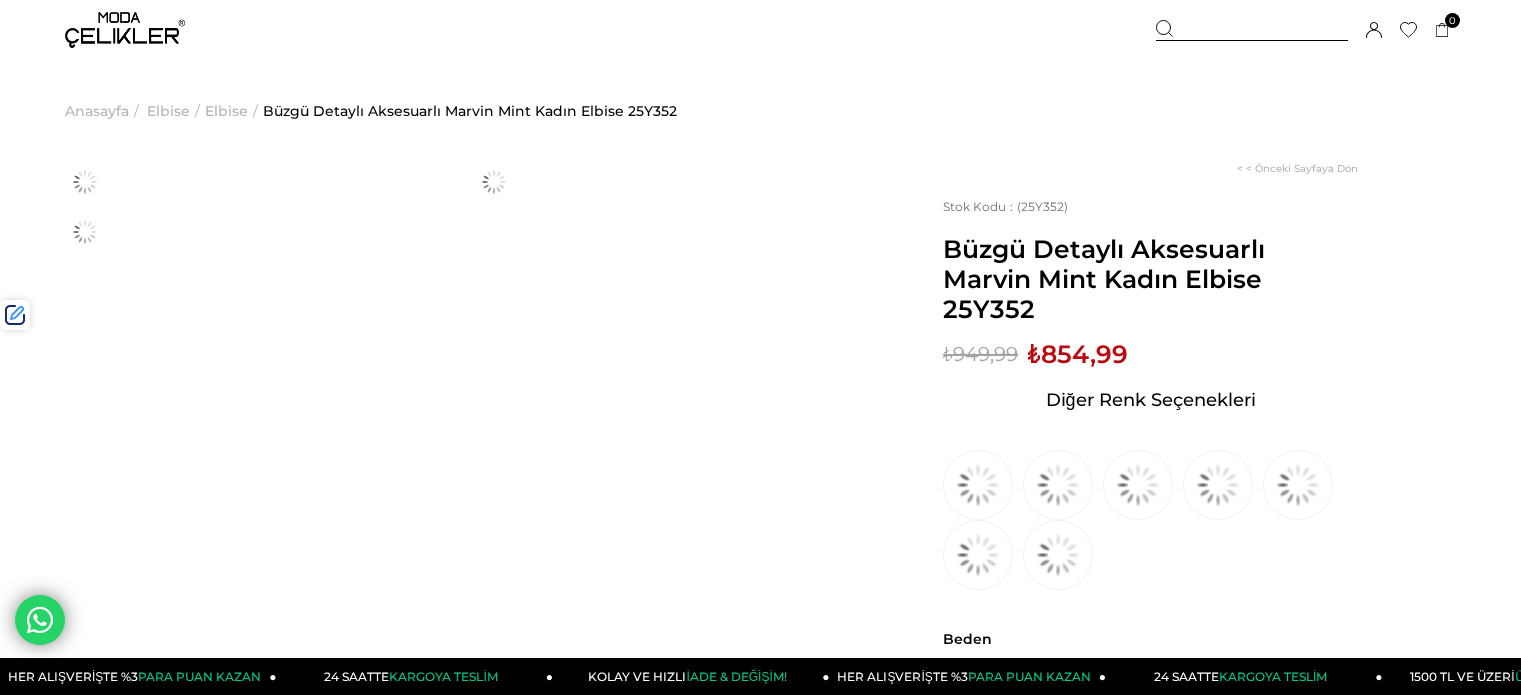 scroll, scrollTop: 0, scrollLeft: 0, axis: both 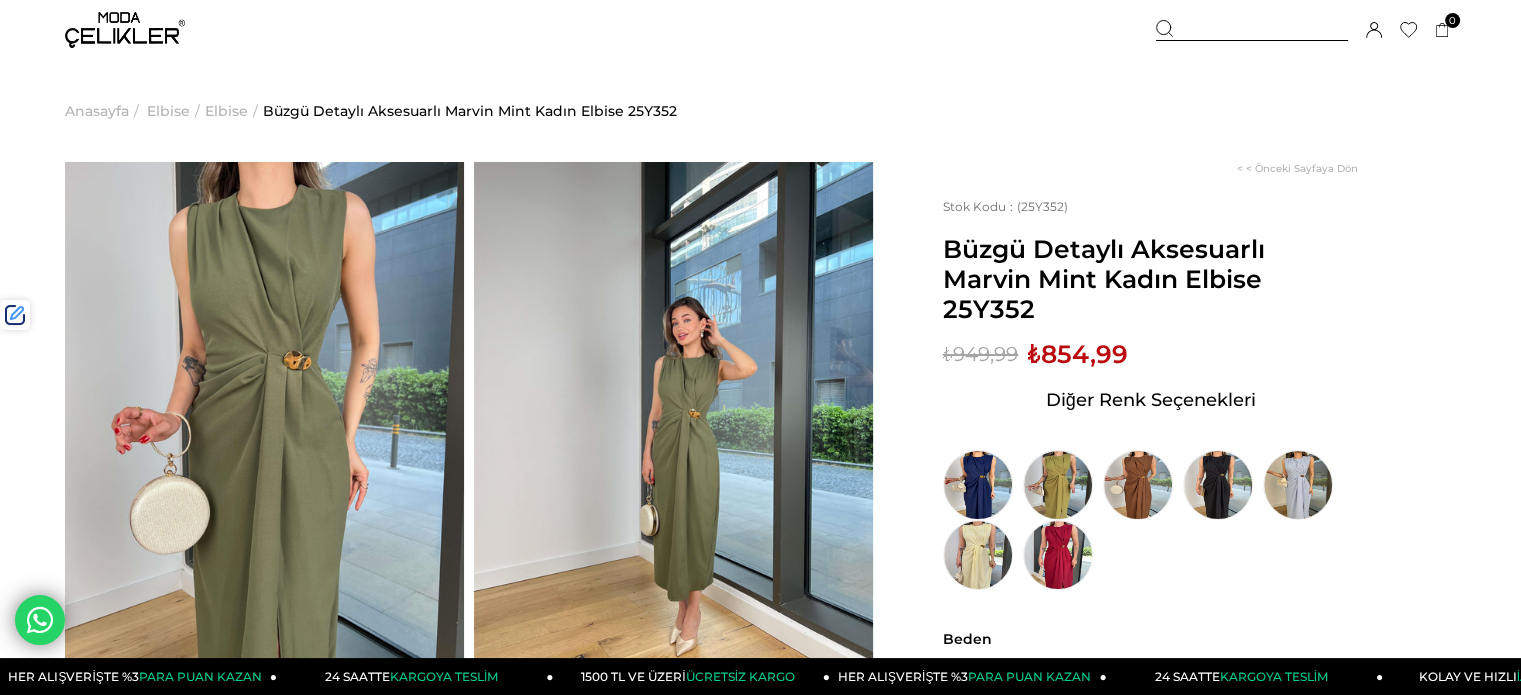 click at bounding box center [1252, 30] 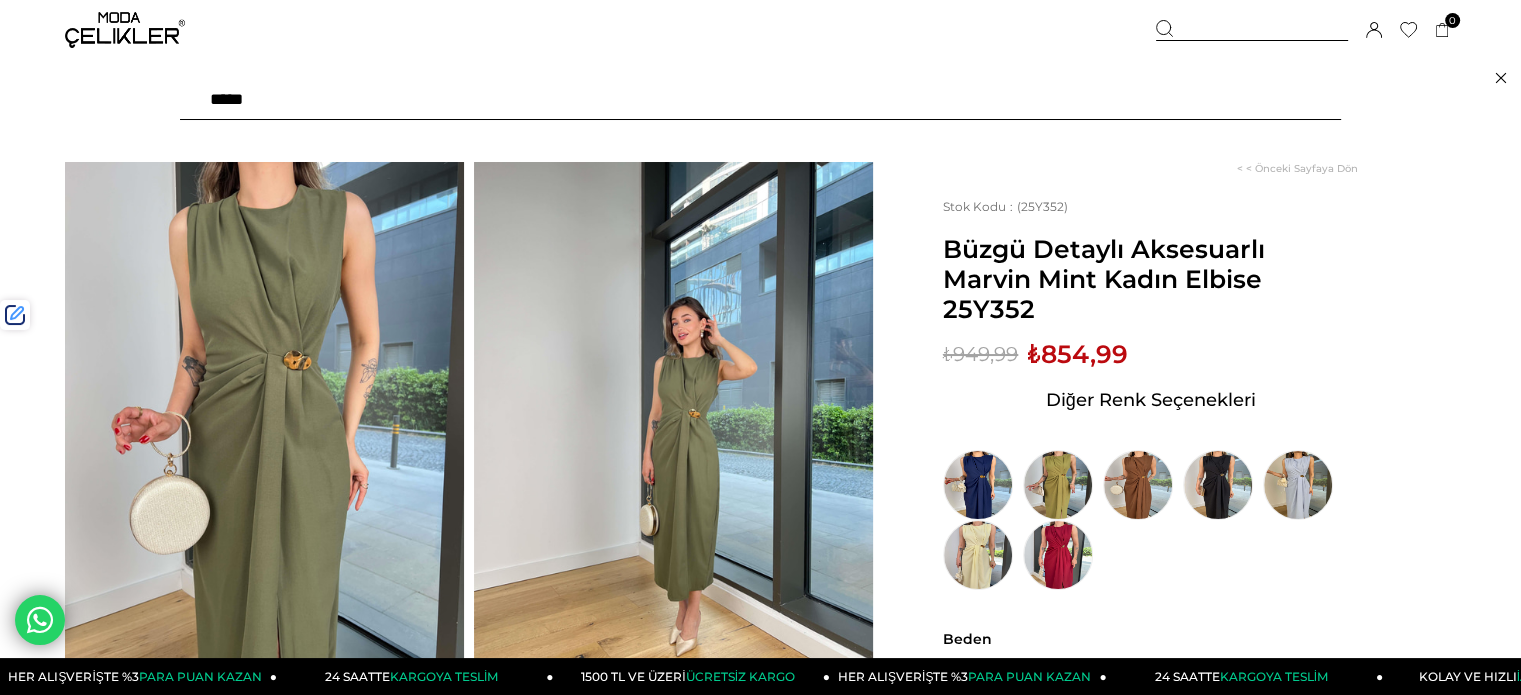 click at bounding box center [760, 100] 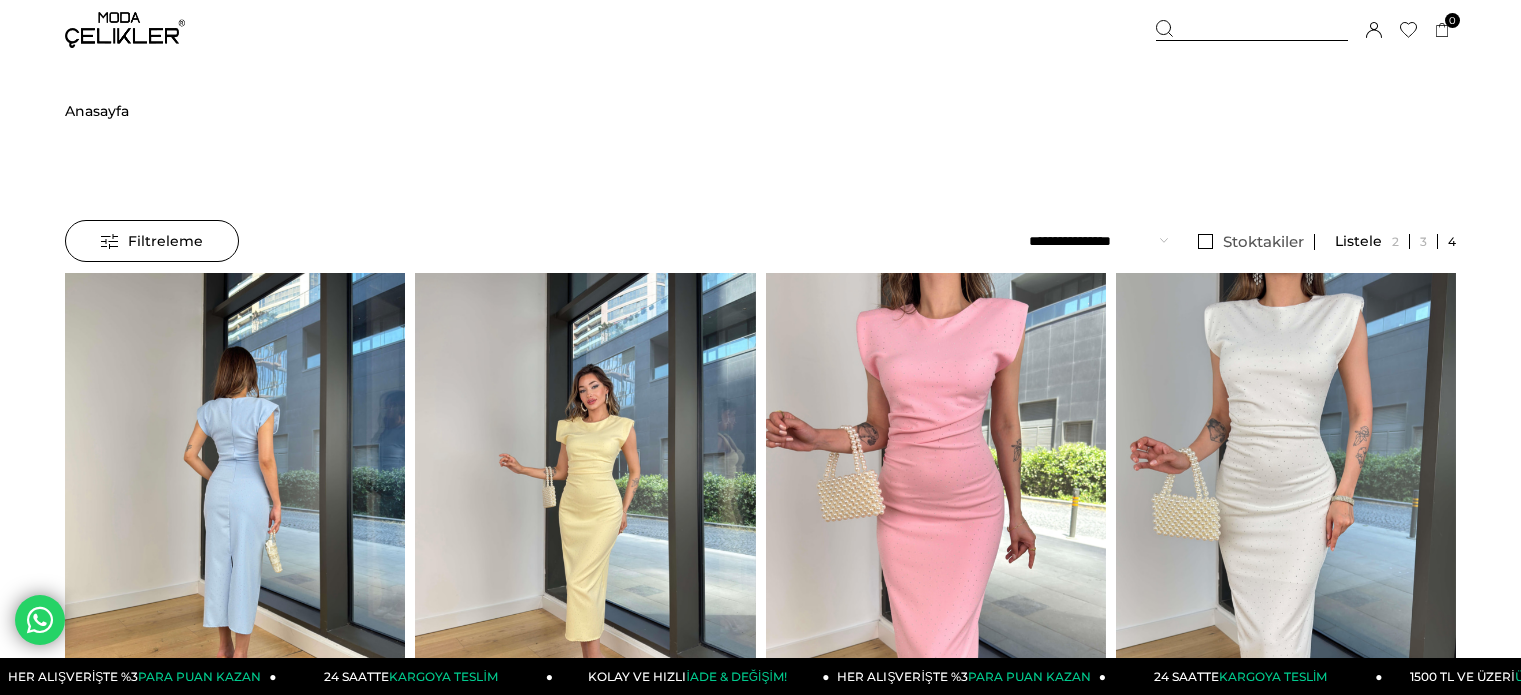 scroll, scrollTop: 0, scrollLeft: 0, axis: both 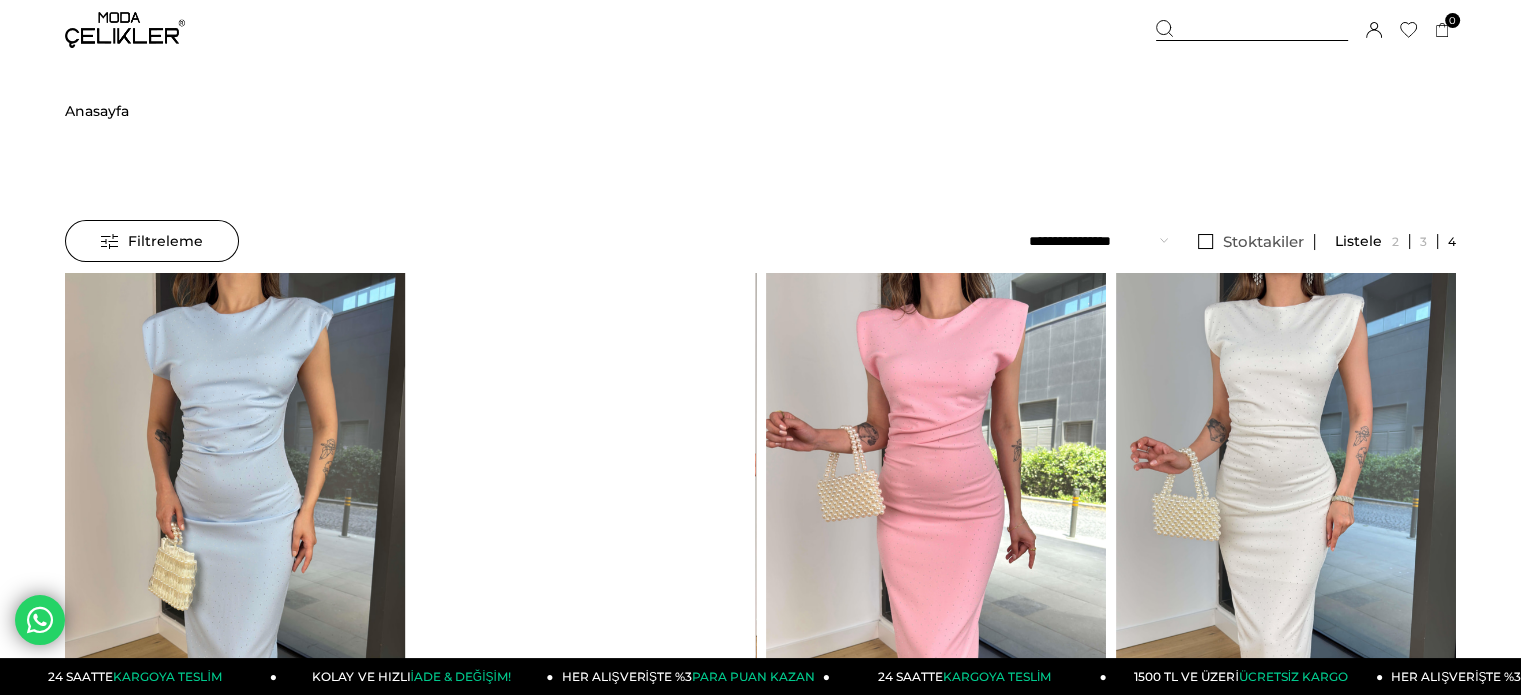 click at bounding box center [936, 499] 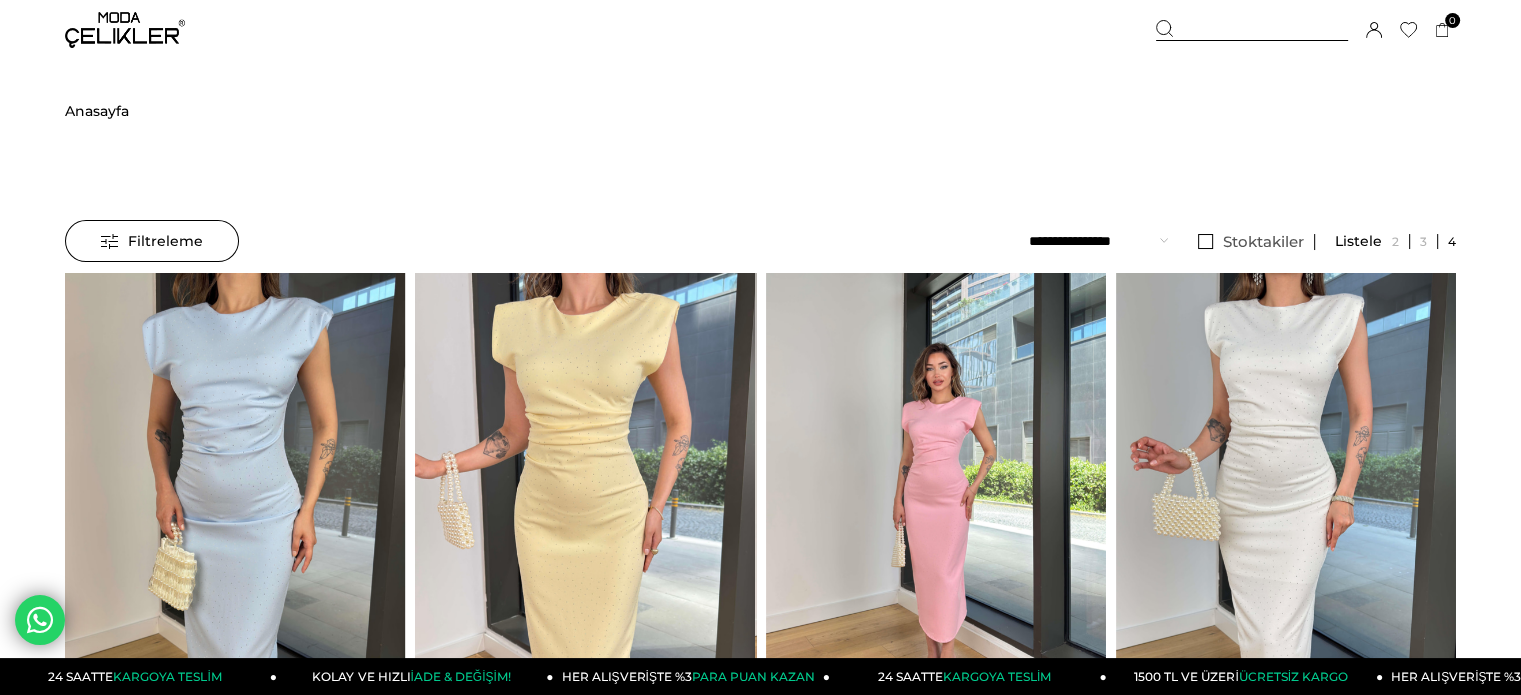click at bounding box center (936, 499) 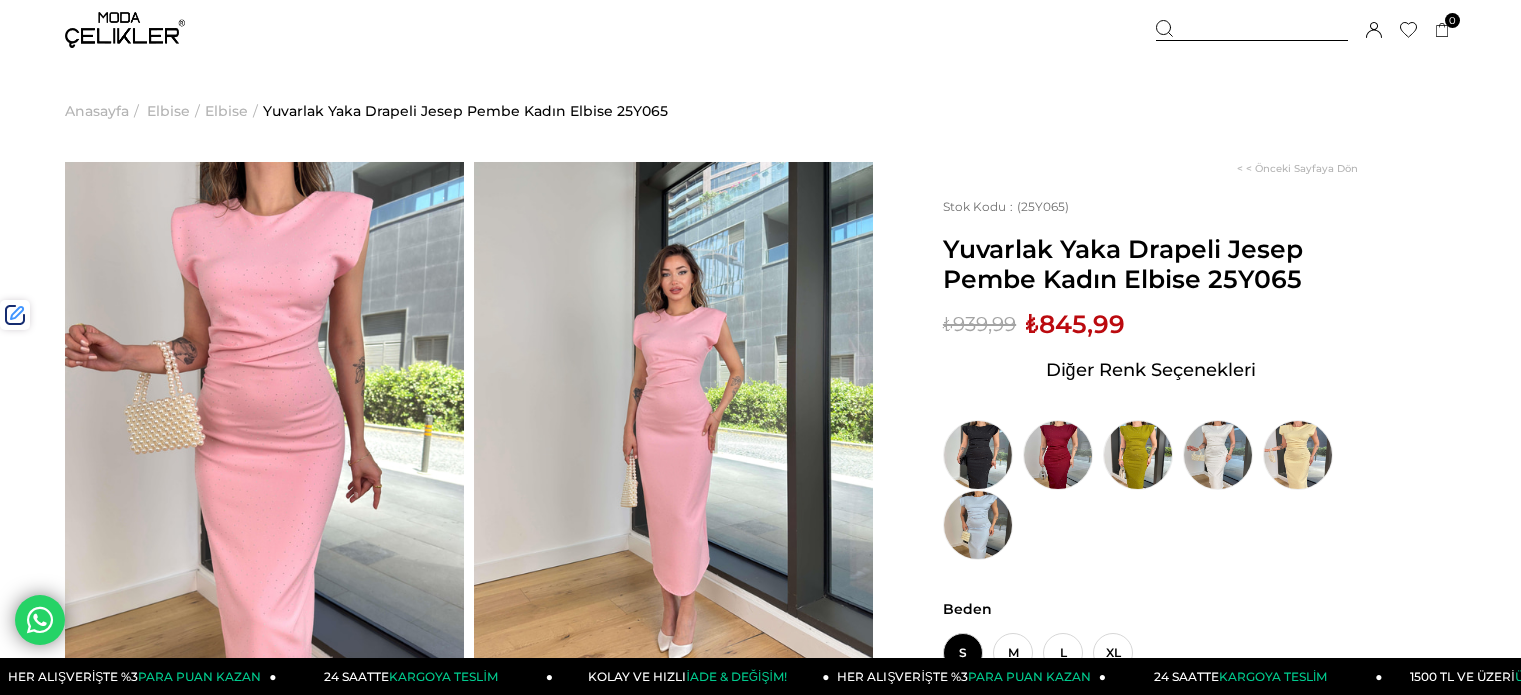 scroll, scrollTop: 0, scrollLeft: 0, axis: both 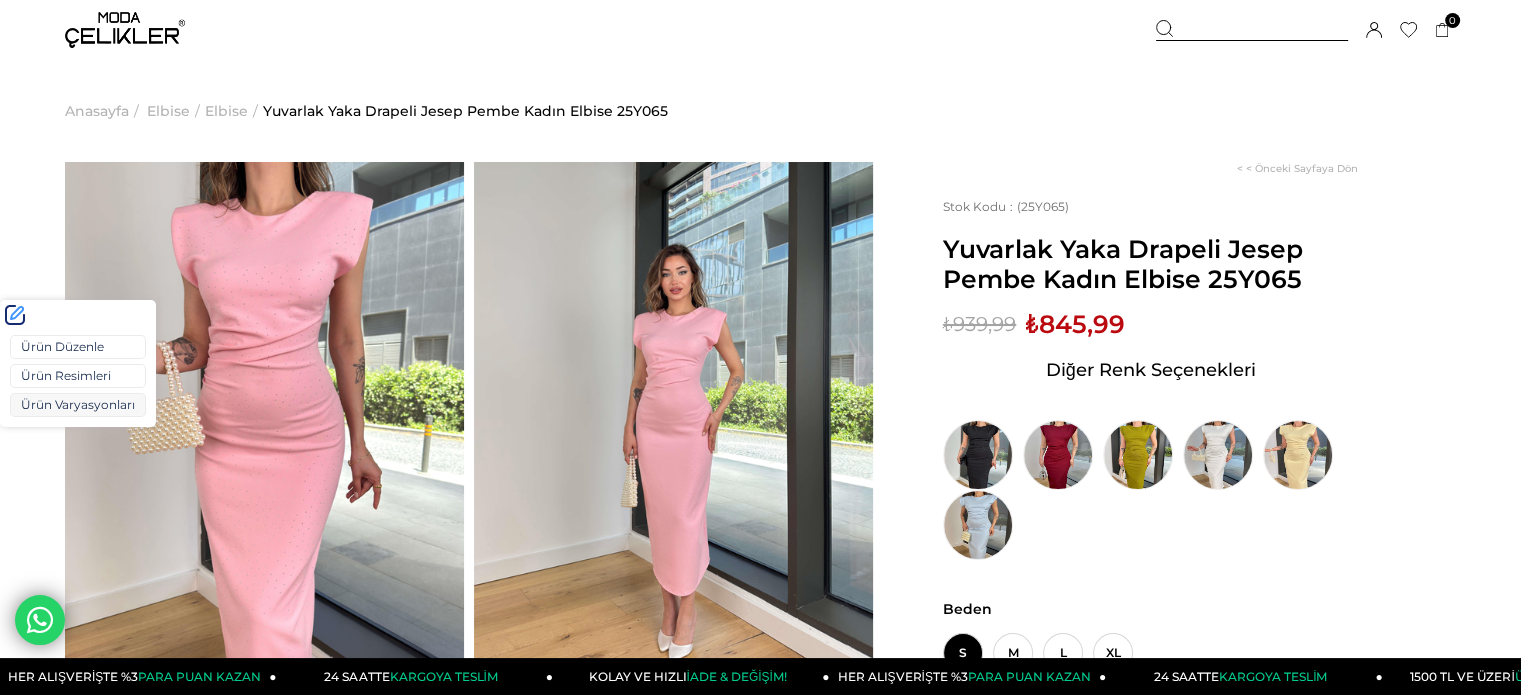 click on "Ürün Varyasyonları" at bounding box center (78, 405) 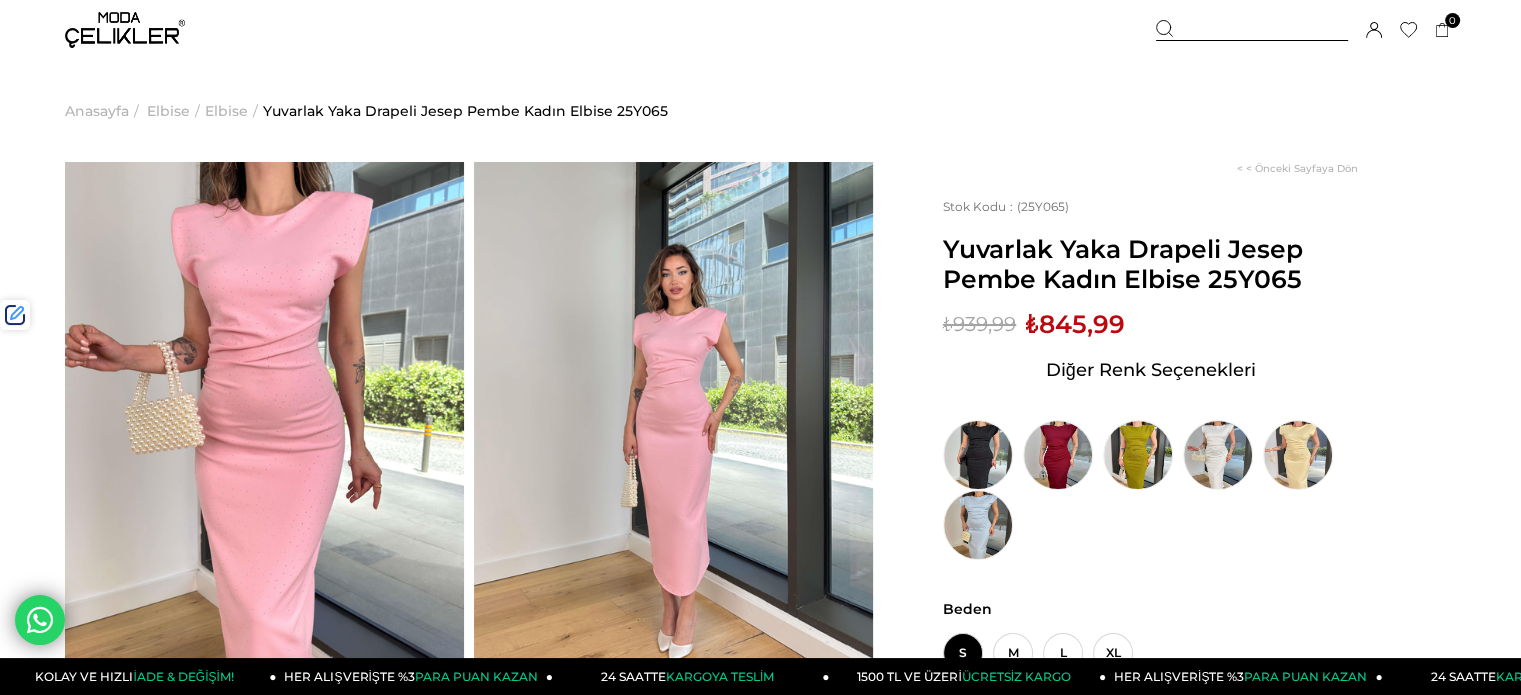 click on "₺845,99" at bounding box center [1075, 324] 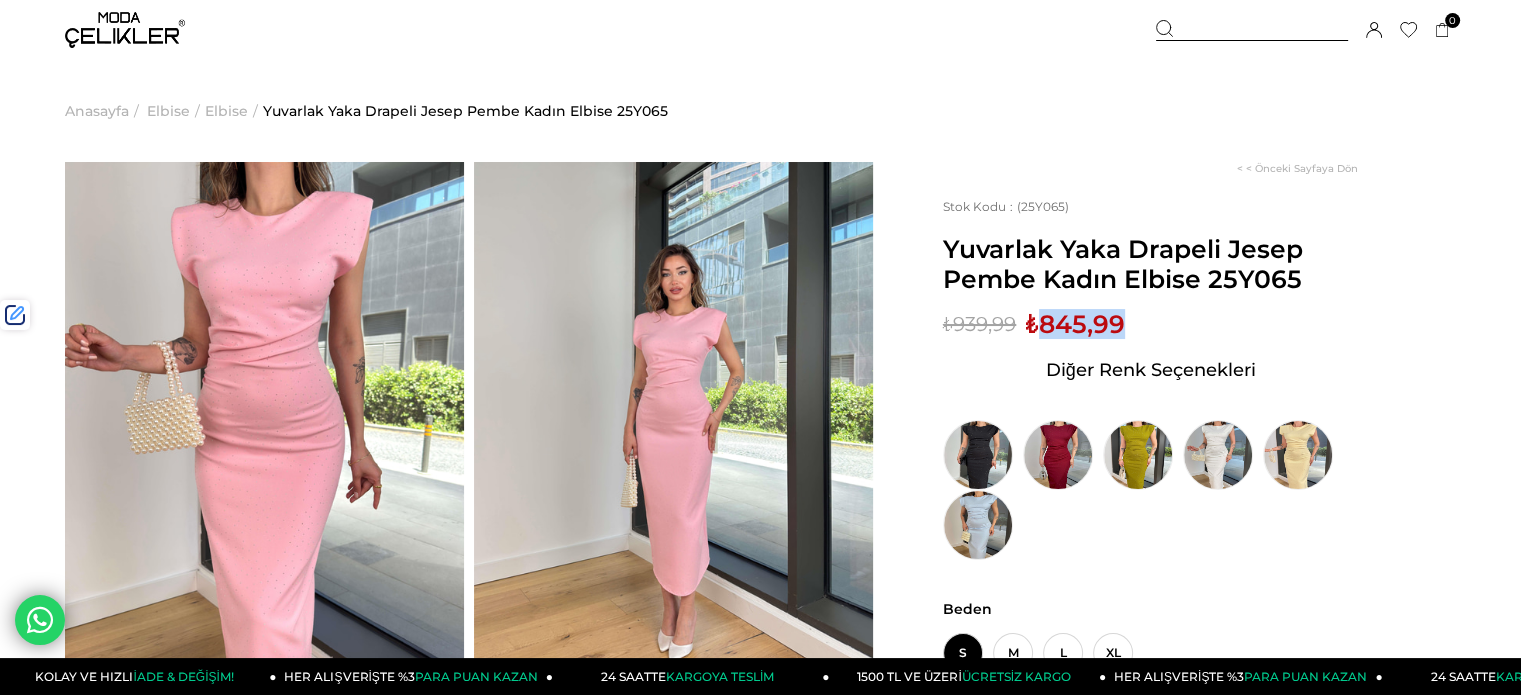 click on "₺845,99" at bounding box center (1075, 324) 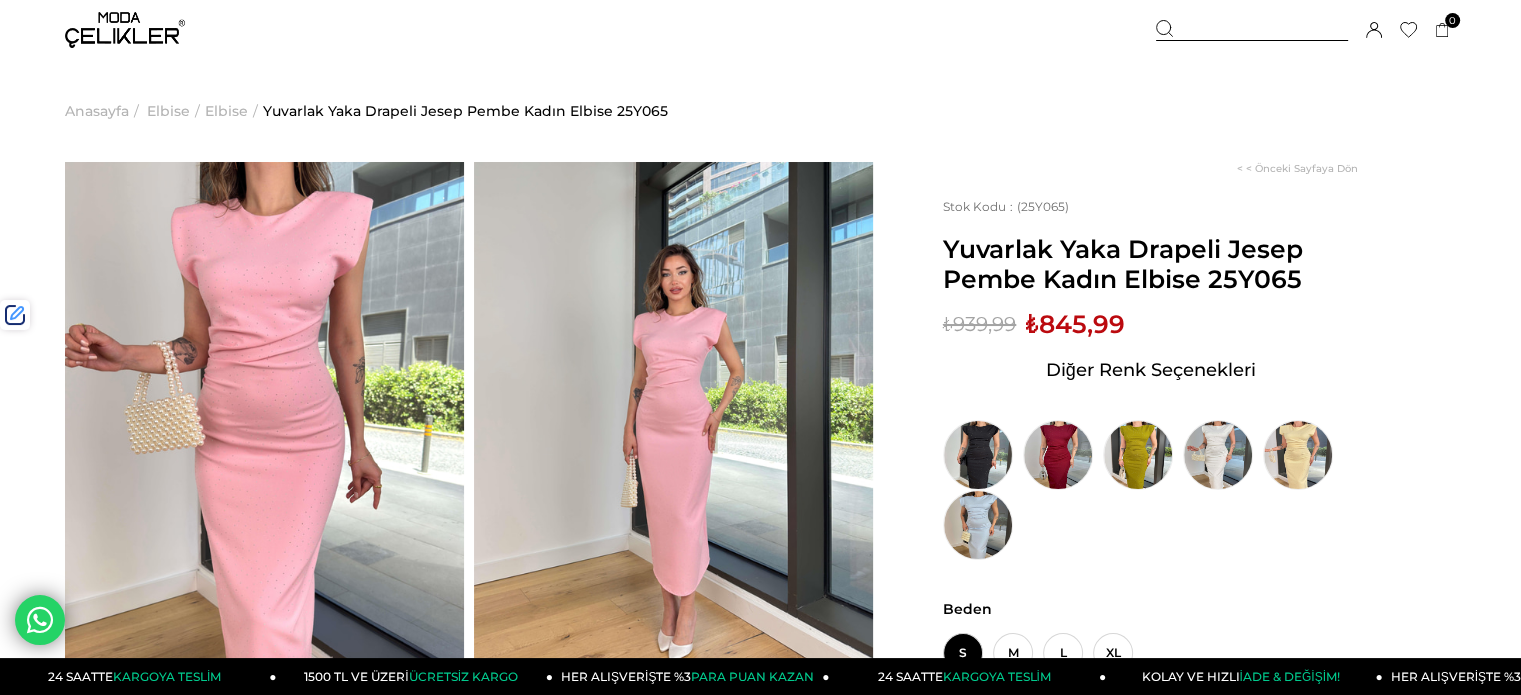 click at bounding box center [1252, 30] 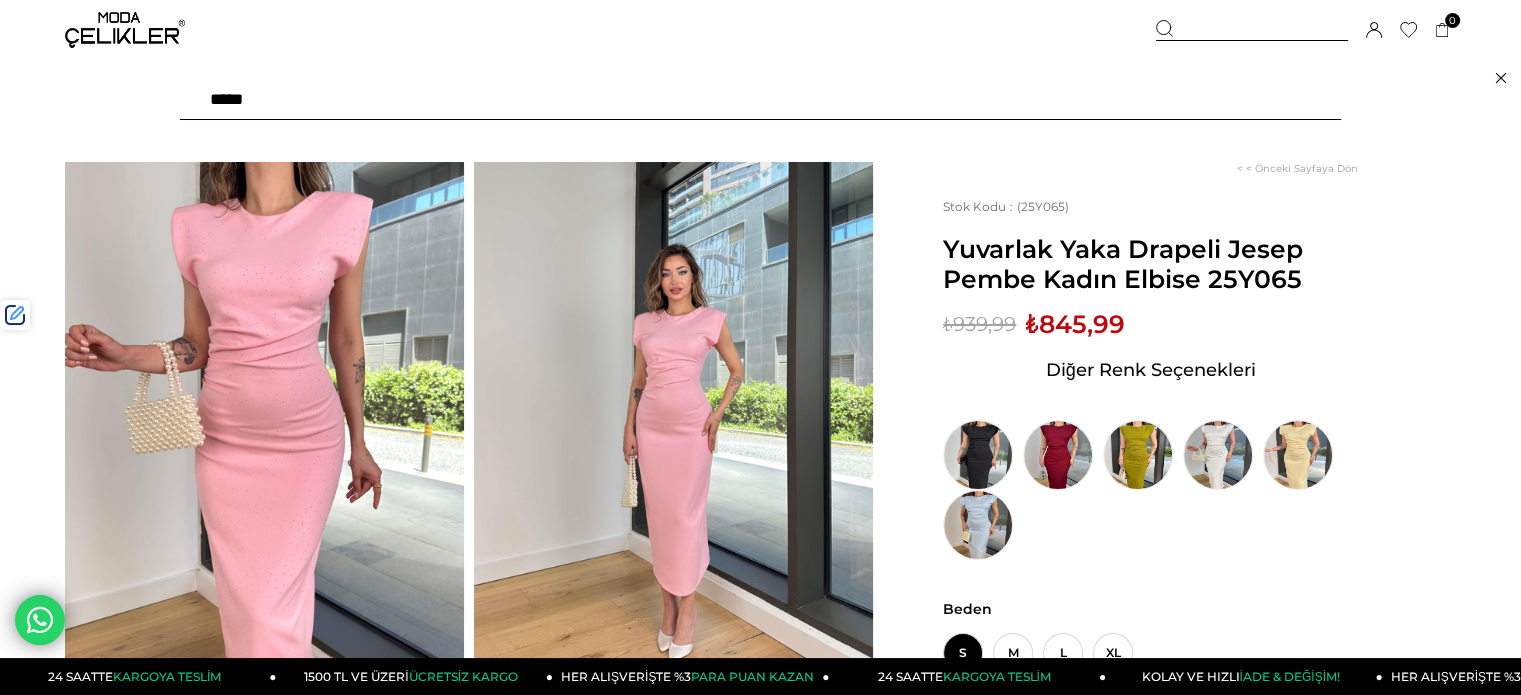 click at bounding box center (760, 100) 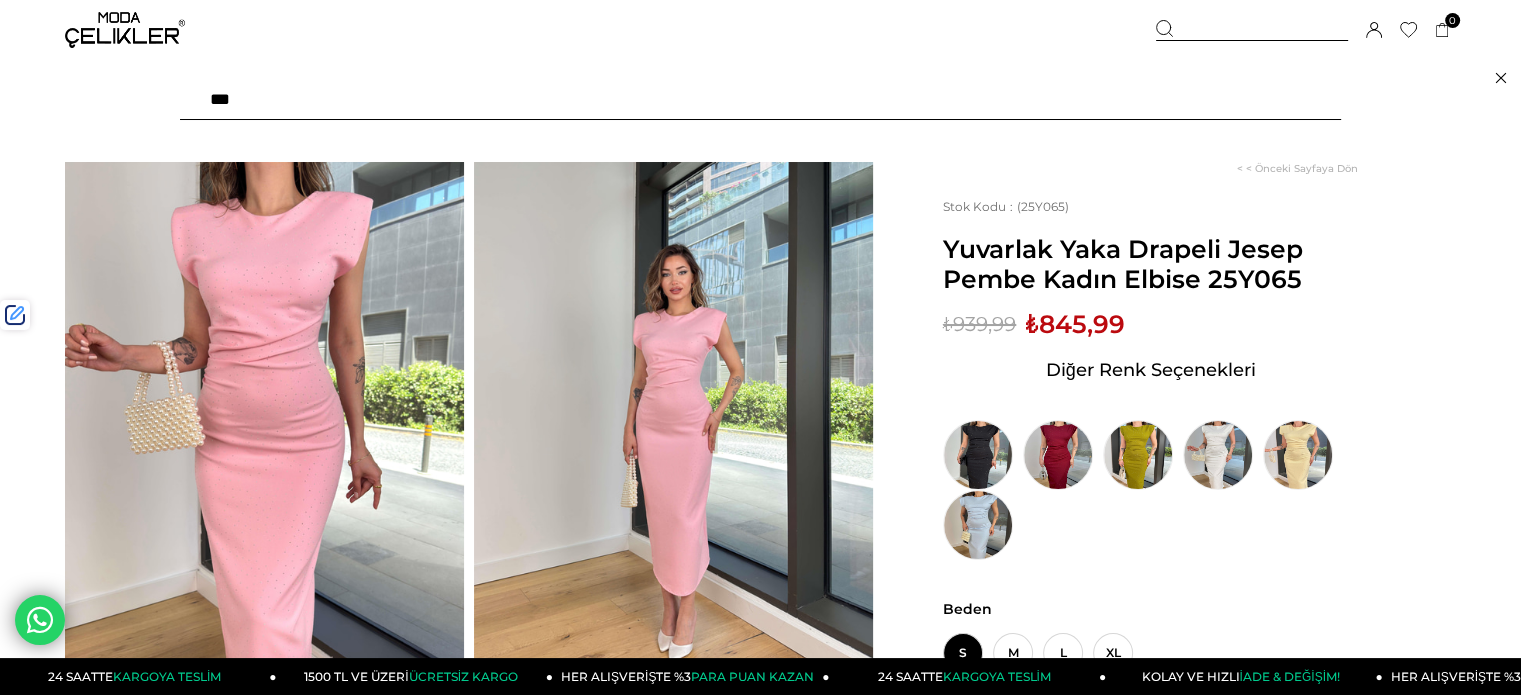 type on "****" 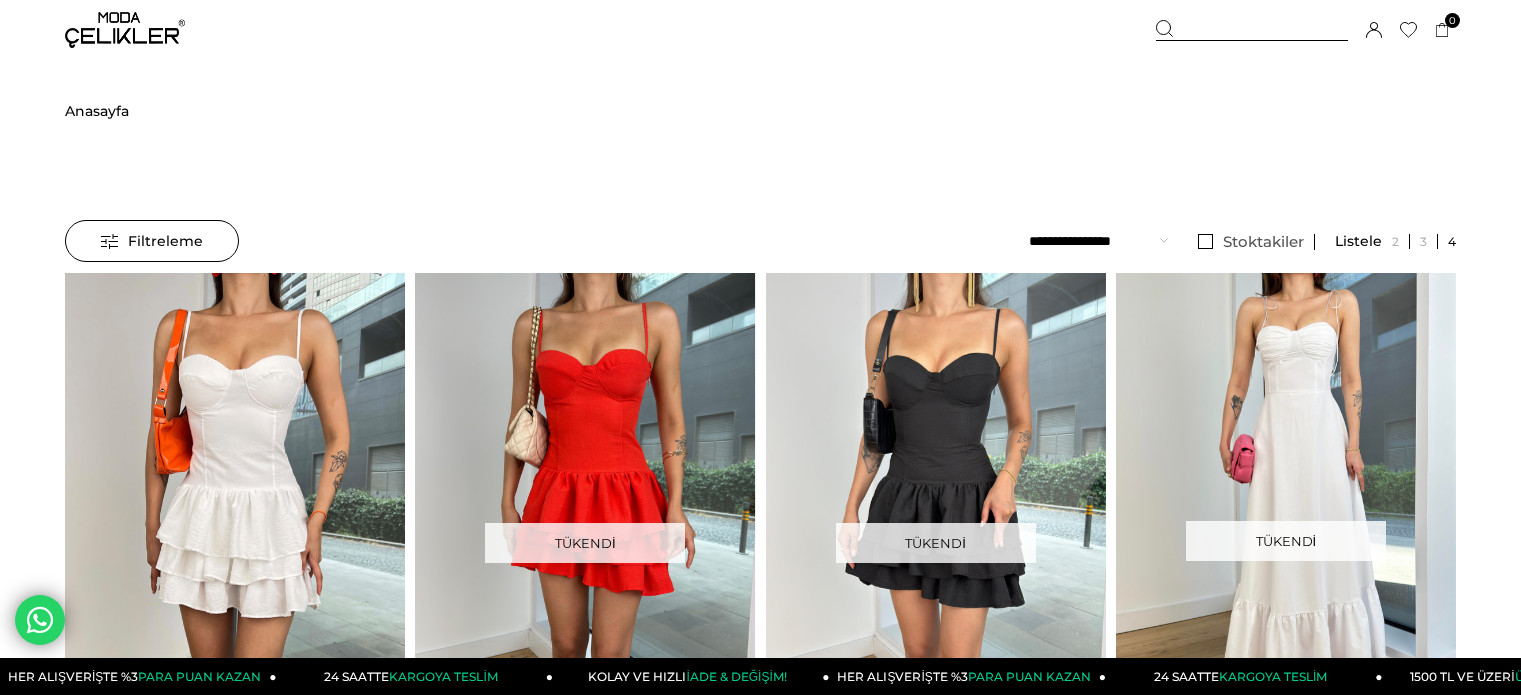 scroll, scrollTop: 0, scrollLeft: 0, axis: both 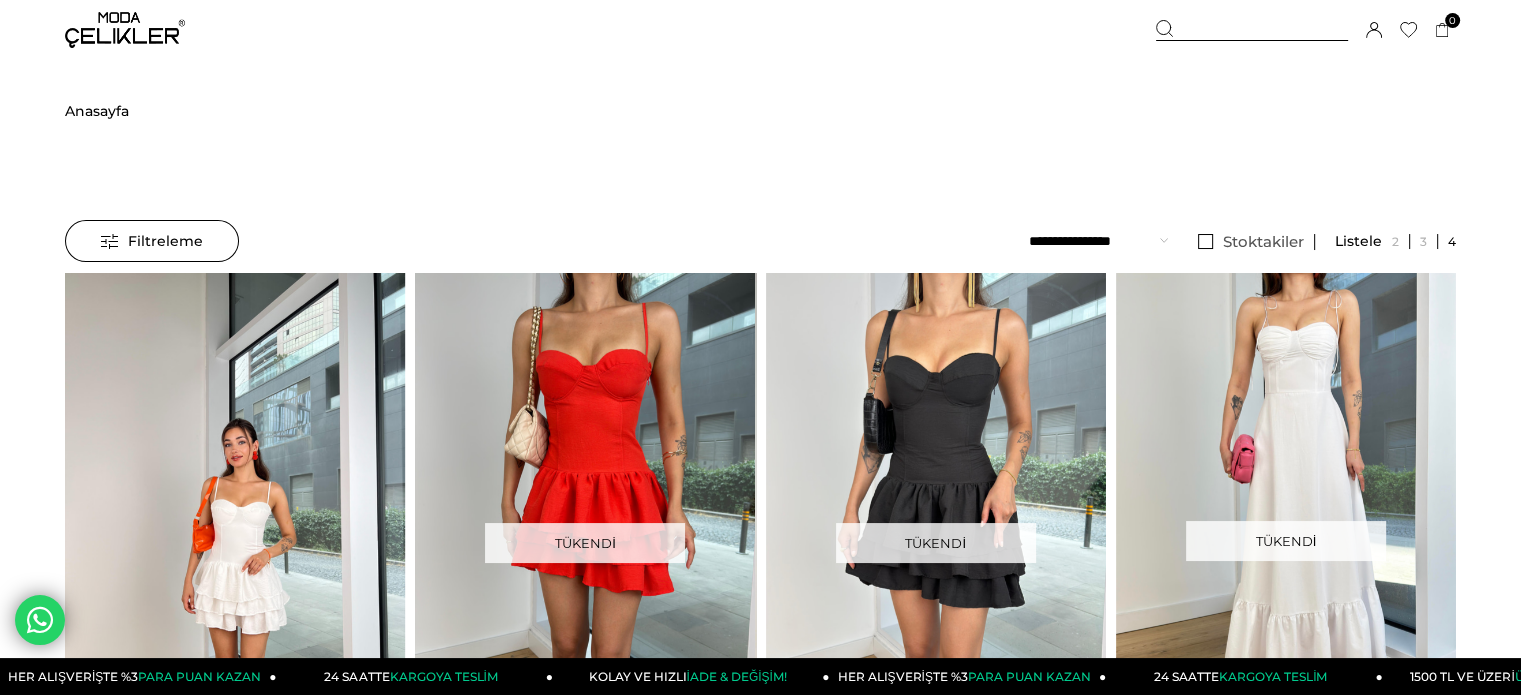 click at bounding box center (235, 499) 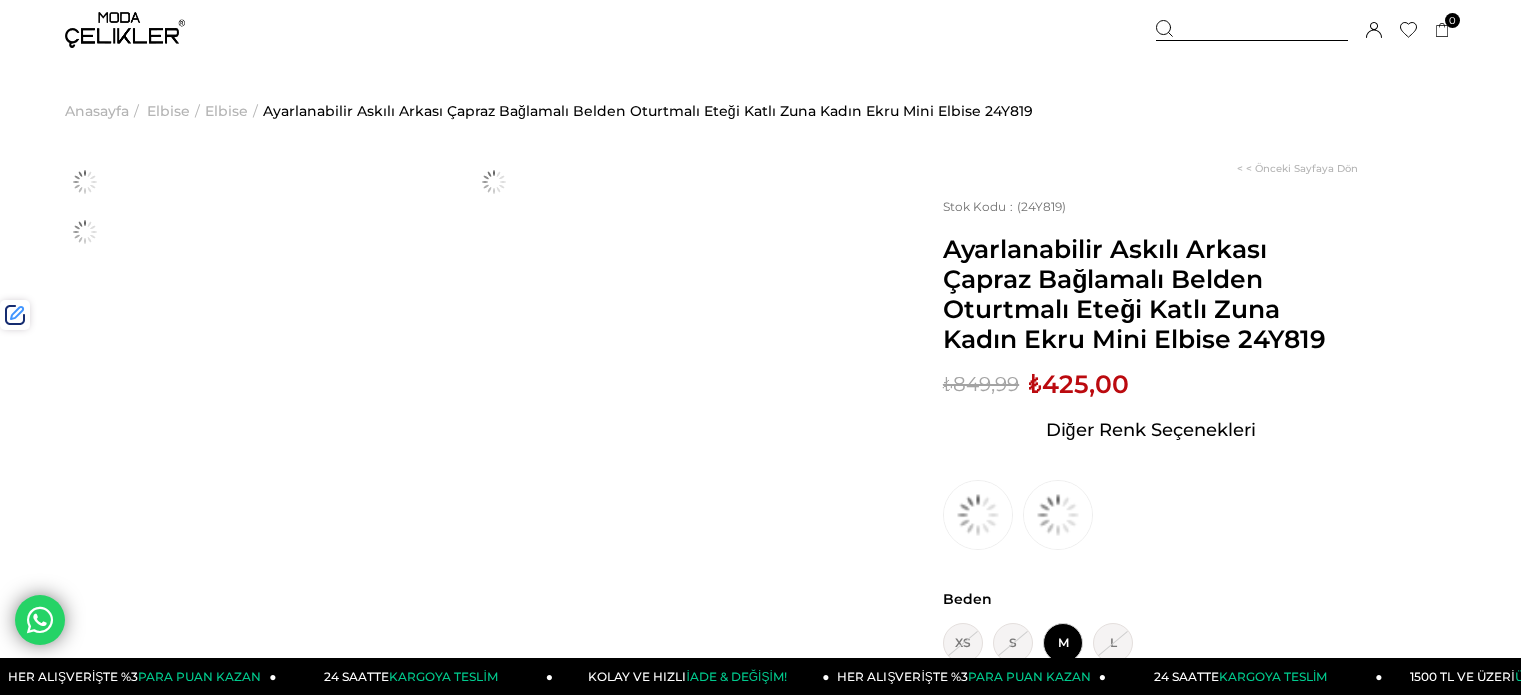 scroll, scrollTop: 0, scrollLeft: 0, axis: both 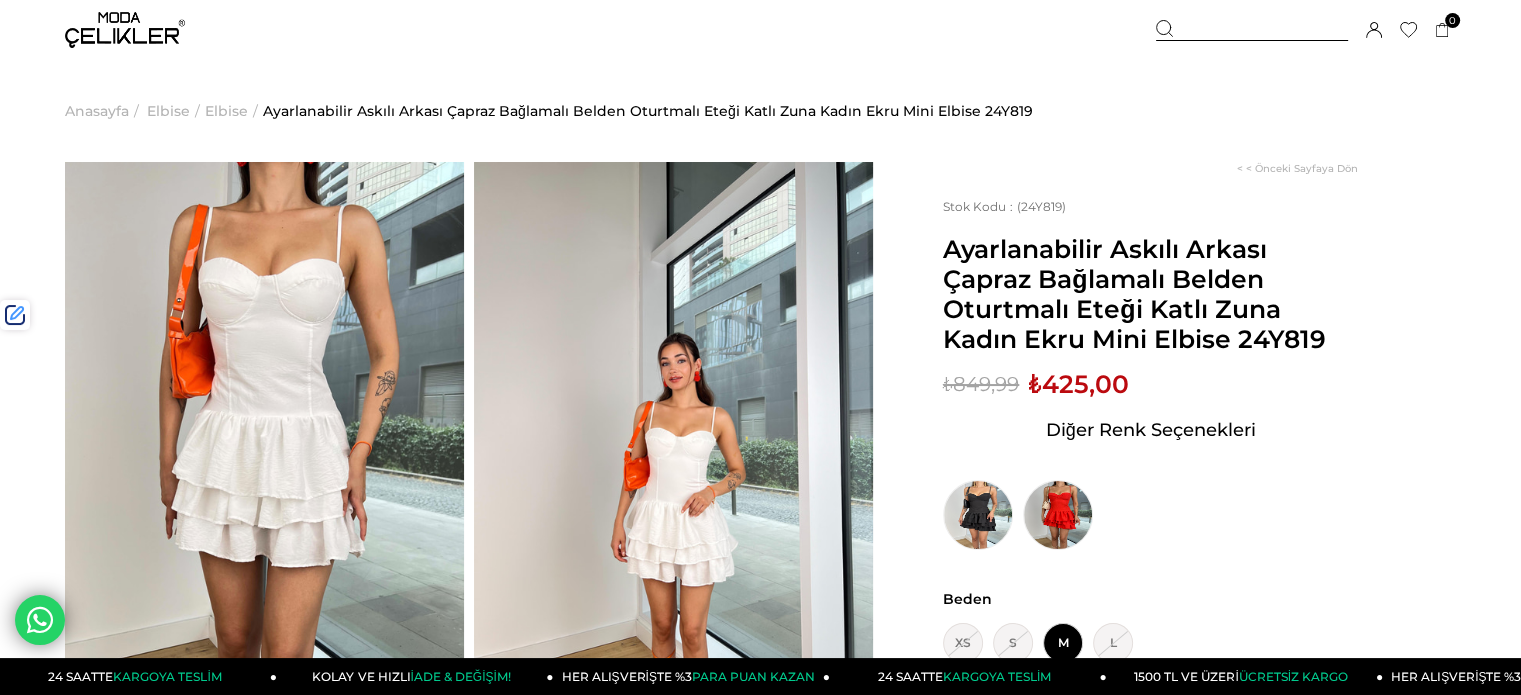 click at bounding box center (1252, 30) 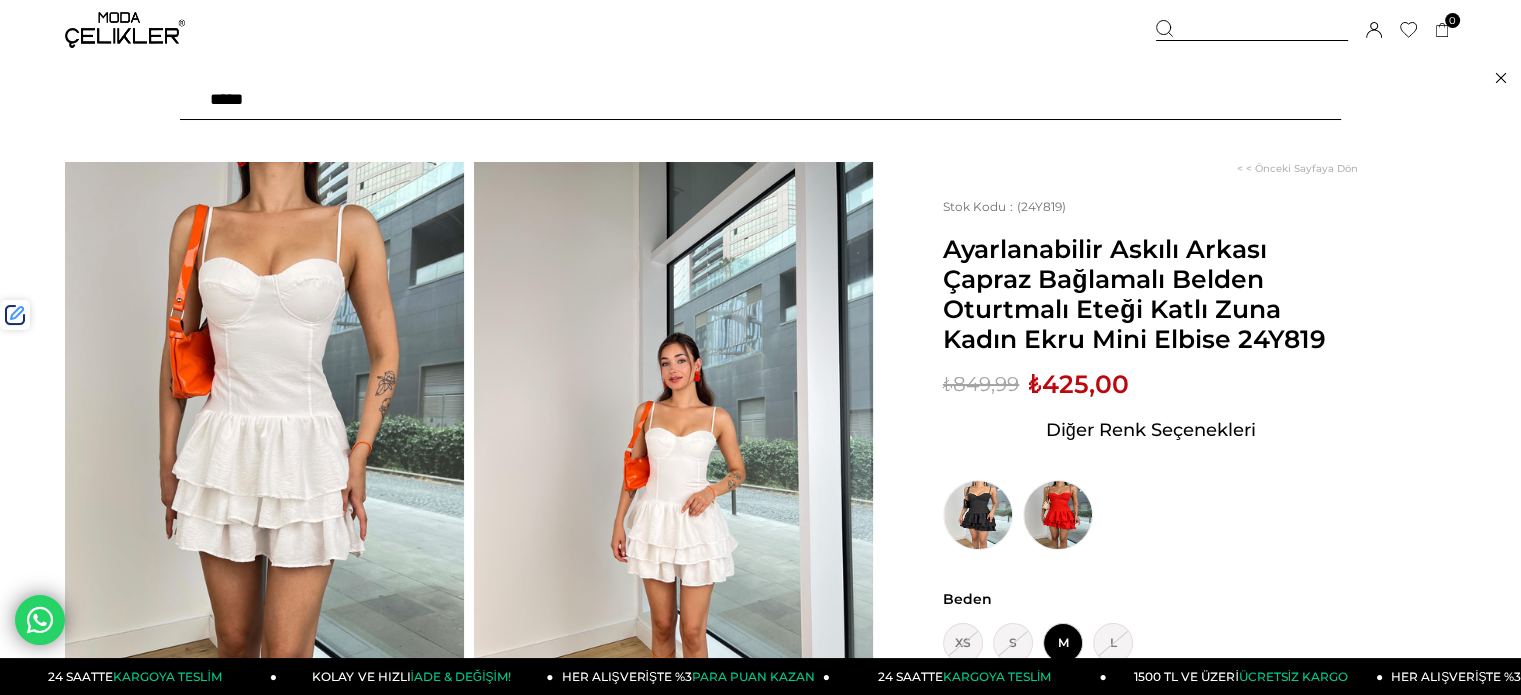 click at bounding box center (760, 100) 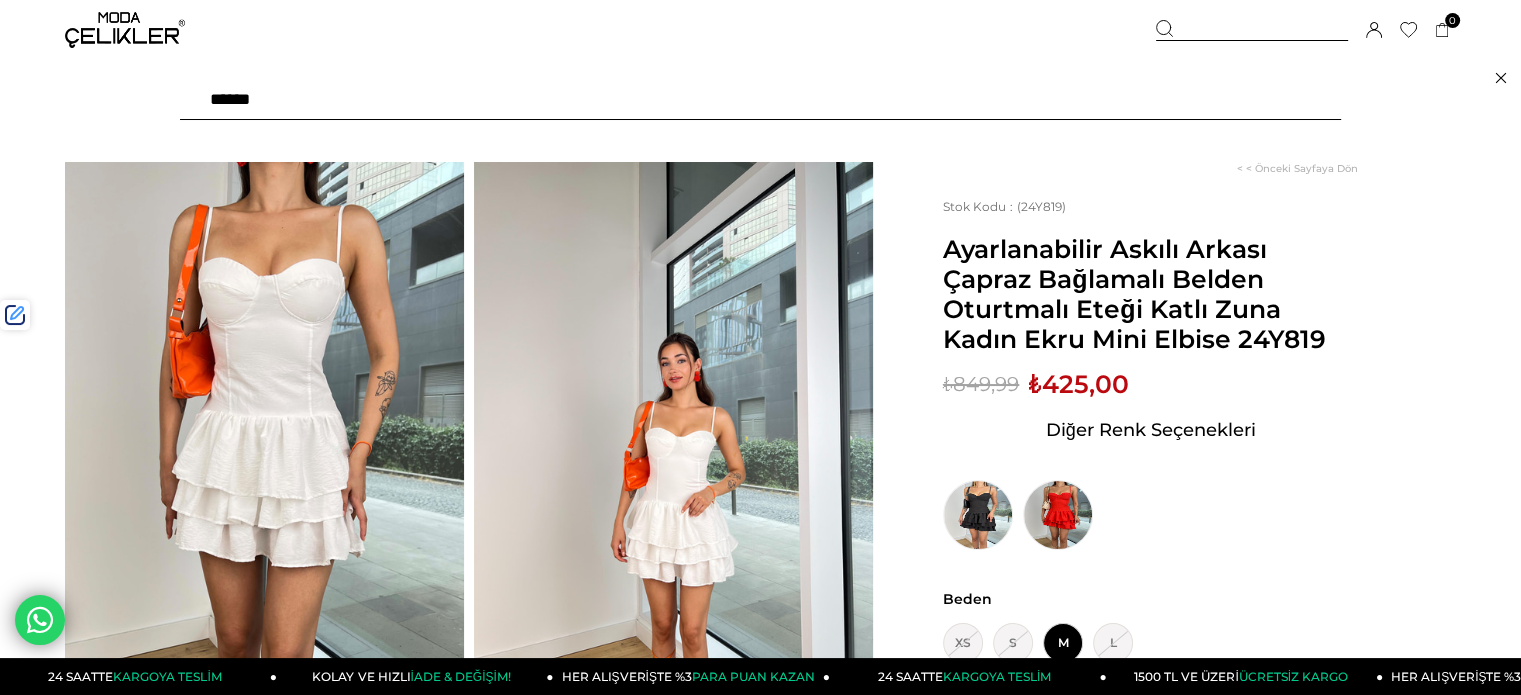 type on "******" 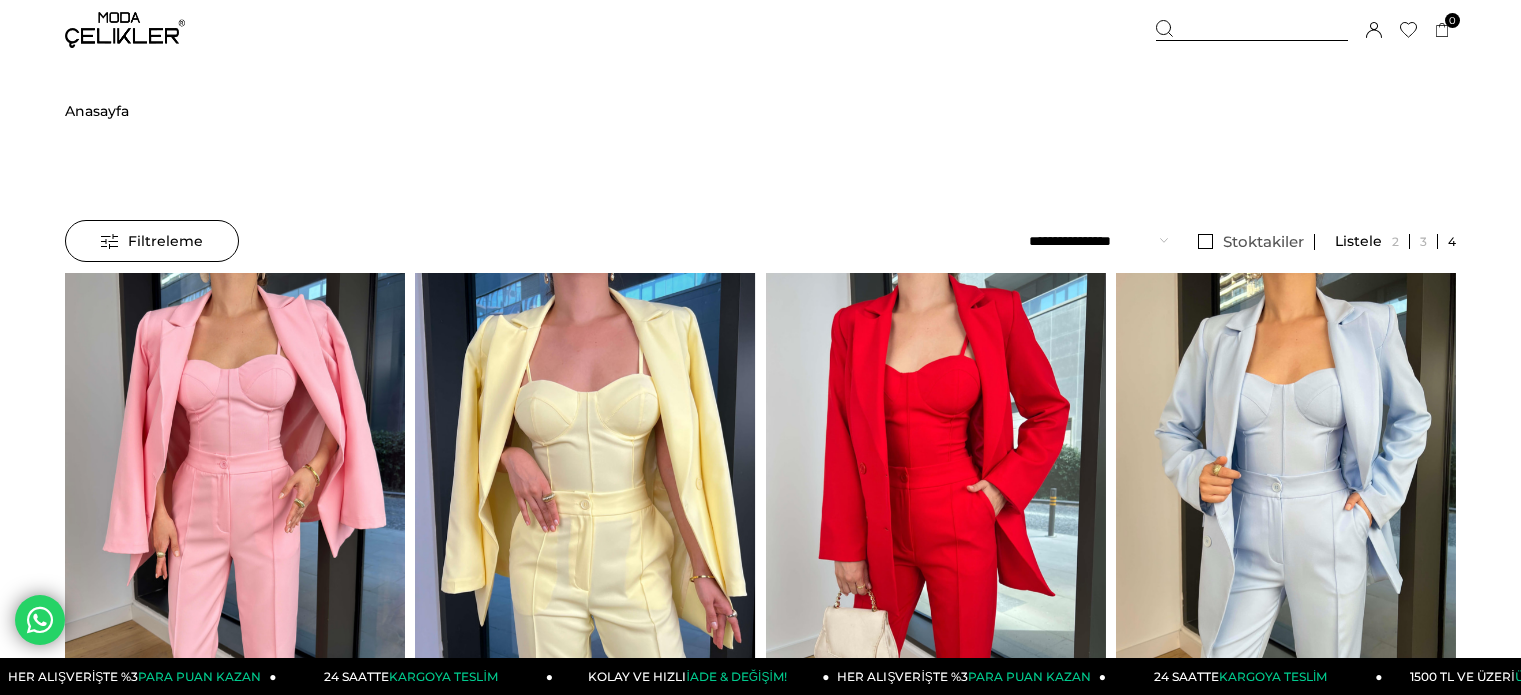 scroll, scrollTop: 0, scrollLeft: 0, axis: both 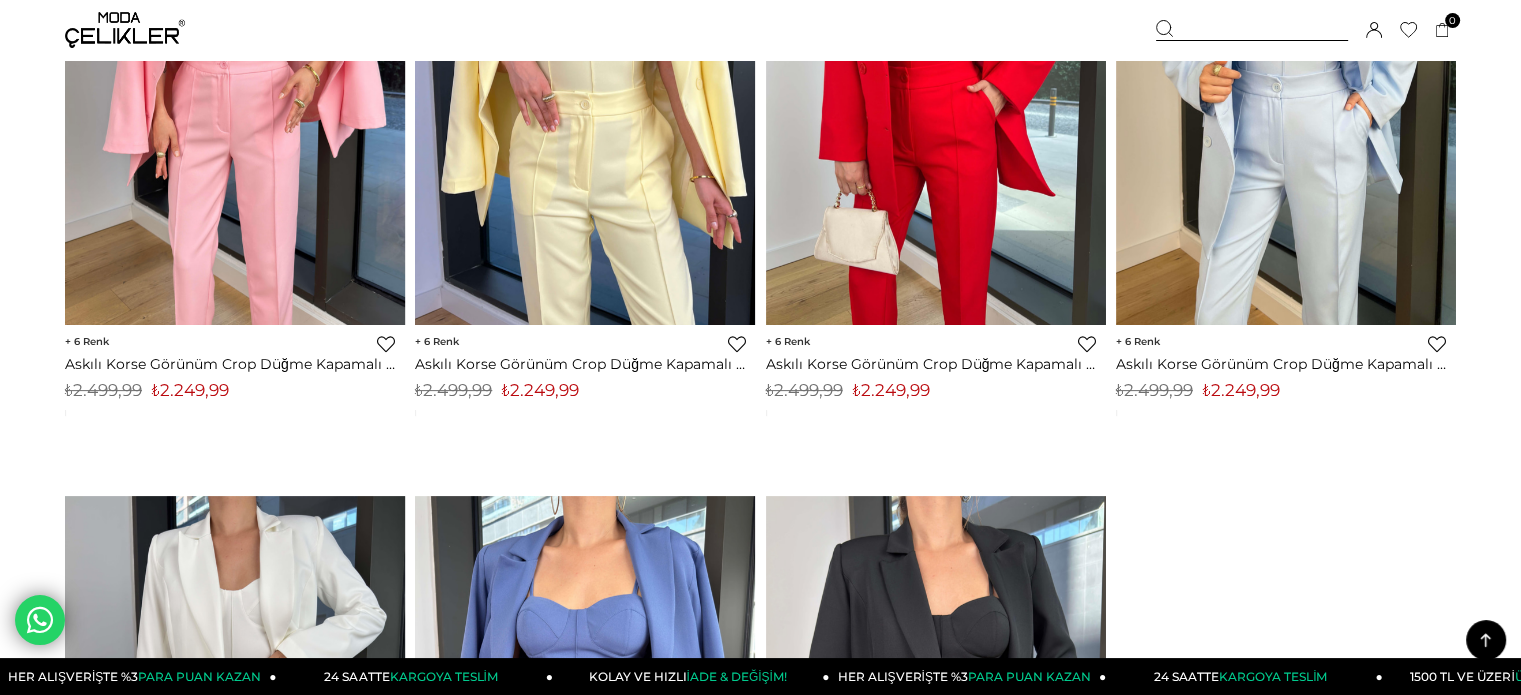 click on "₺2.249,99" at bounding box center (891, 390) 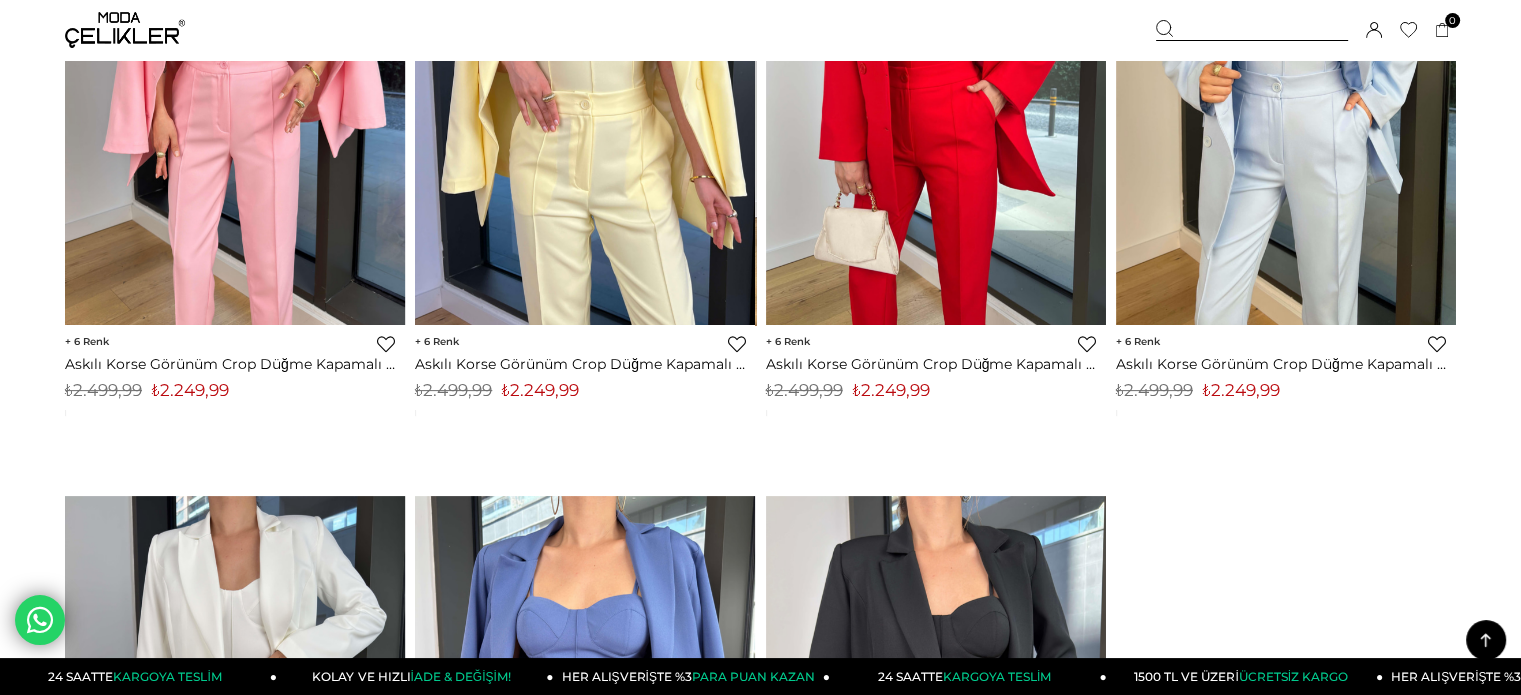 click at bounding box center (1252, 30) 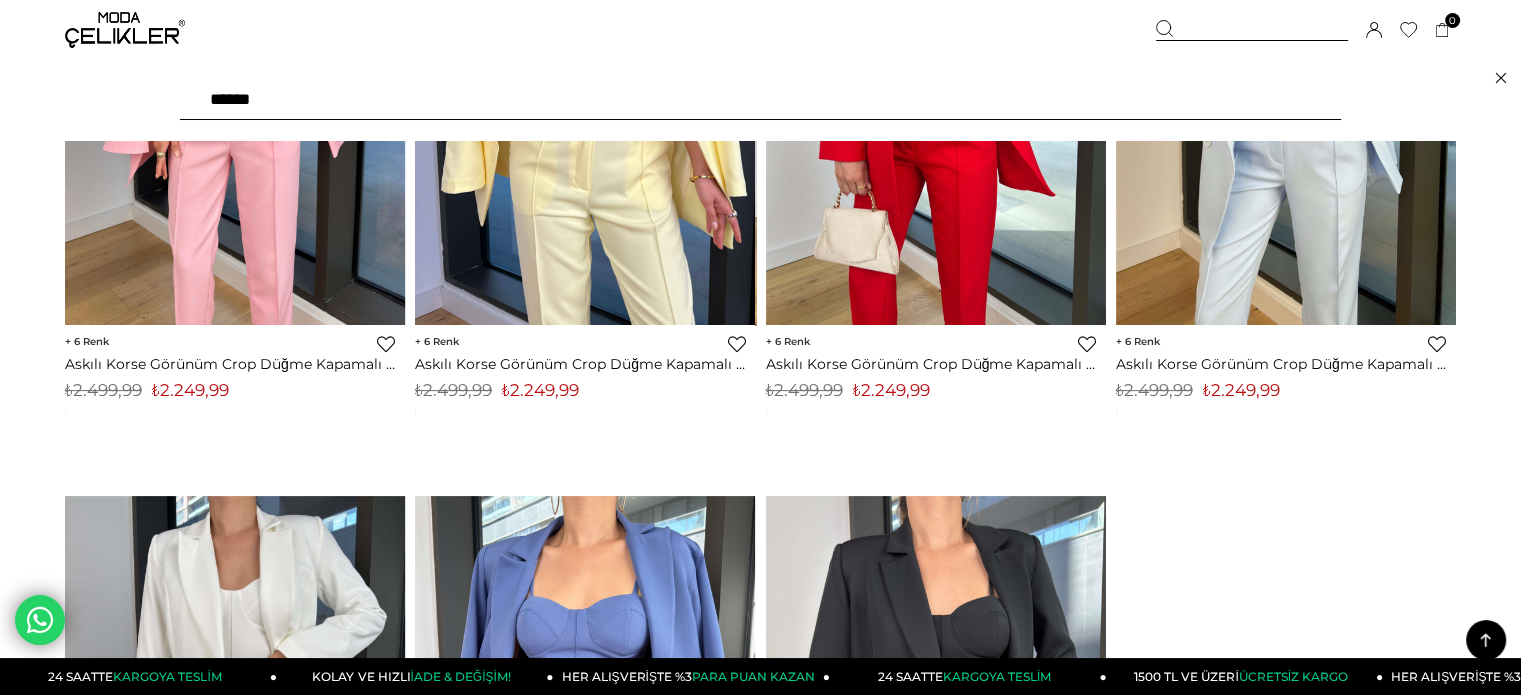 click on "******" at bounding box center (760, 100) 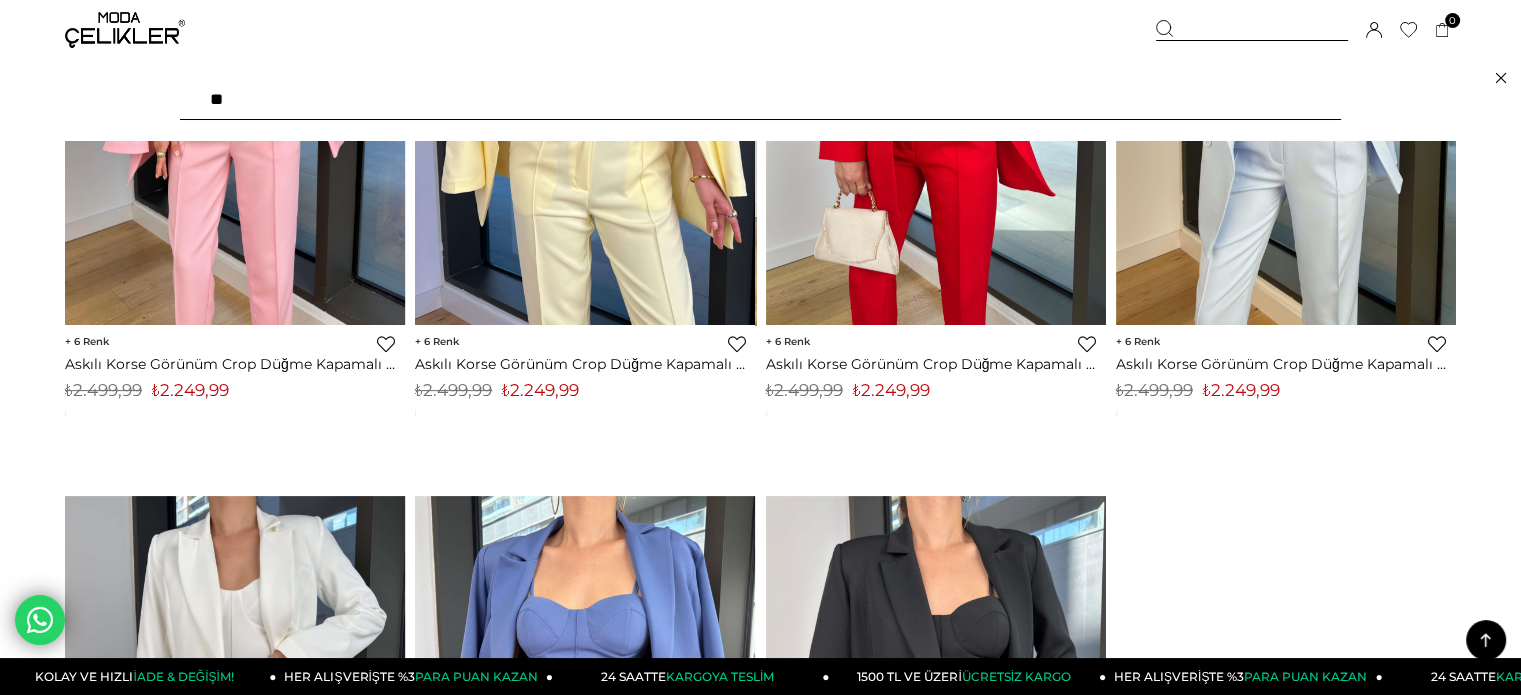 type on "***" 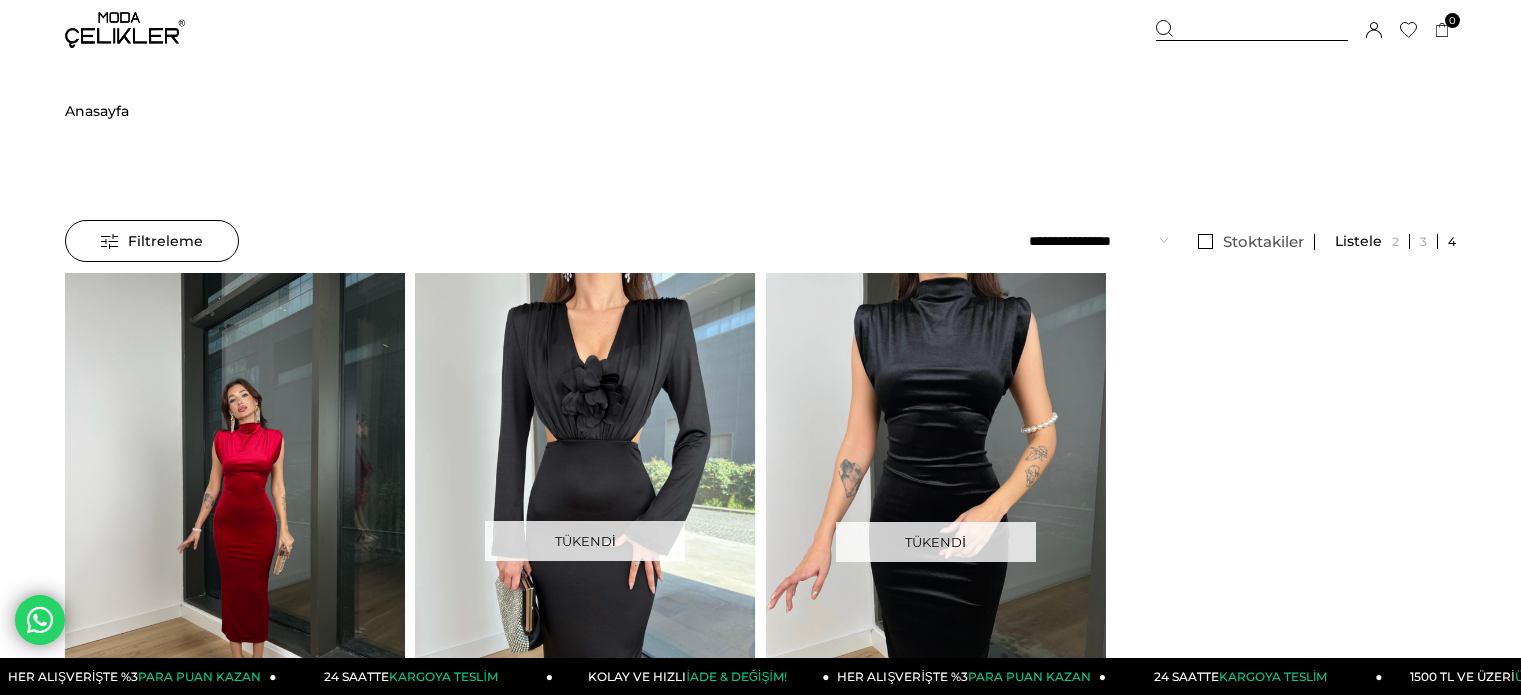 scroll, scrollTop: 0, scrollLeft: 0, axis: both 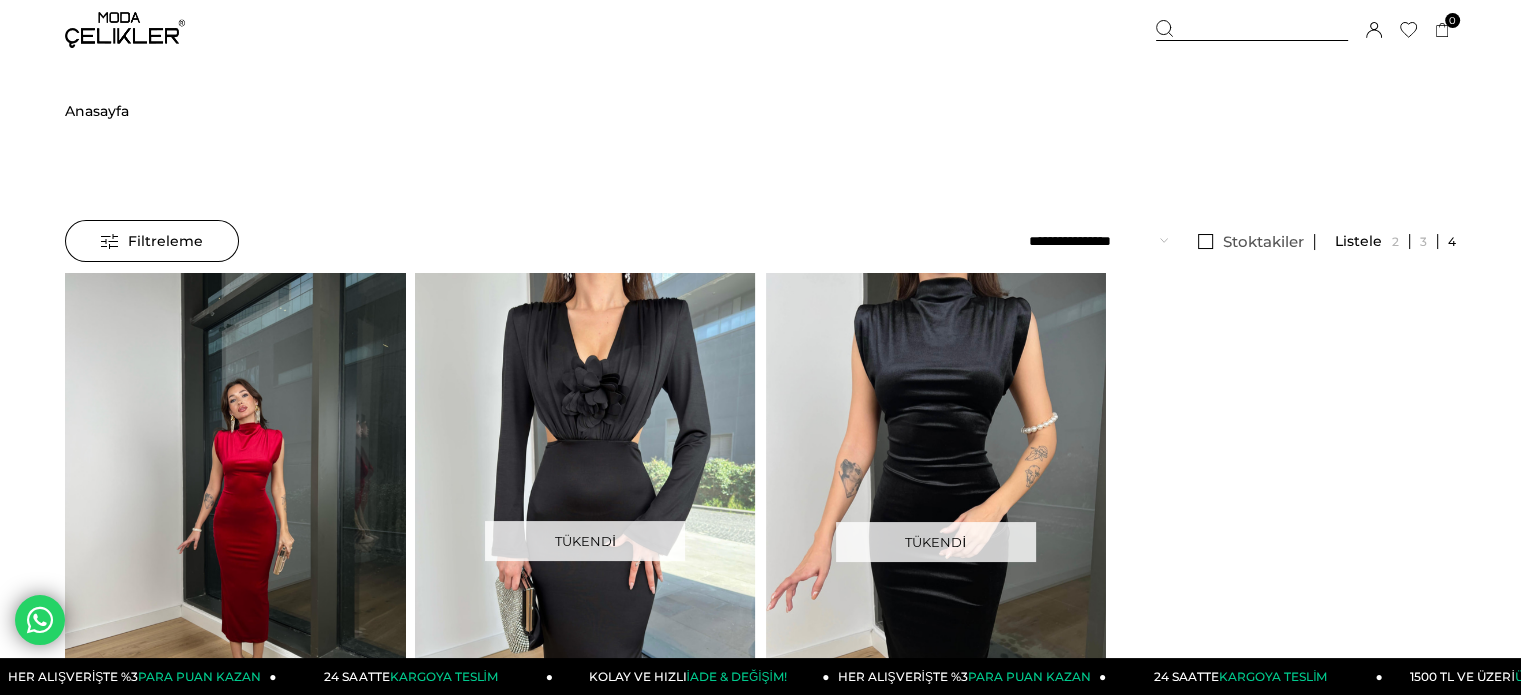 click at bounding box center (65, 499) 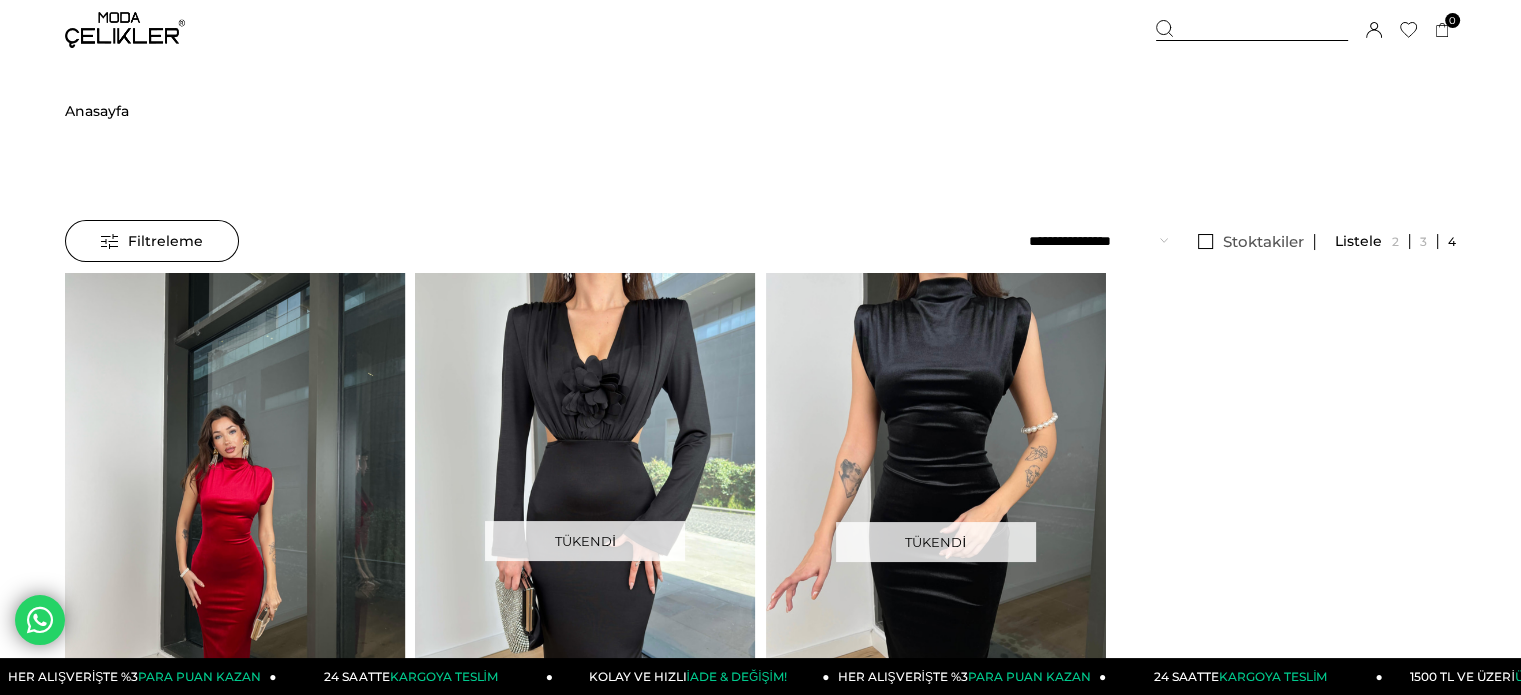 click at bounding box center [235, 499] 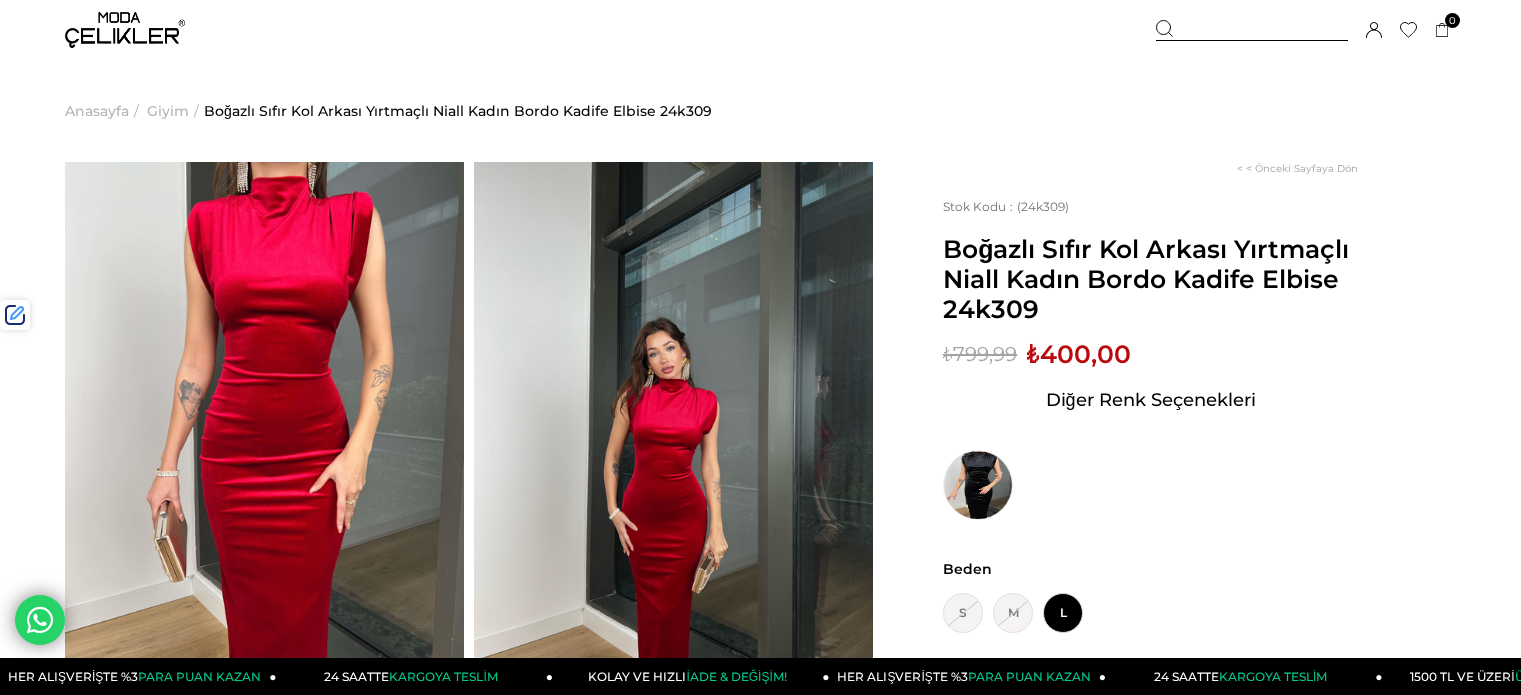 scroll, scrollTop: 0, scrollLeft: 0, axis: both 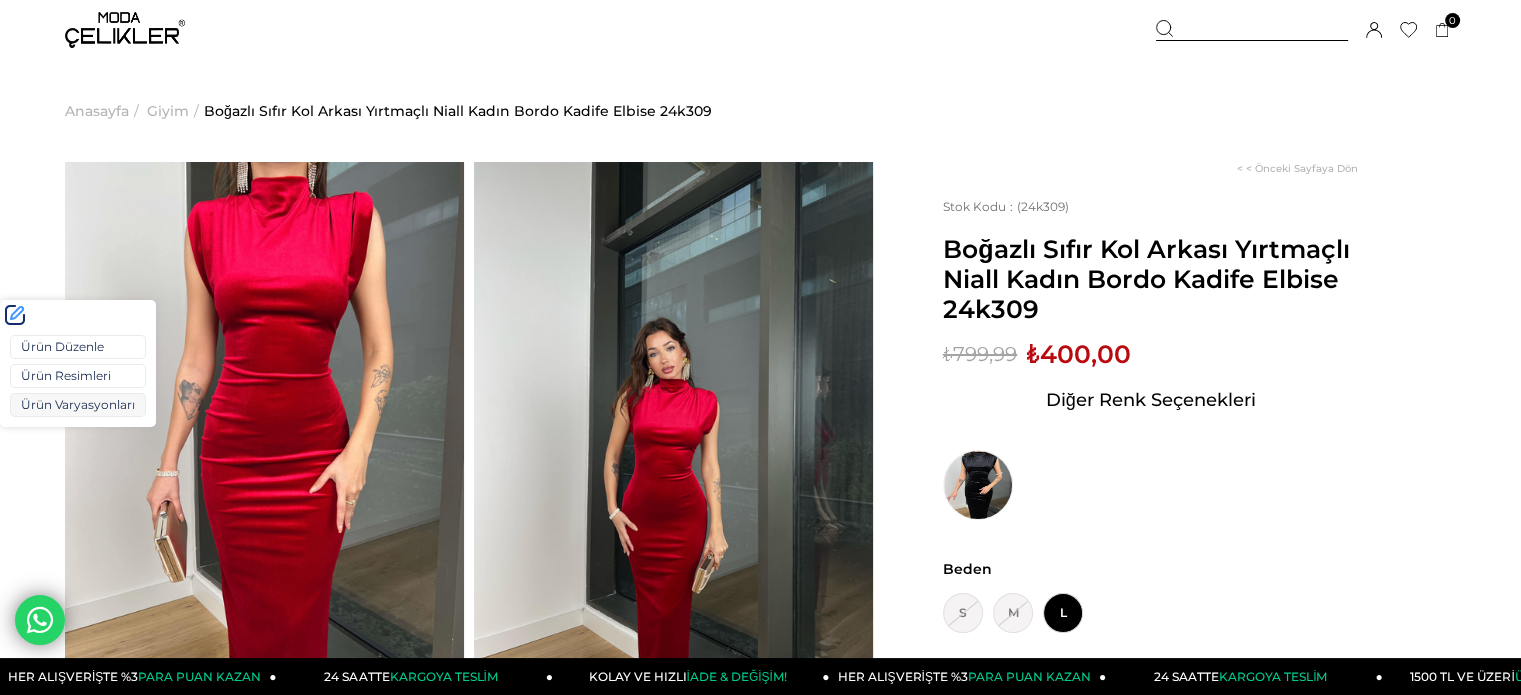 click on "Ürün Varyasyonları" at bounding box center (78, 405) 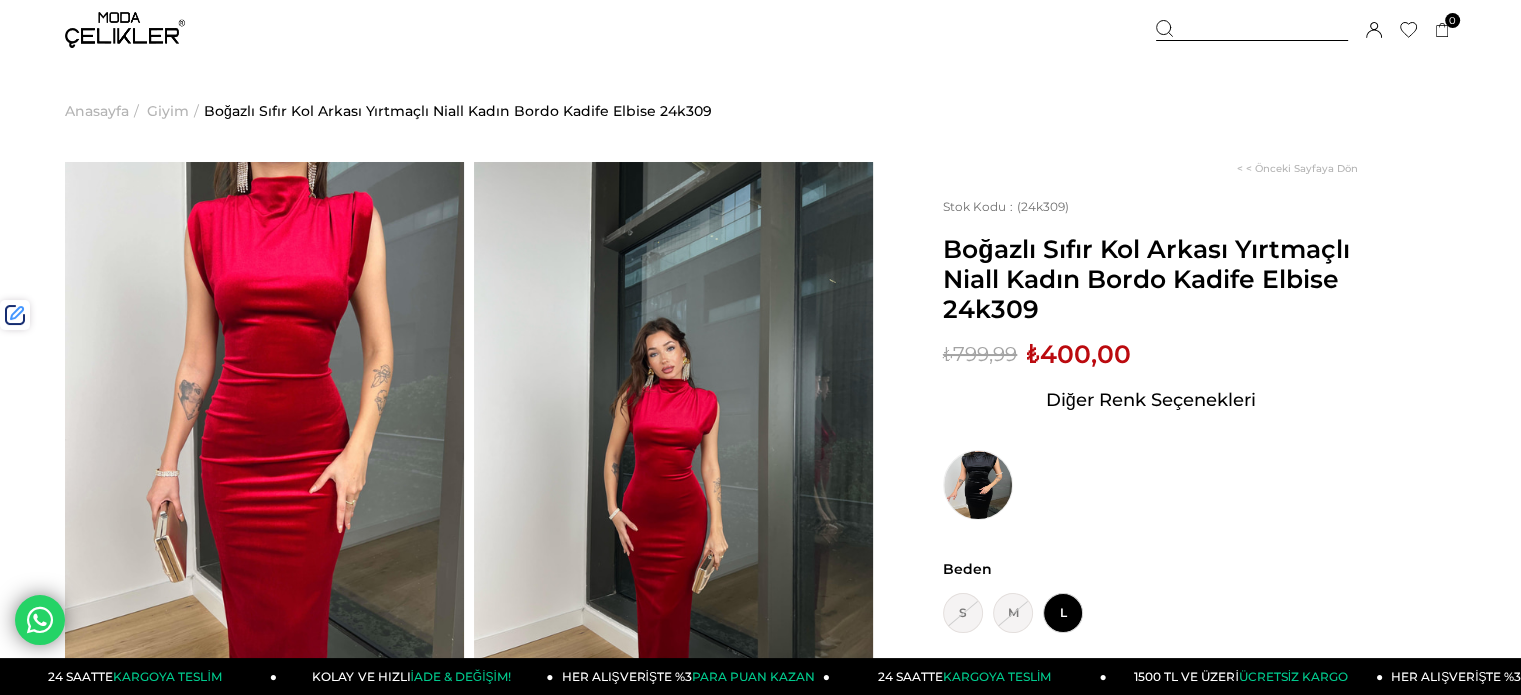 click at bounding box center [1252, 30] 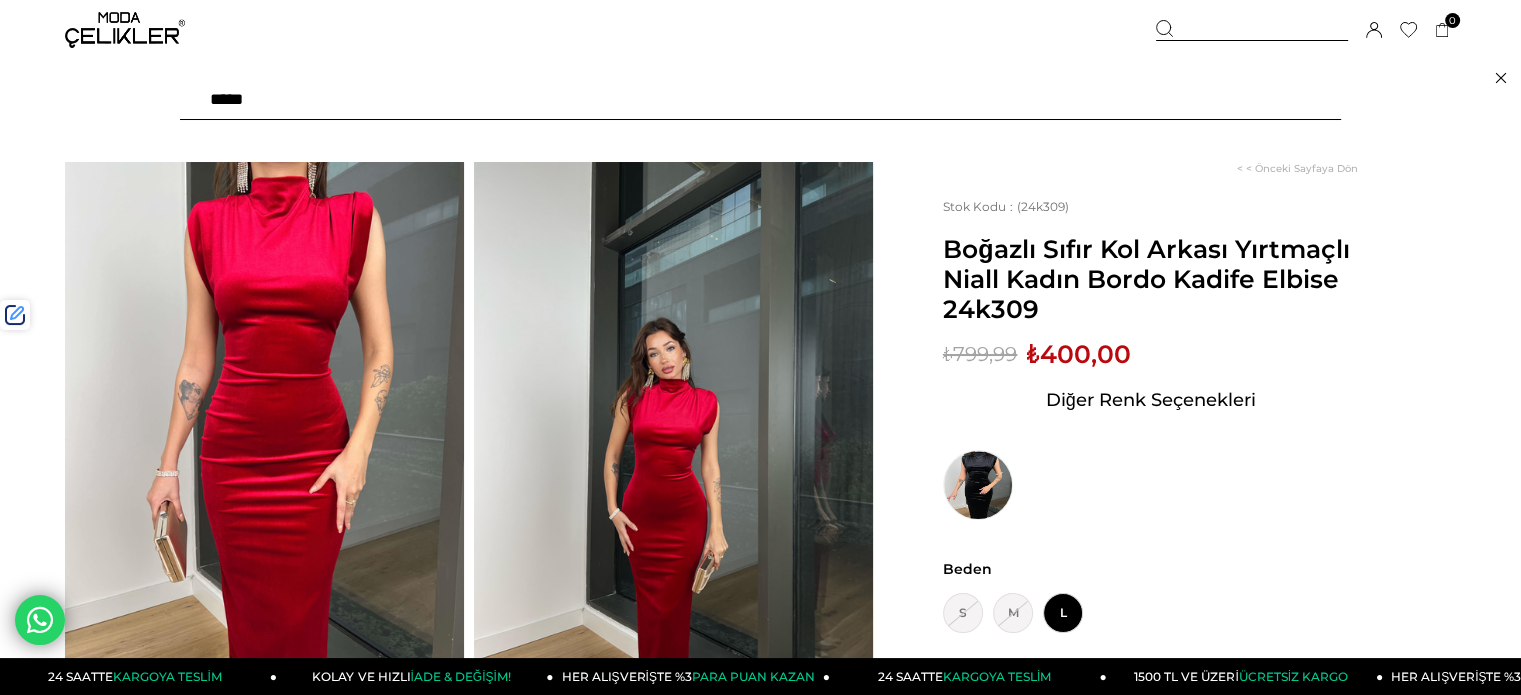 click at bounding box center (760, 100) 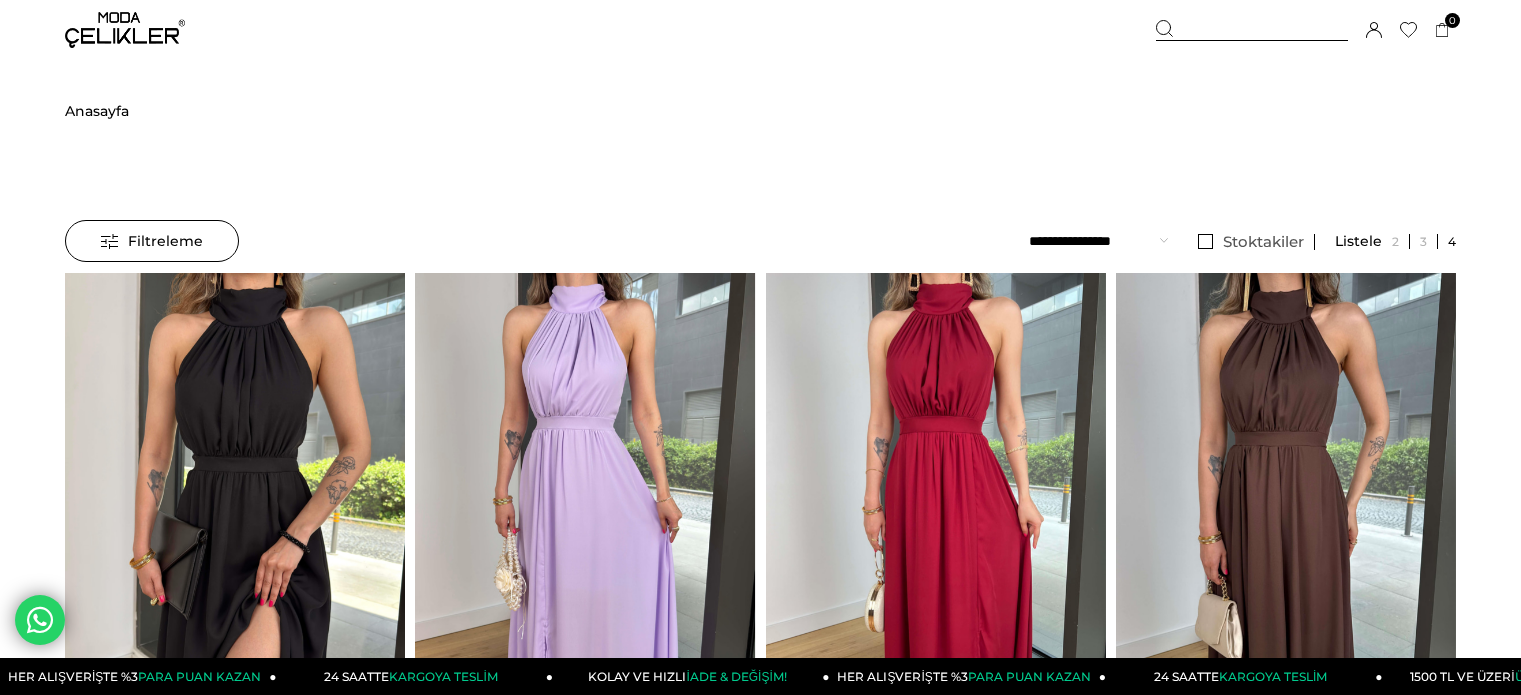scroll, scrollTop: 0, scrollLeft: 0, axis: both 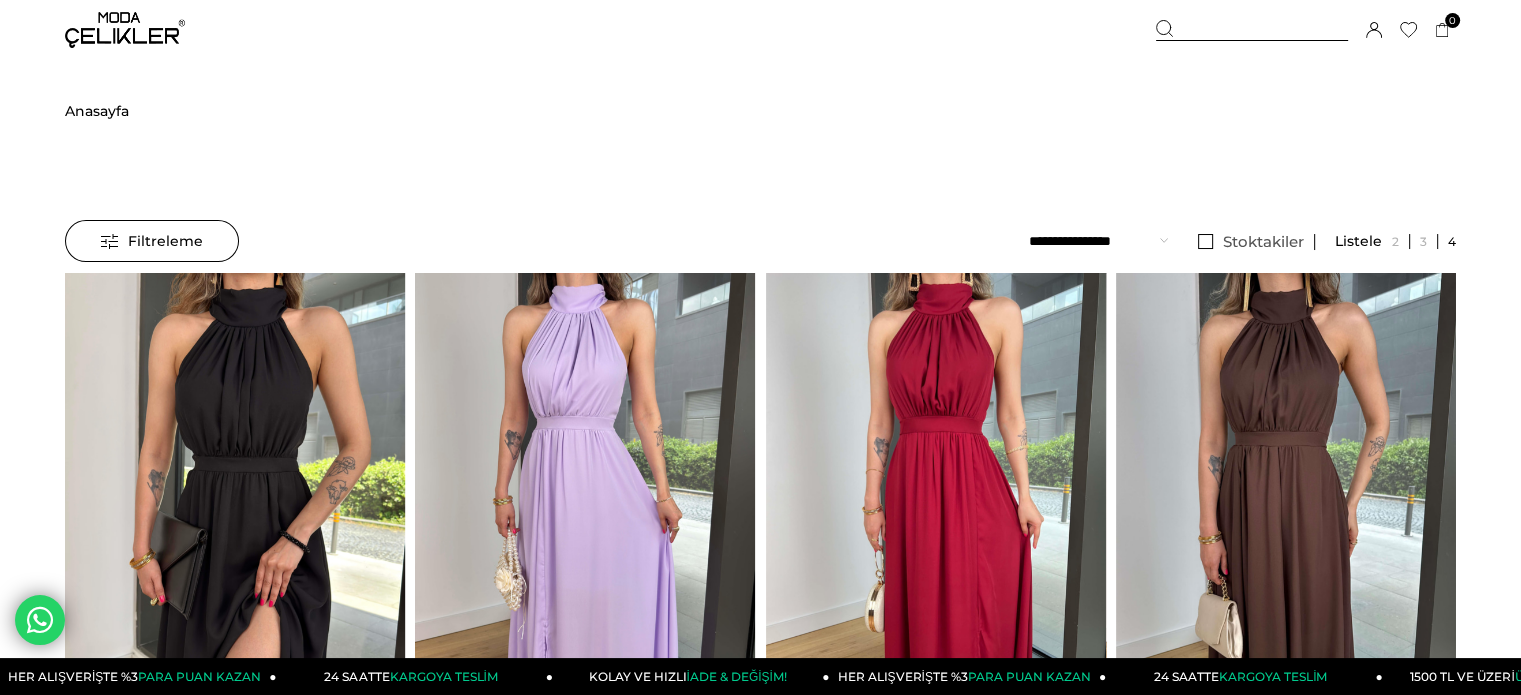 click at bounding box center [1252, 30] 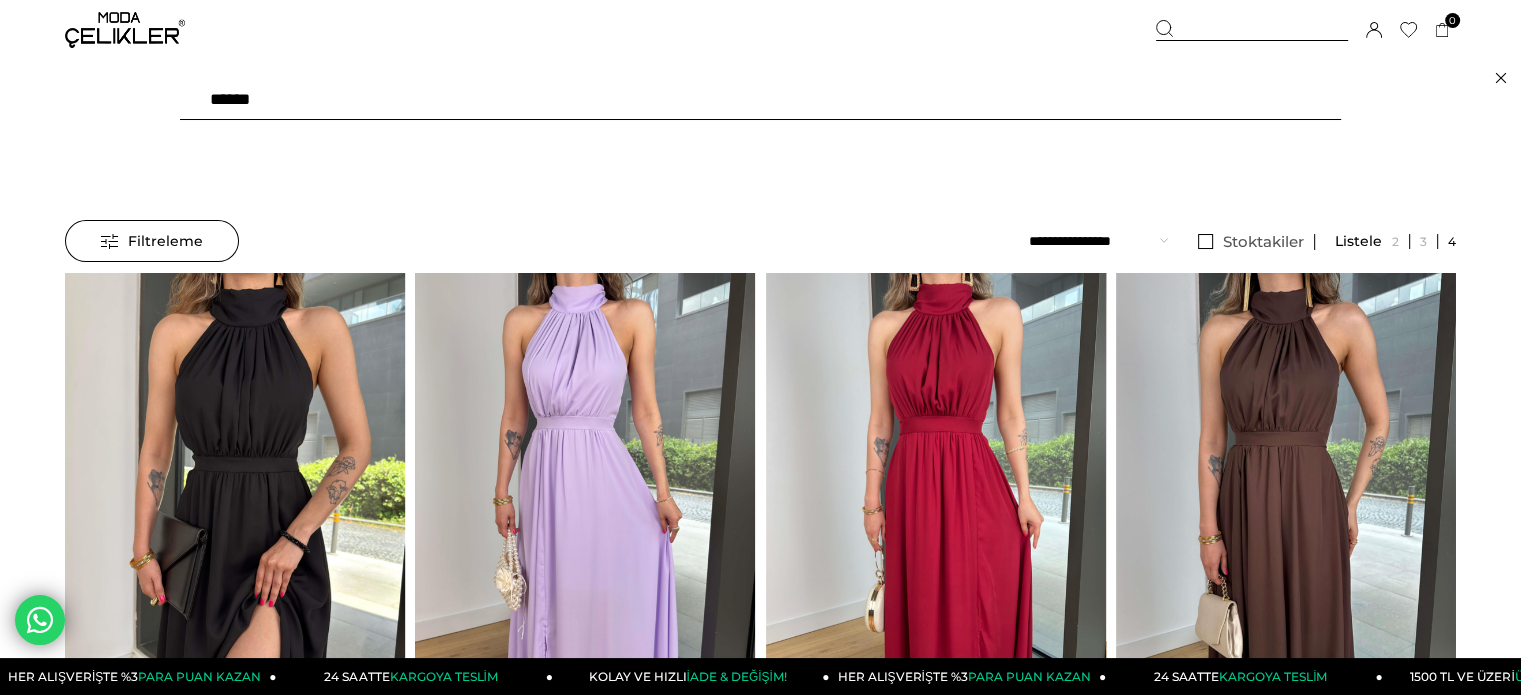 click on "******" at bounding box center [760, 100] 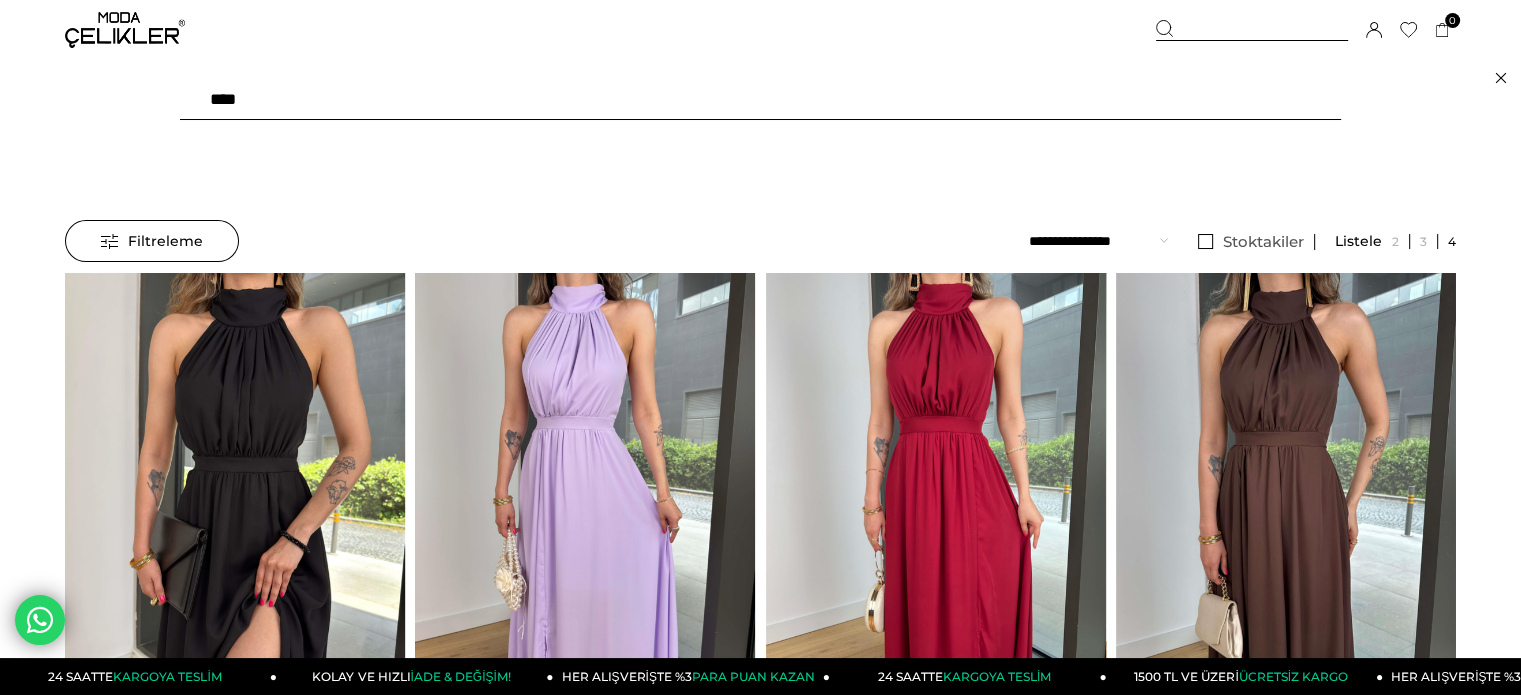 type on "****" 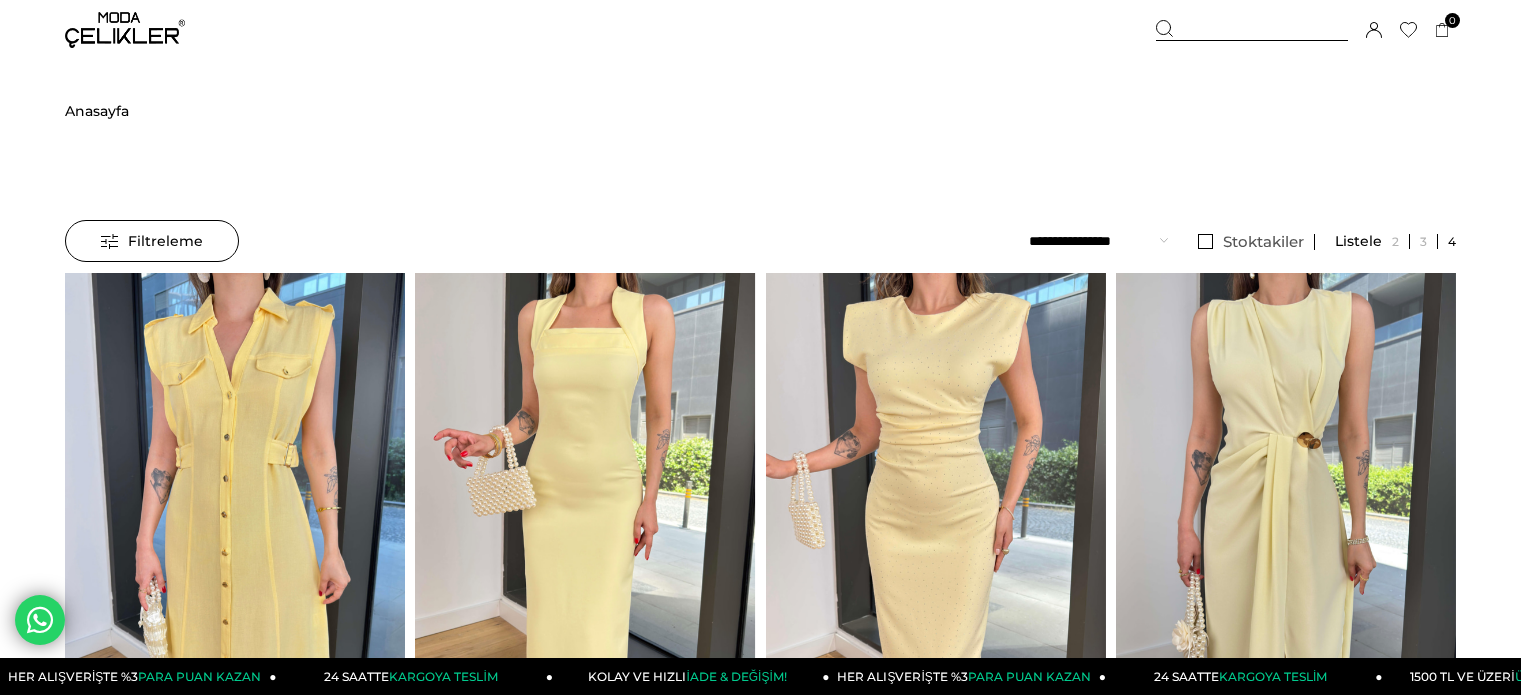 scroll, scrollTop: 0, scrollLeft: 0, axis: both 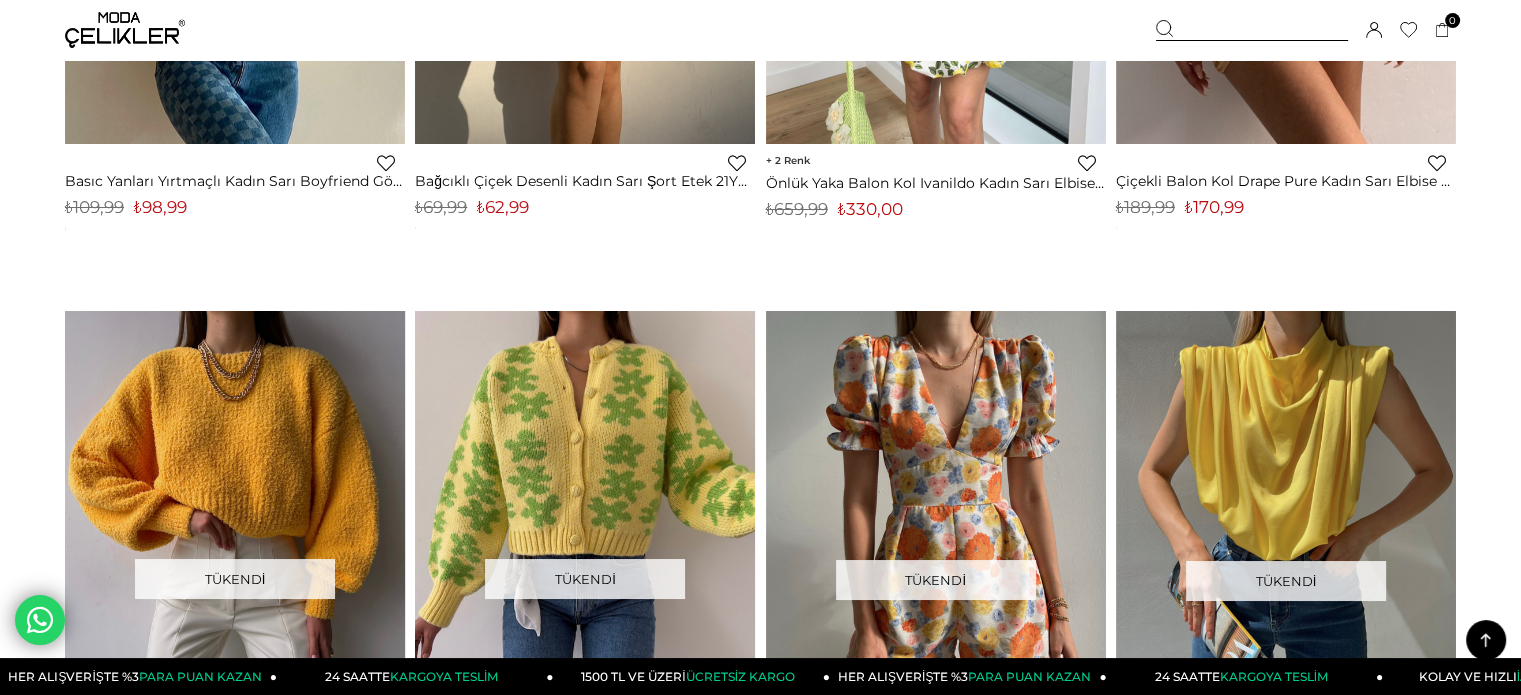 click at bounding box center (1252, 30) 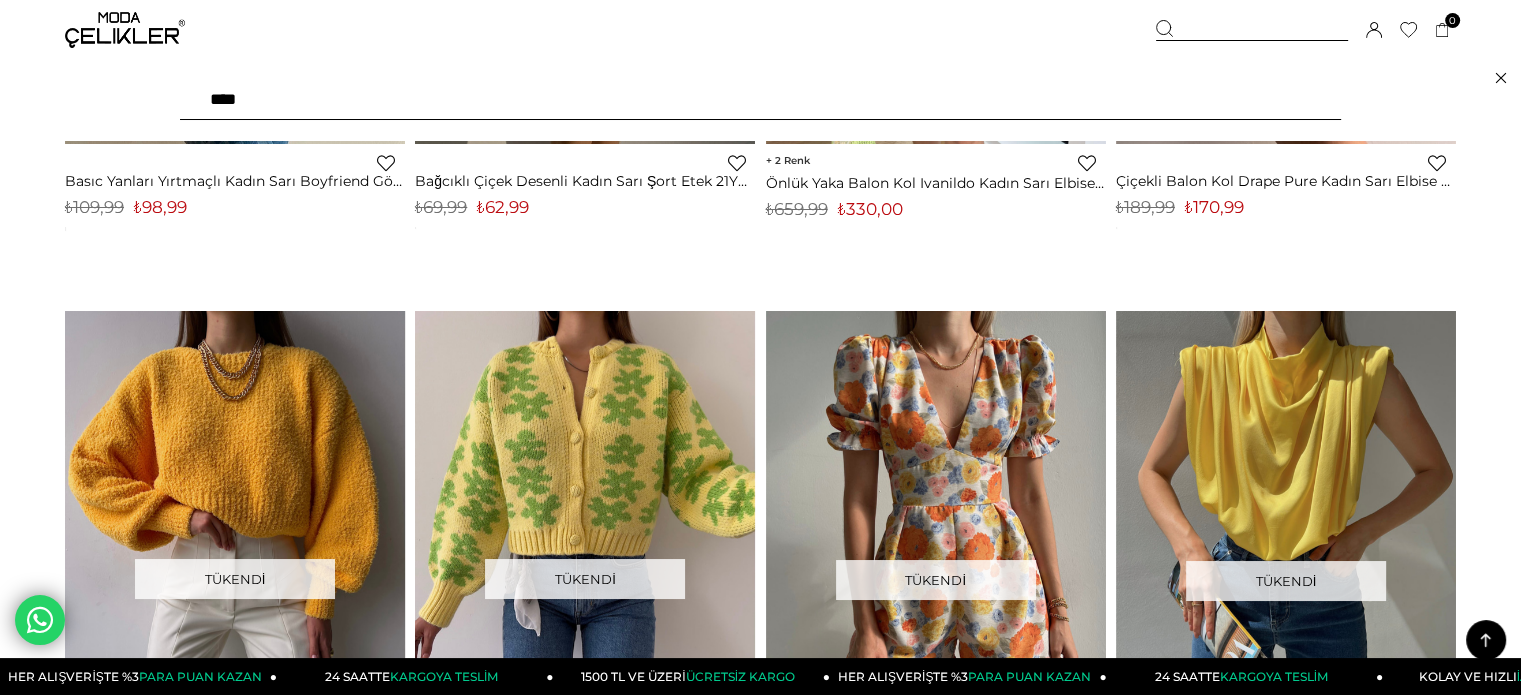 click on "****" at bounding box center (760, 100) 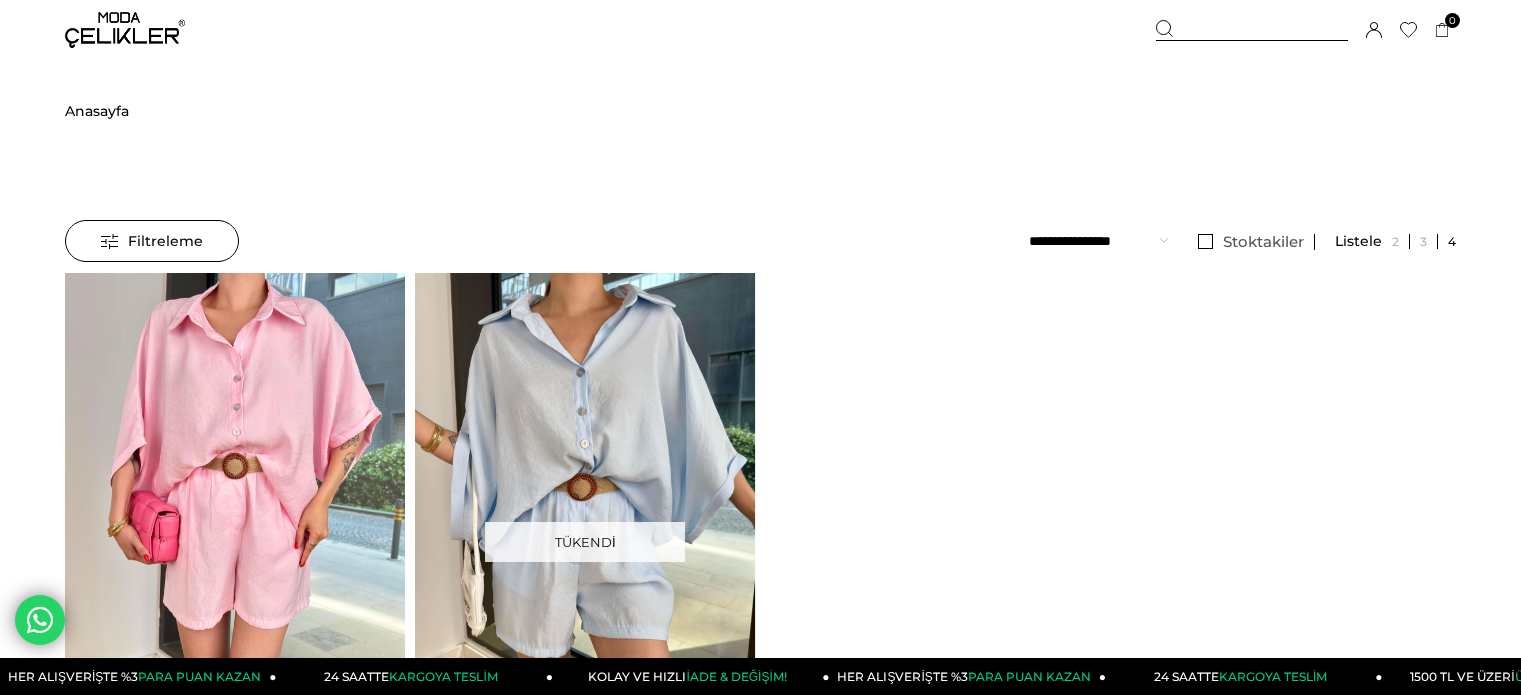 scroll, scrollTop: 0, scrollLeft: 0, axis: both 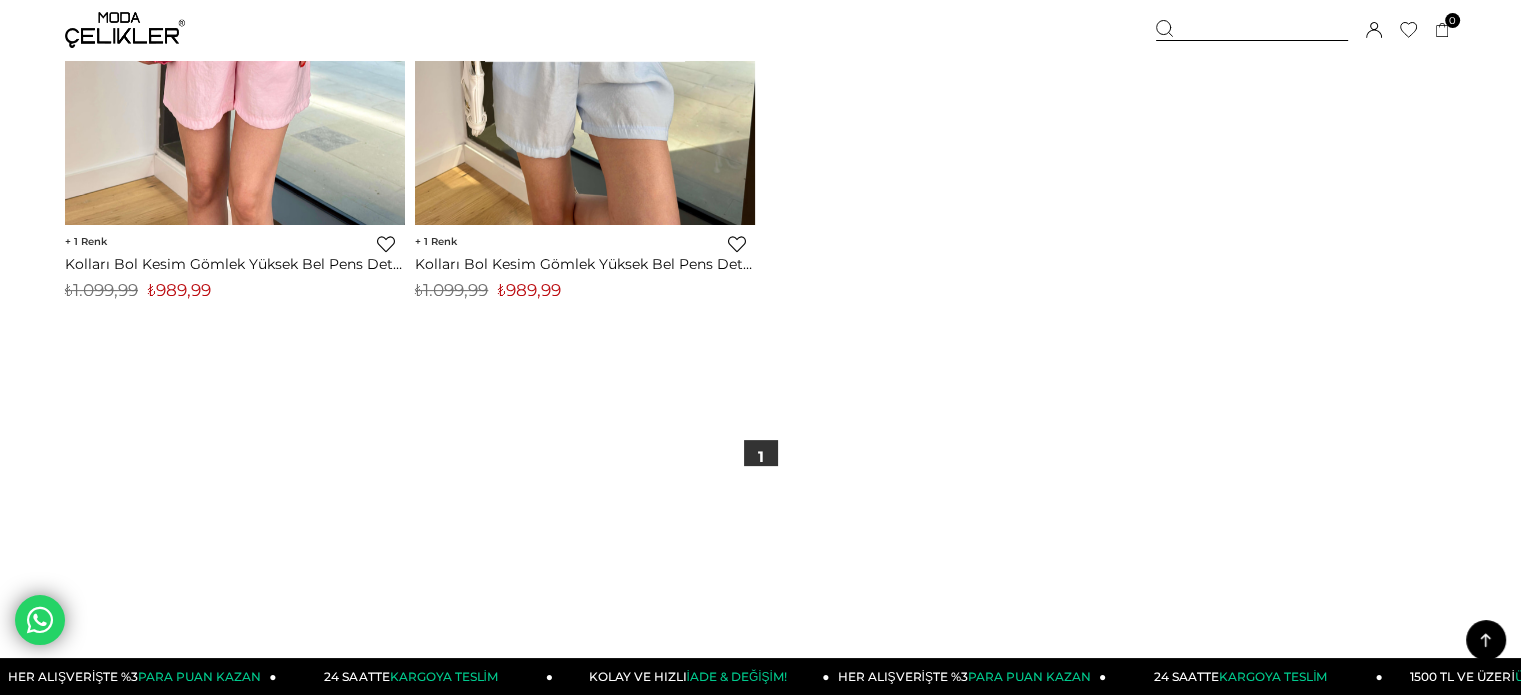 click on "₺989,99" at bounding box center (179, 290) 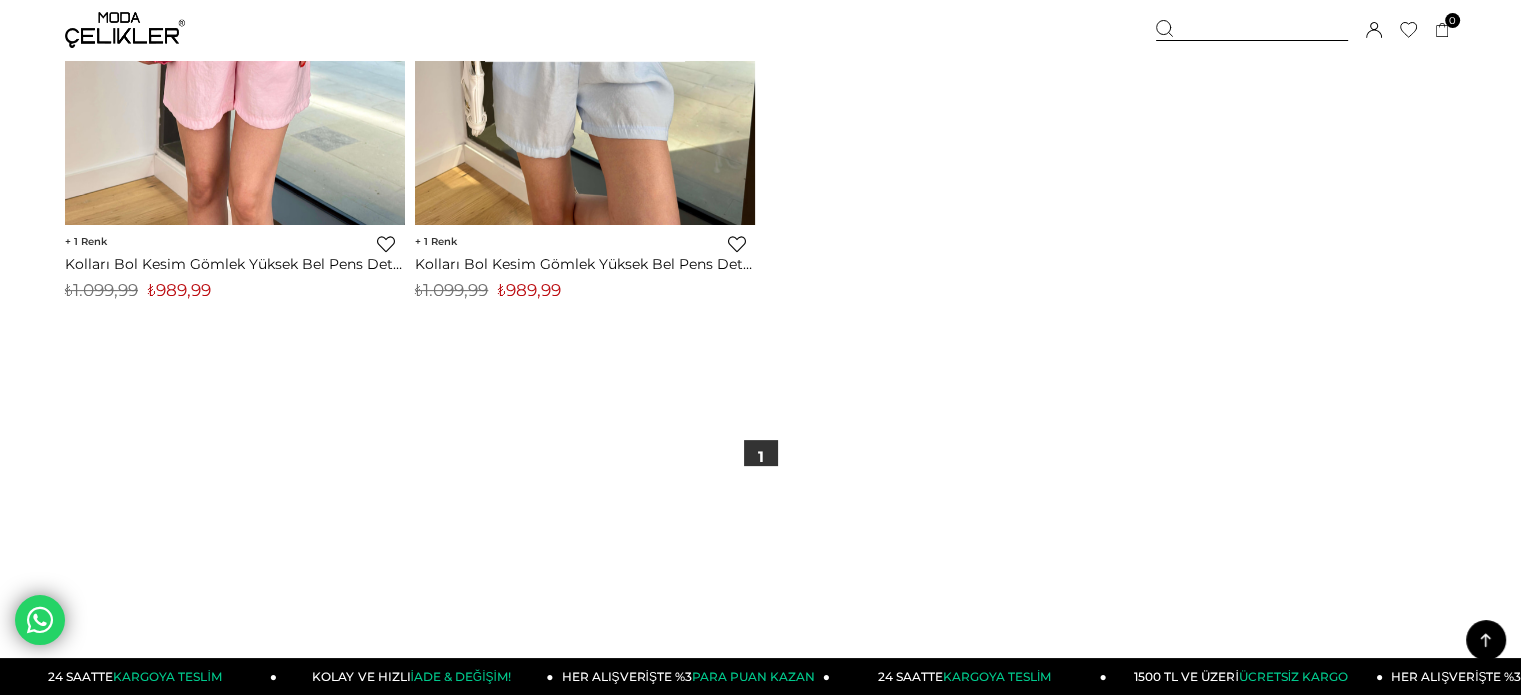 click at bounding box center (1252, 30) 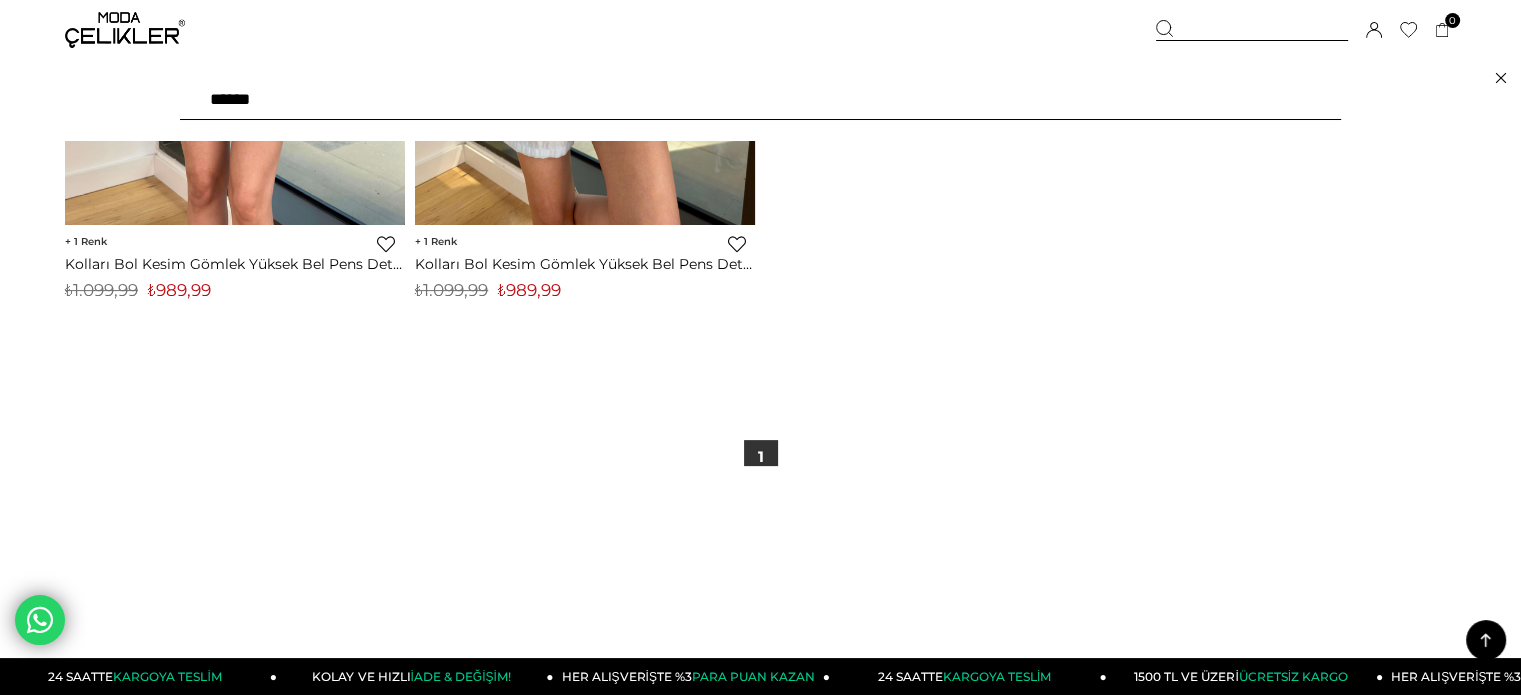 click on "******" at bounding box center [760, 100] 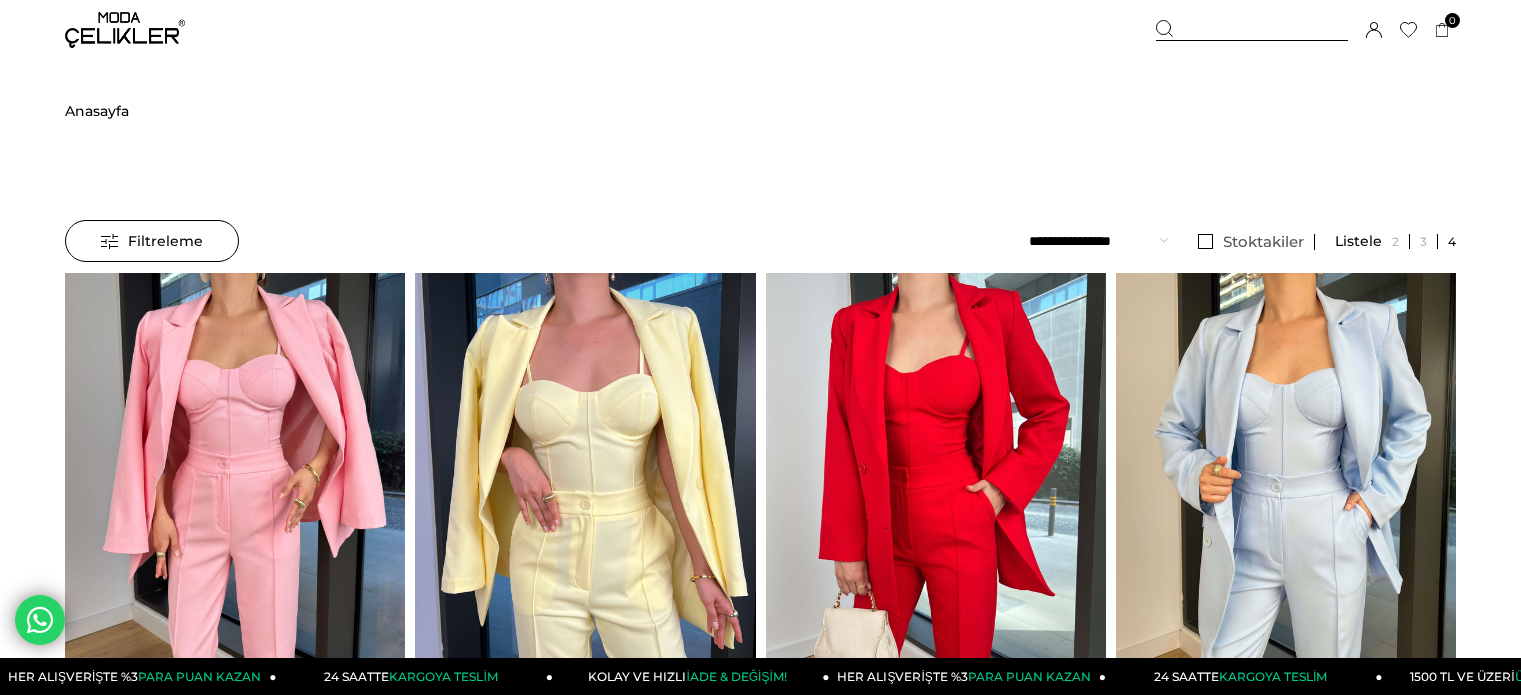 scroll, scrollTop: 0, scrollLeft: 0, axis: both 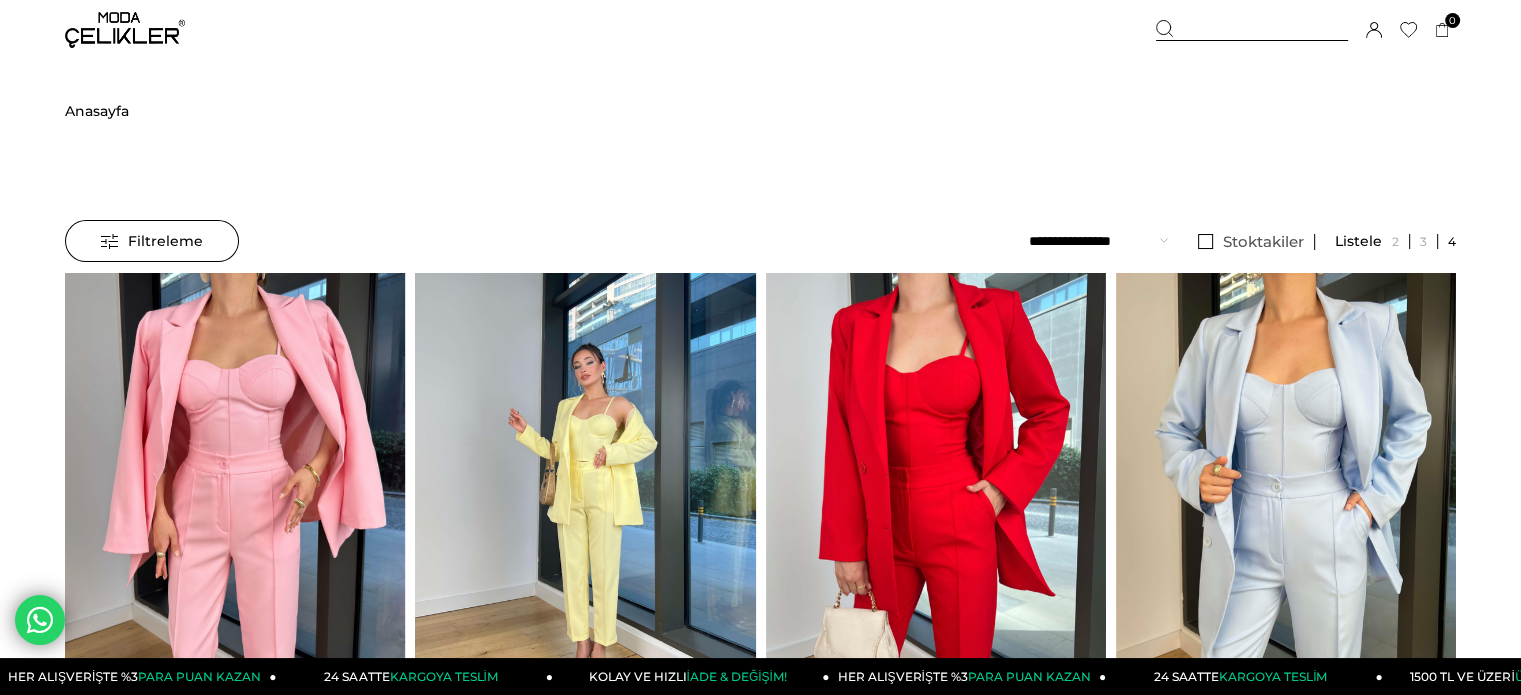 click at bounding box center (585, 499) 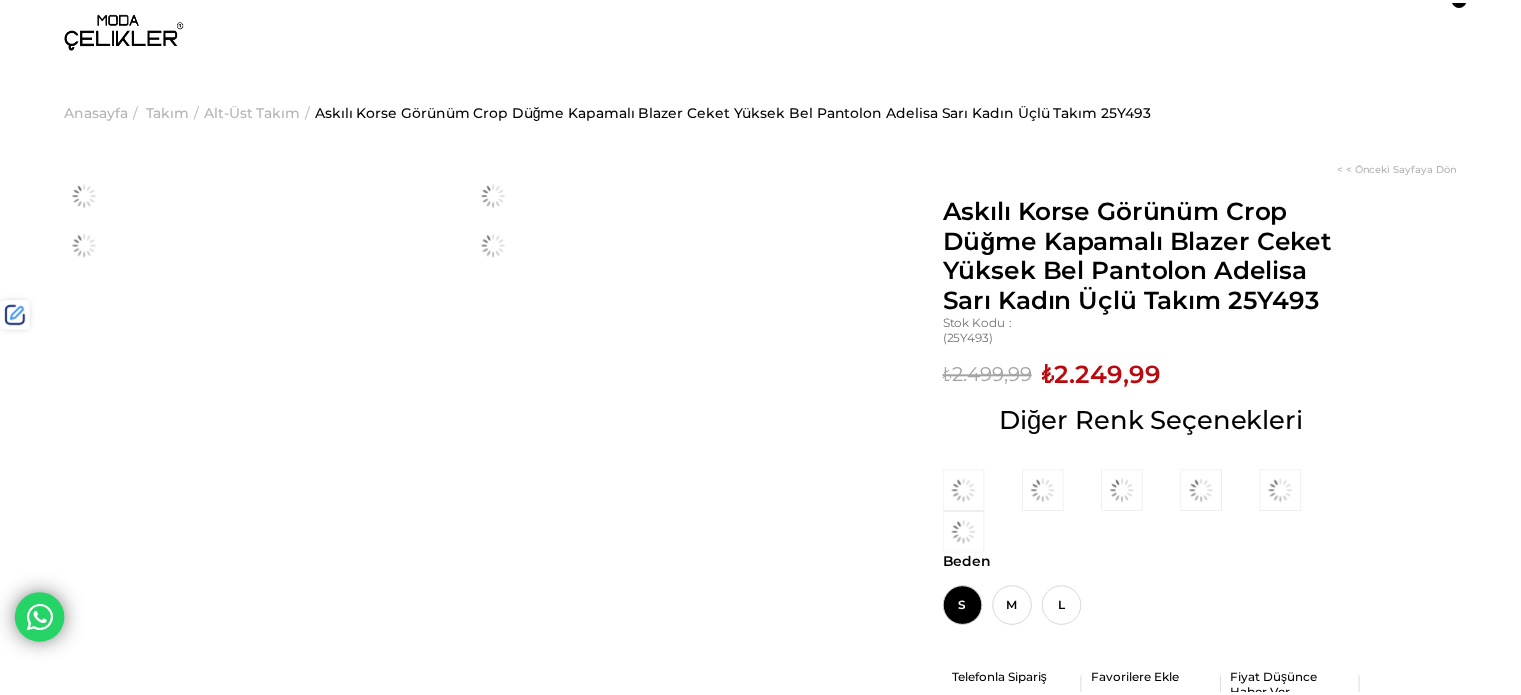 scroll, scrollTop: 0, scrollLeft: 0, axis: both 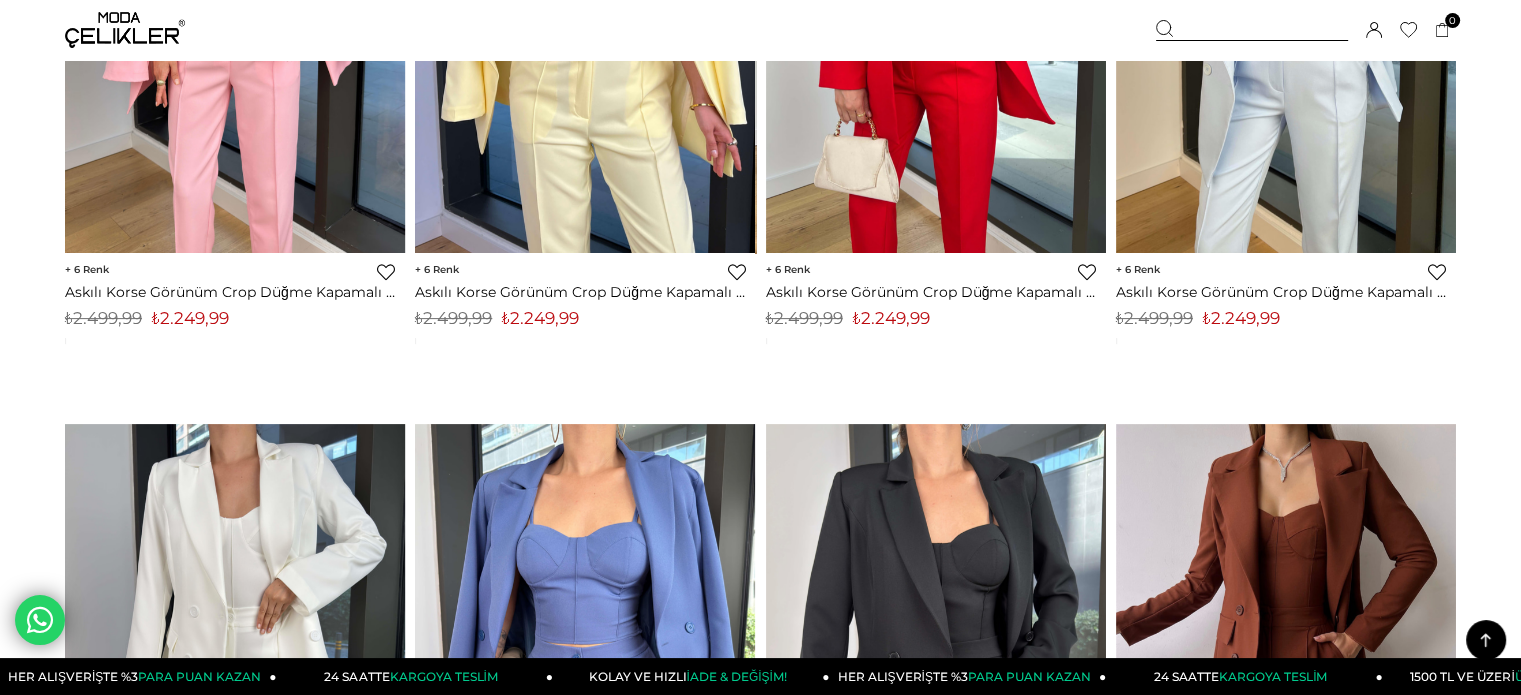 click on "₺2.249,99" at bounding box center [540, 318] 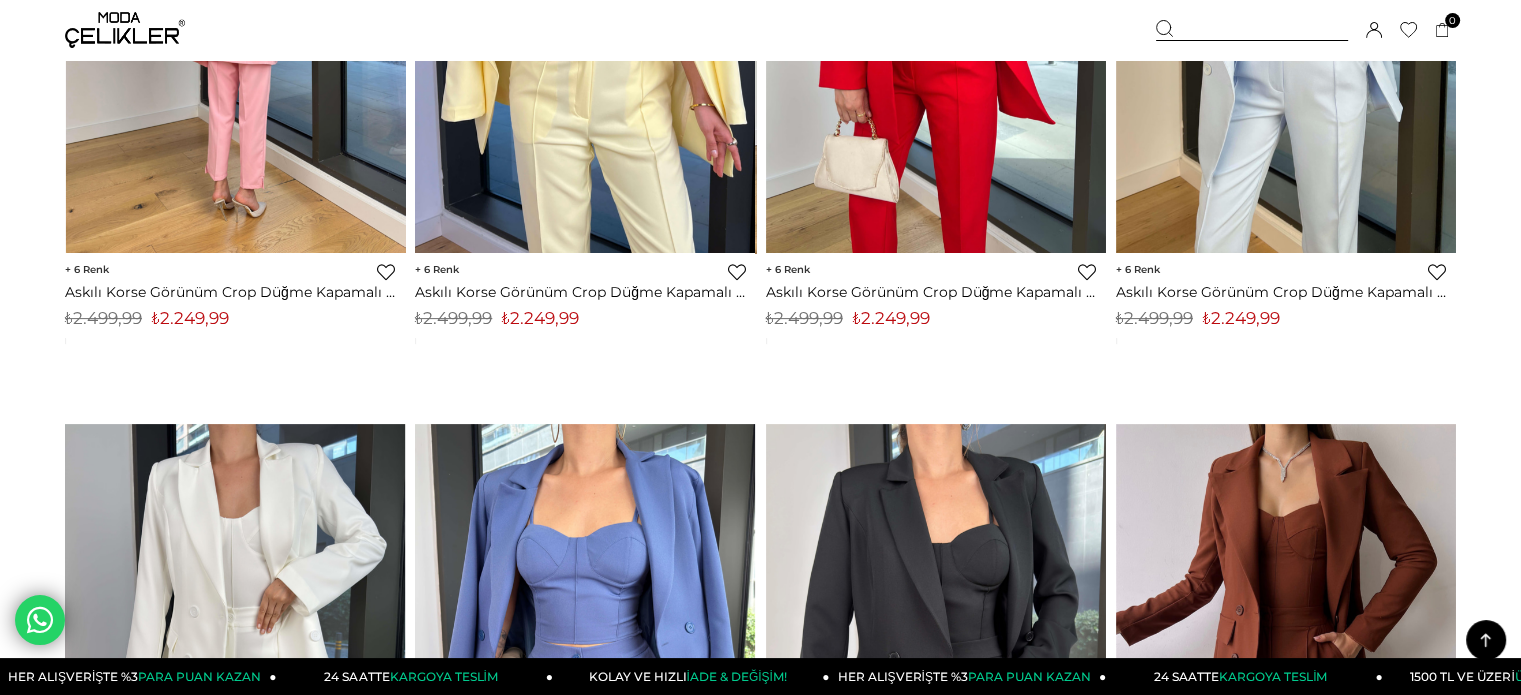 copy on "2.249,99" 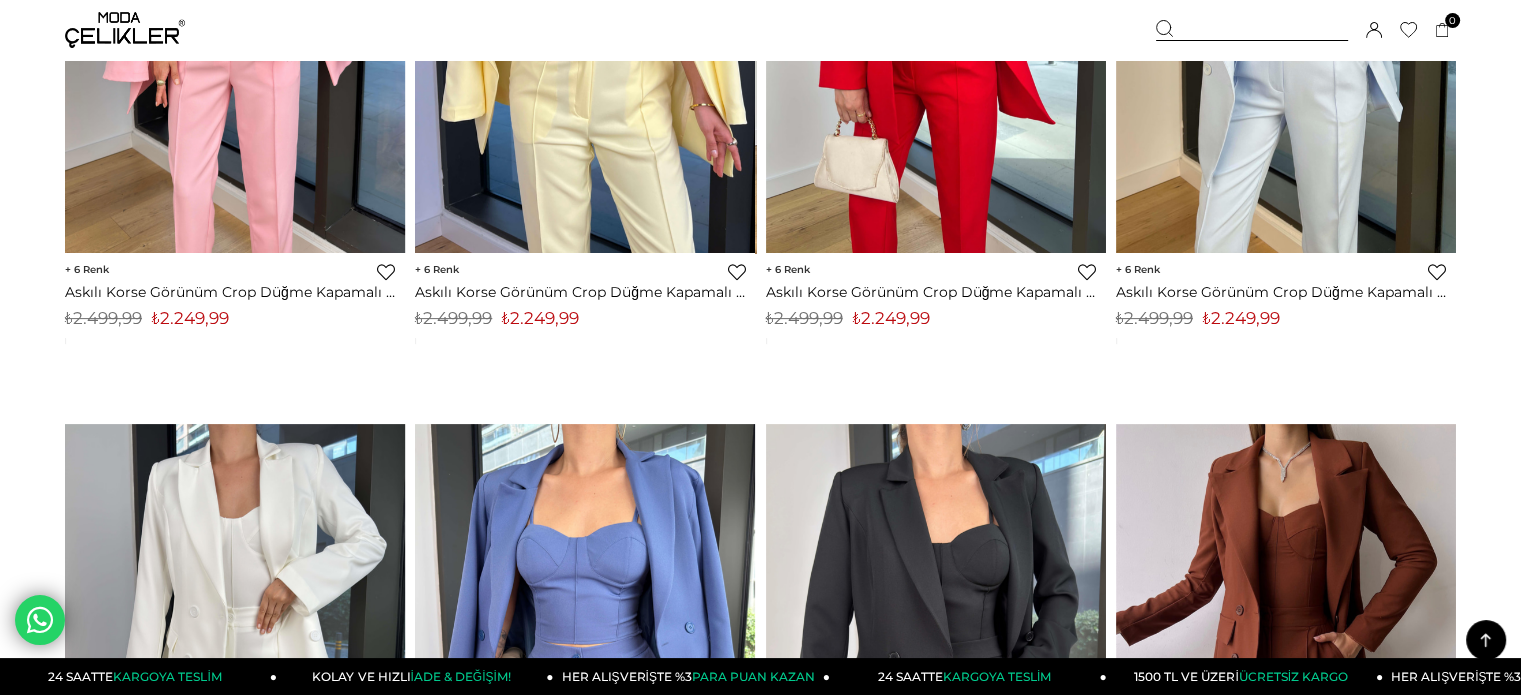 click at bounding box center (1252, 30) 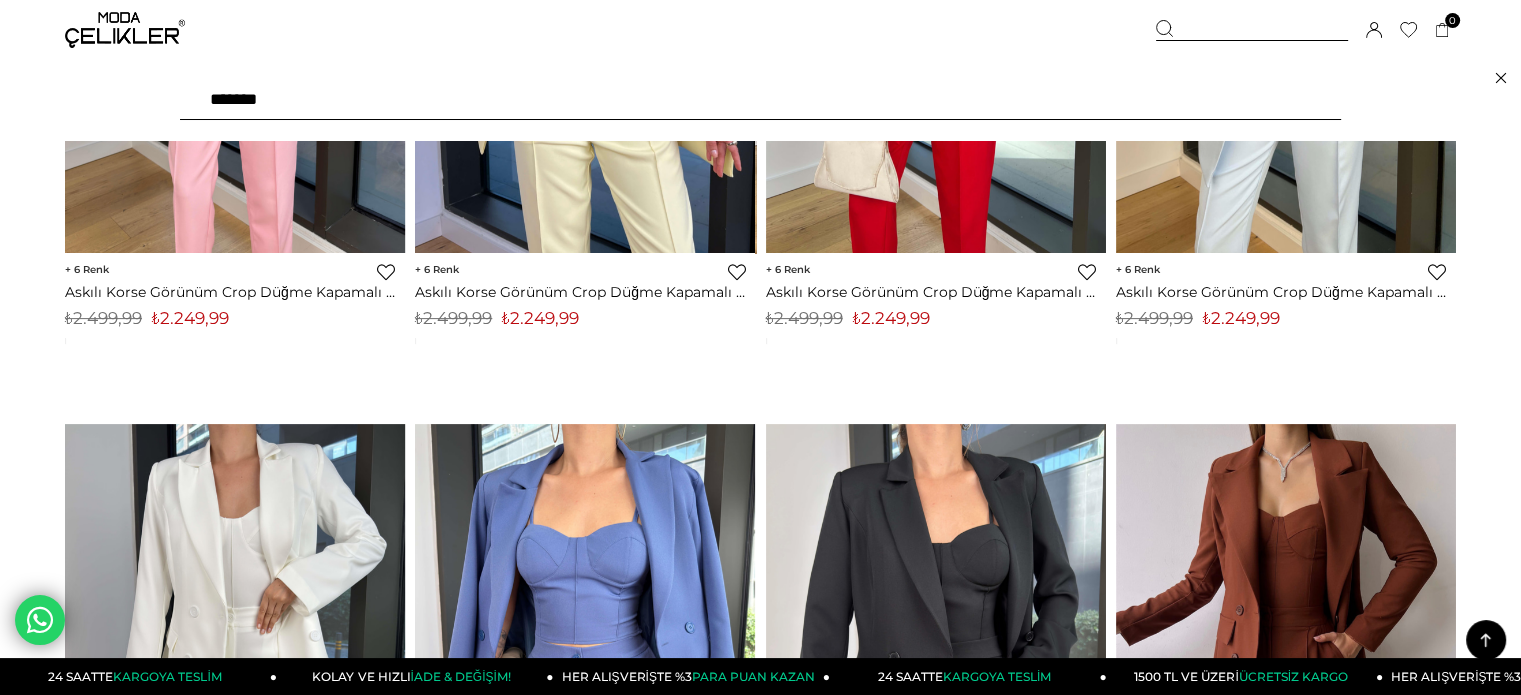 click on "*******" at bounding box center [760, 100] 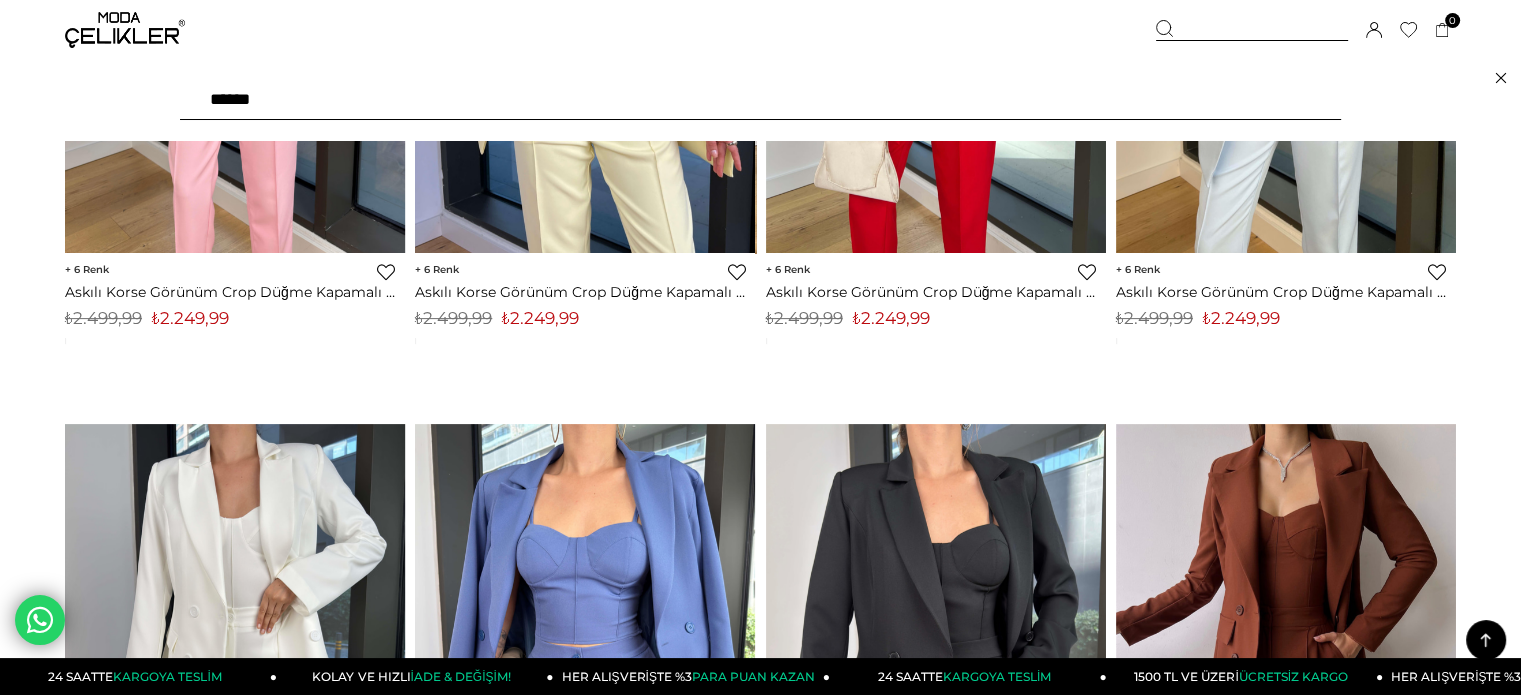 type on "******" 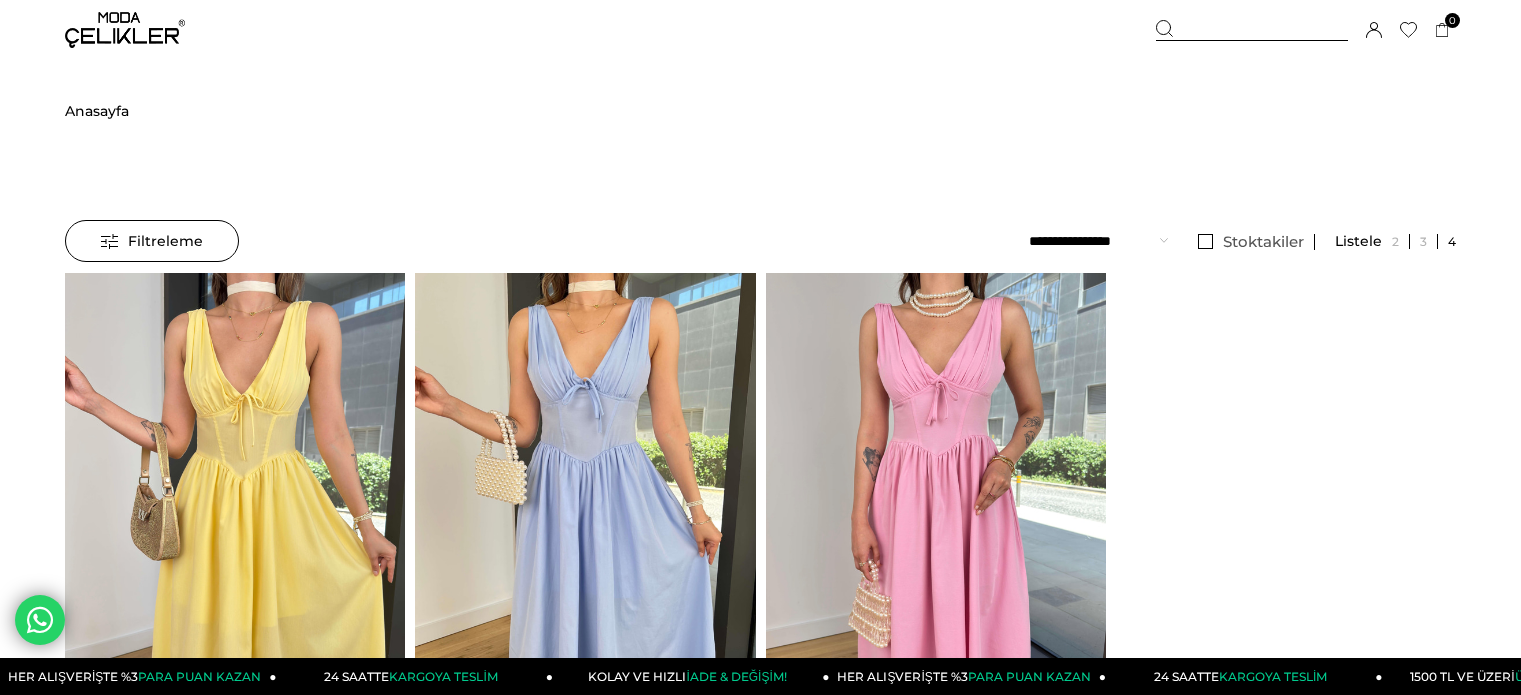 scroll, scrollTop: 0, scrollLeft: 0, axis: both 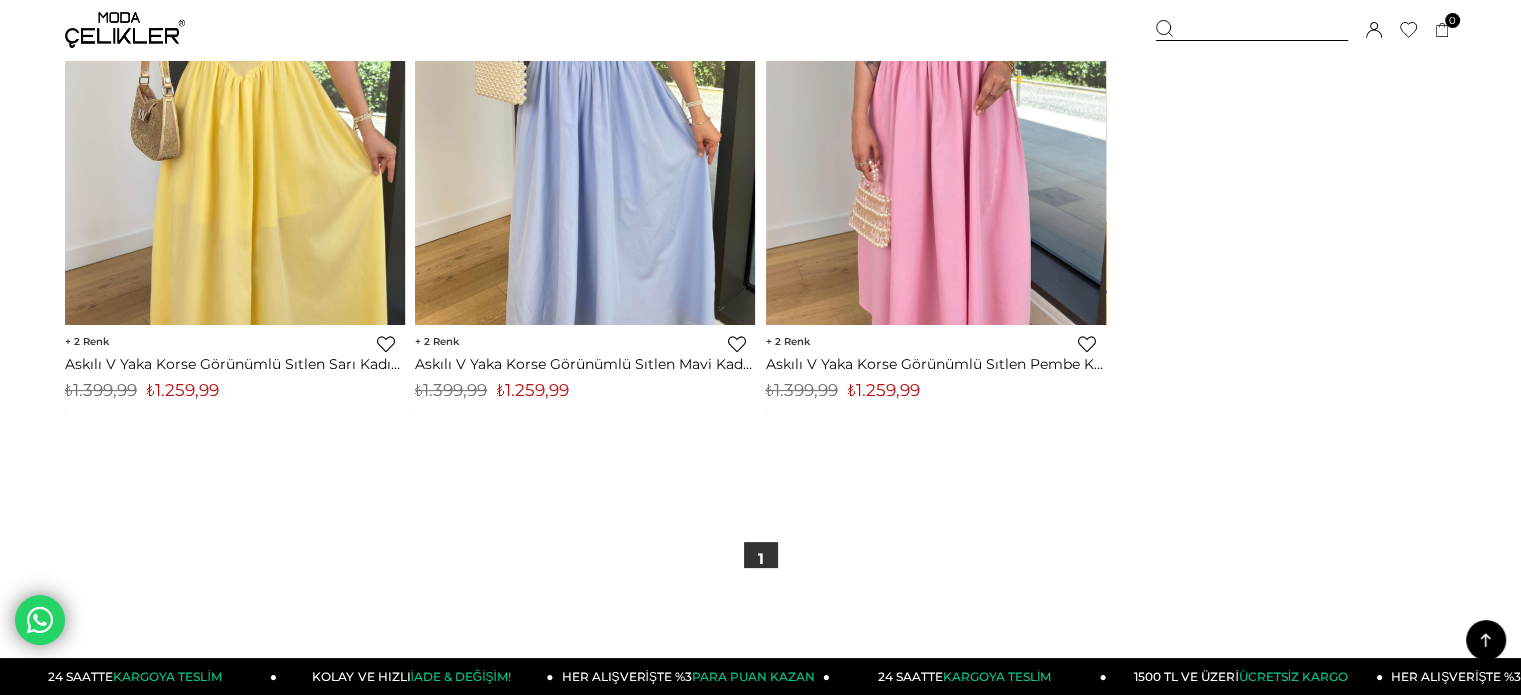 click on "₺1.259,99" at bounding box center [183, 390] 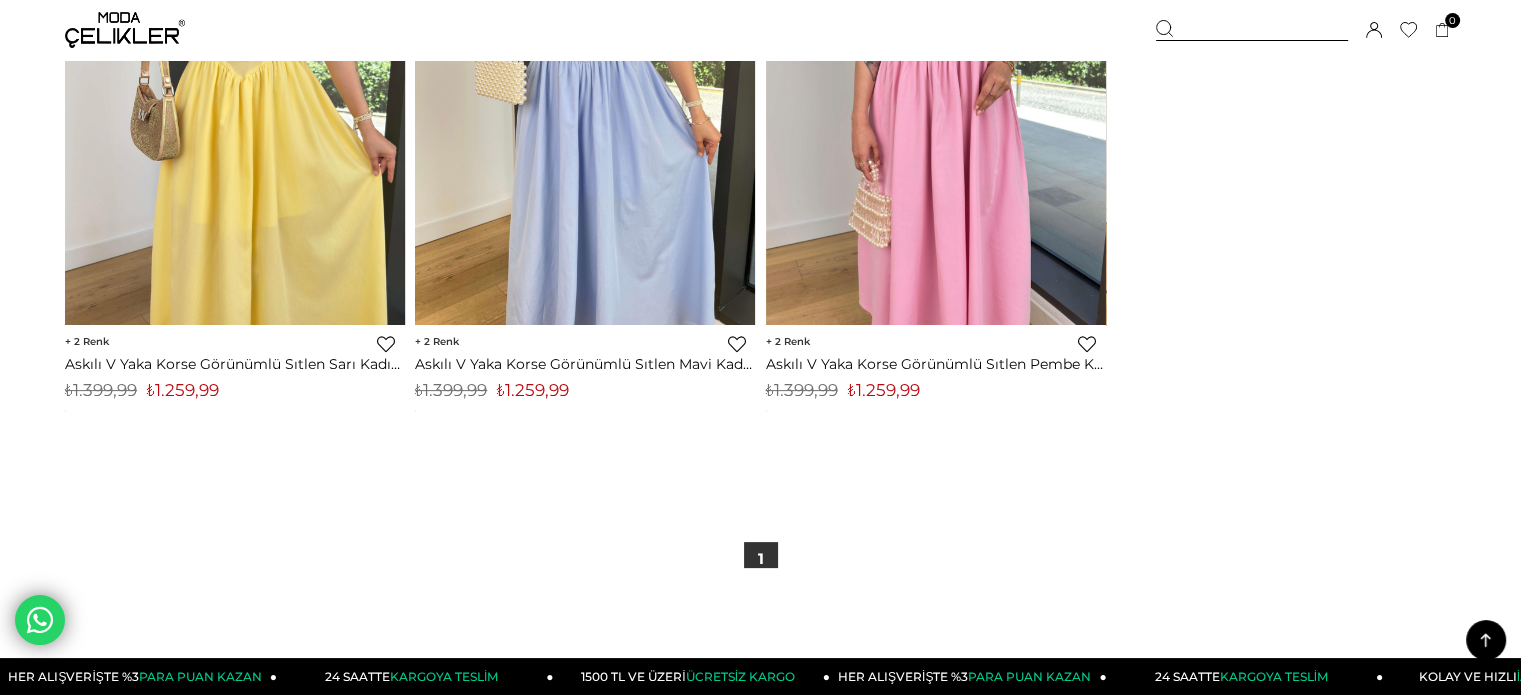 click at bounding box center [1252, 30] 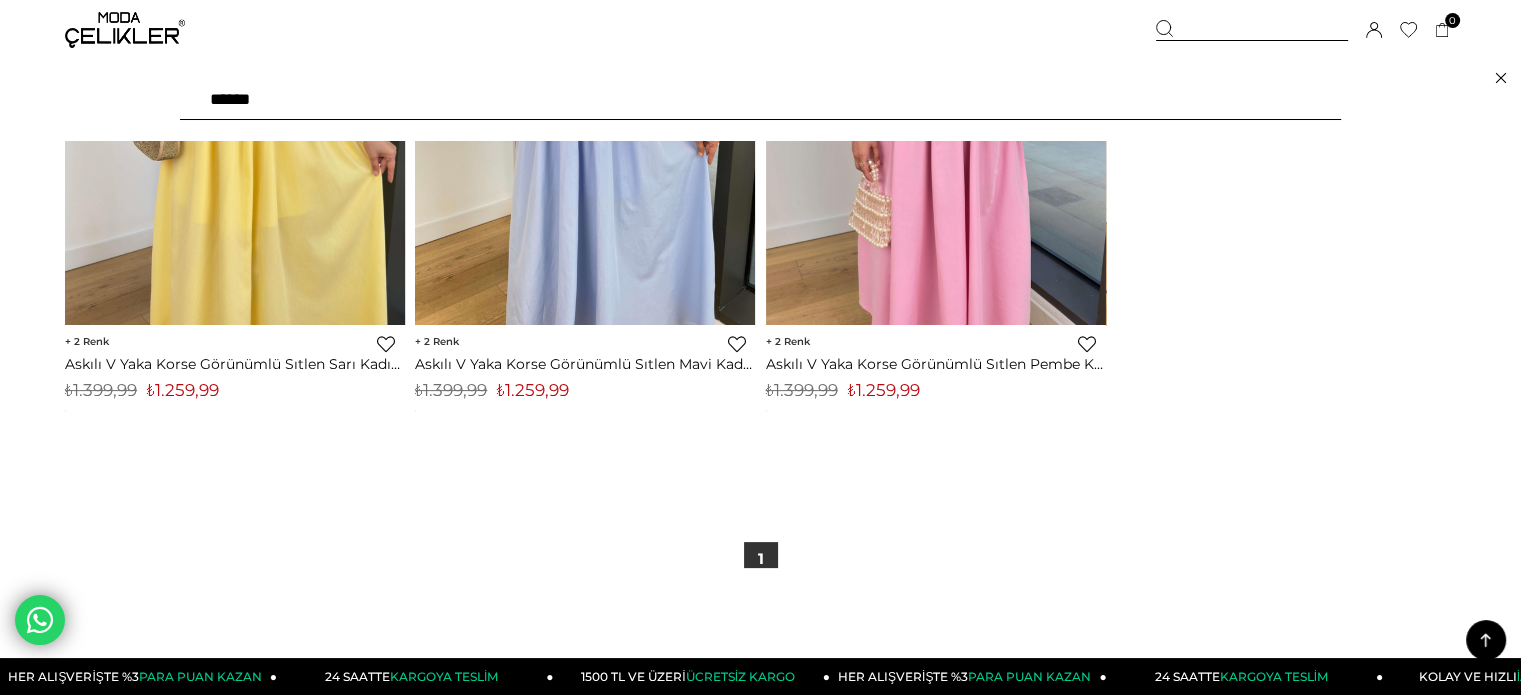 click on "******" at bounding box center (760, 100) 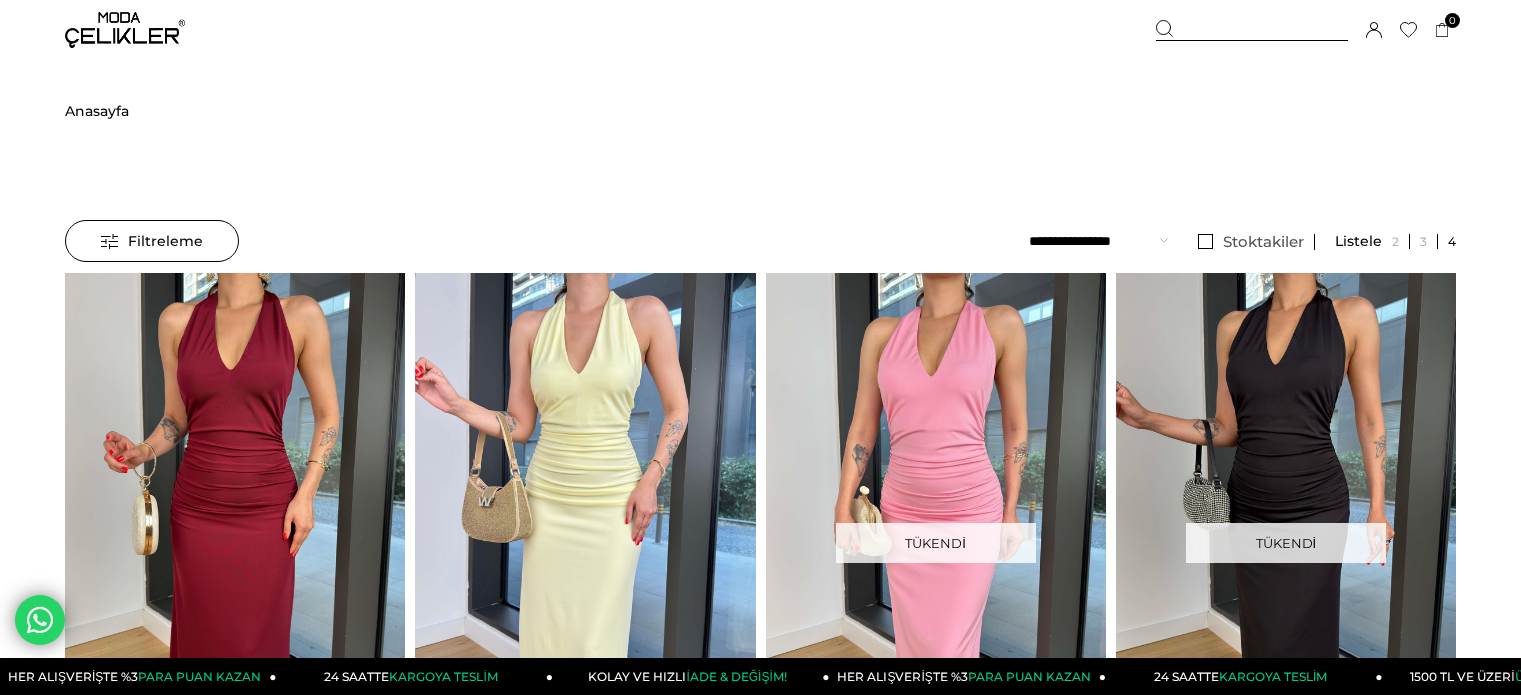 scroll, scrollTop: 0, scrollLeft: 0, axis: both 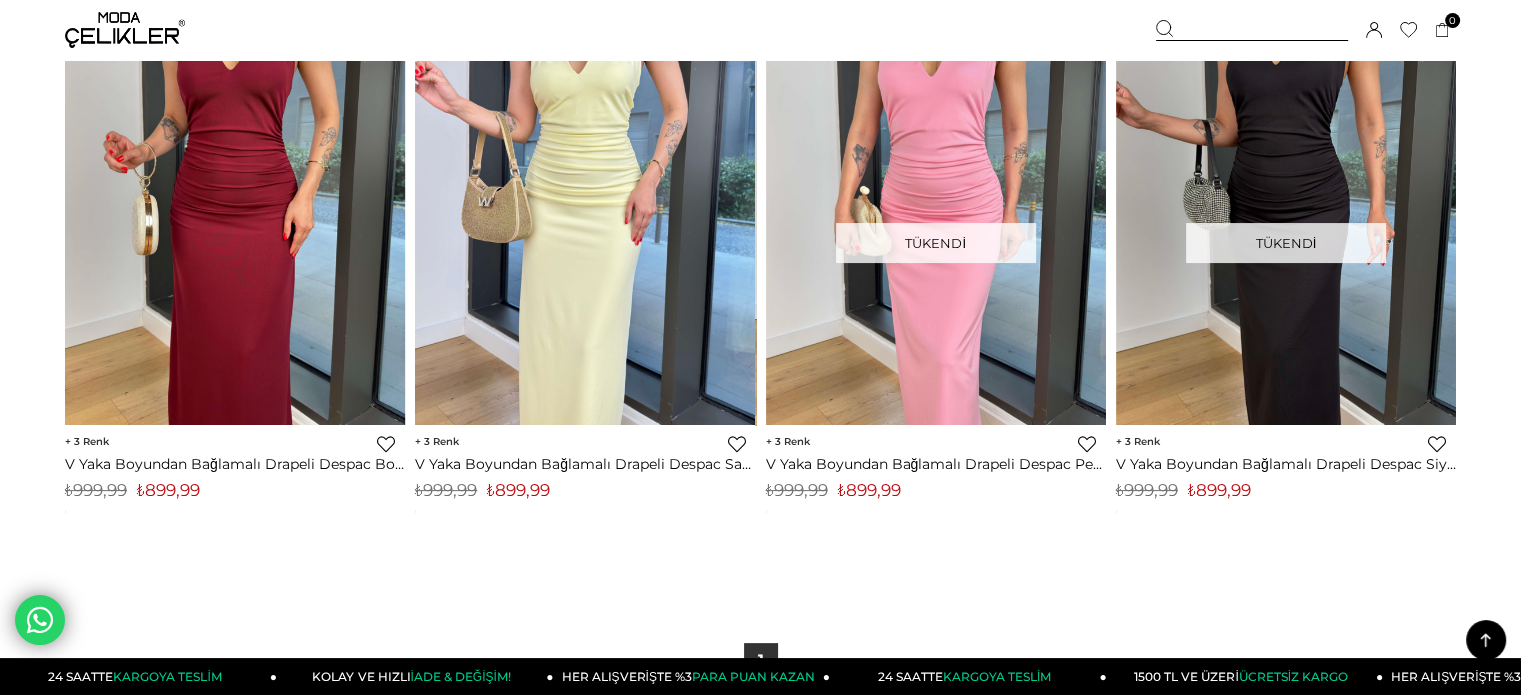 click on "₺899,99" at bounding box center [518, 490] 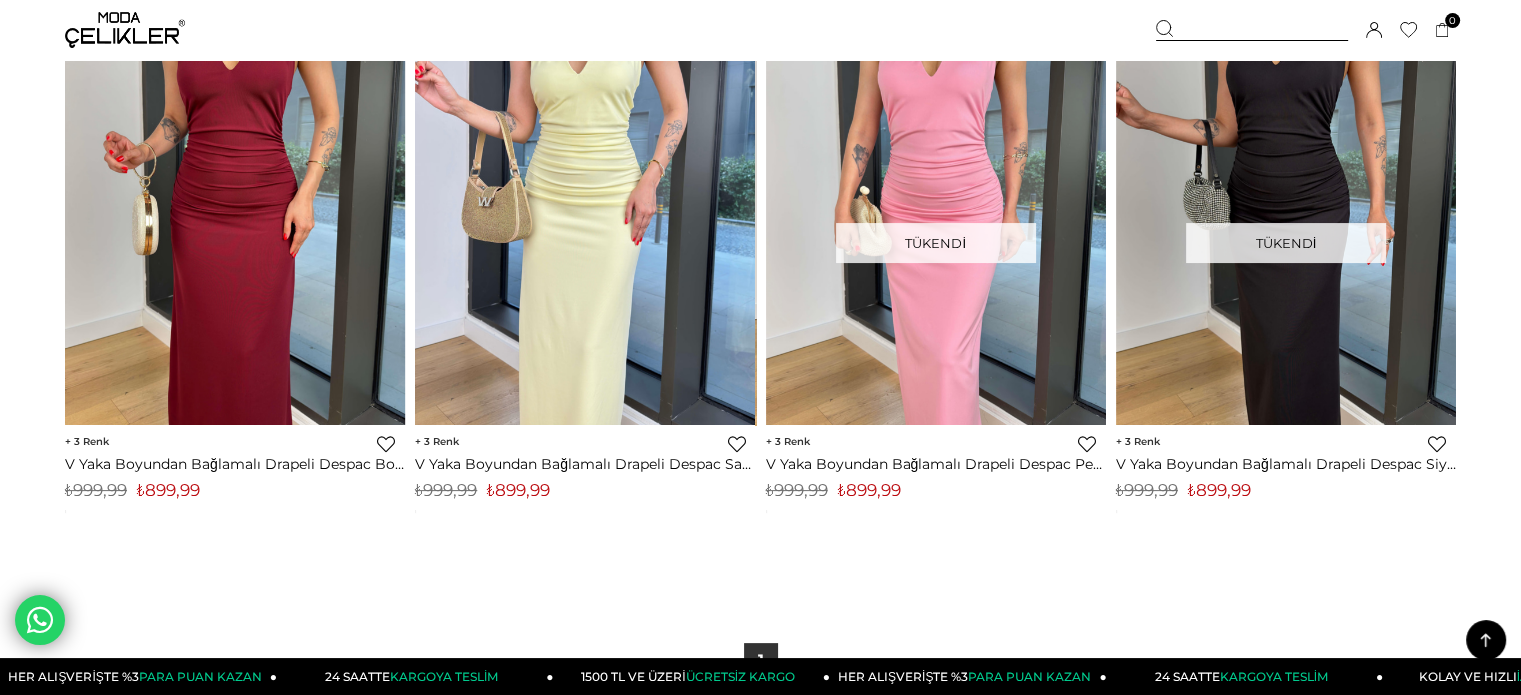 click at bounding box center (1252, 30) 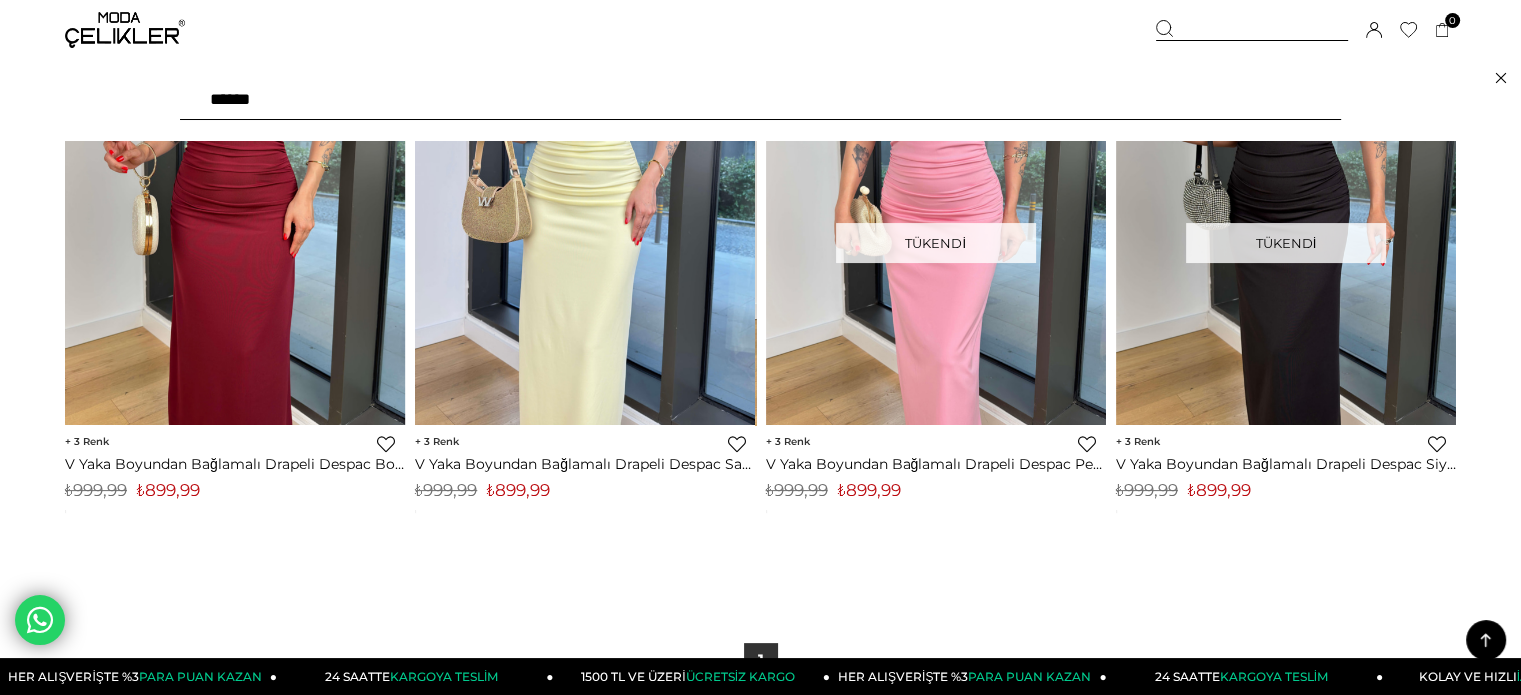 click on "******" at bounding box center [760, 100] 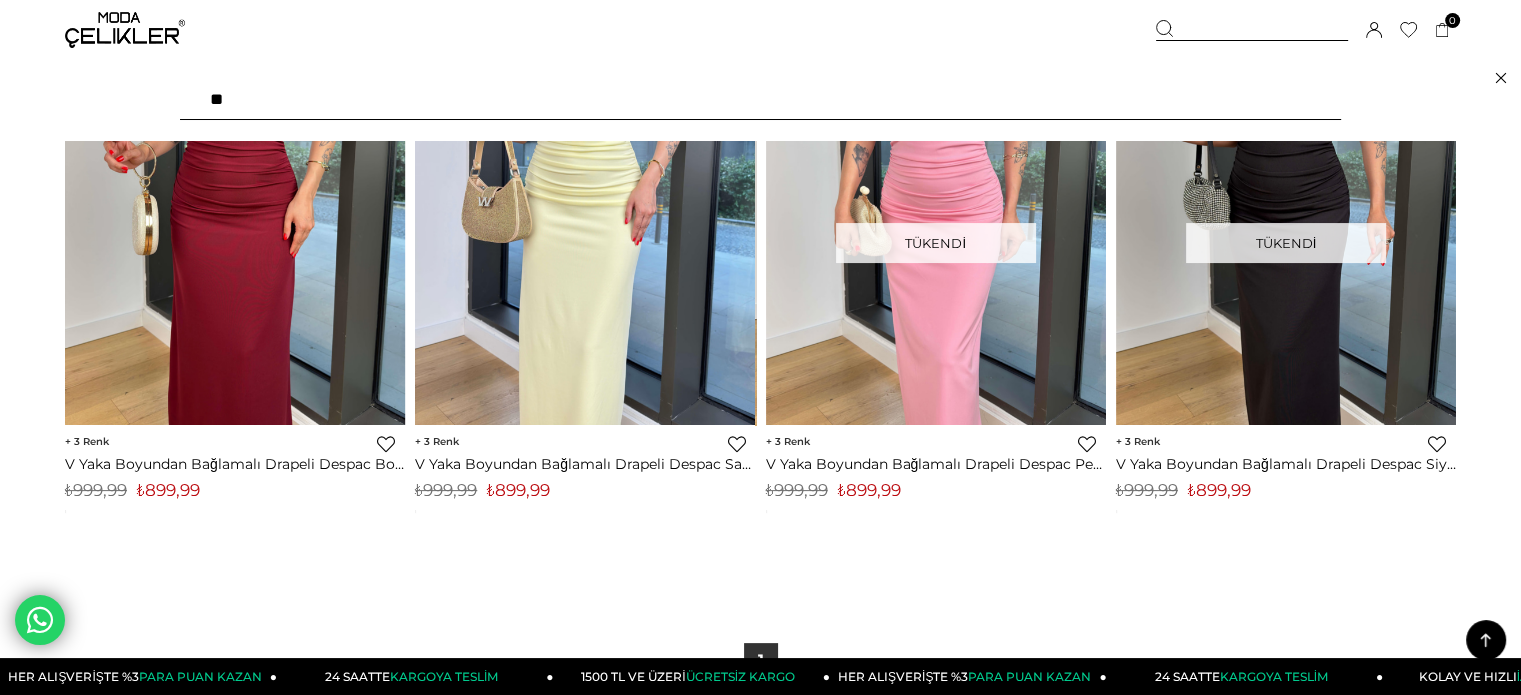 type on "*" 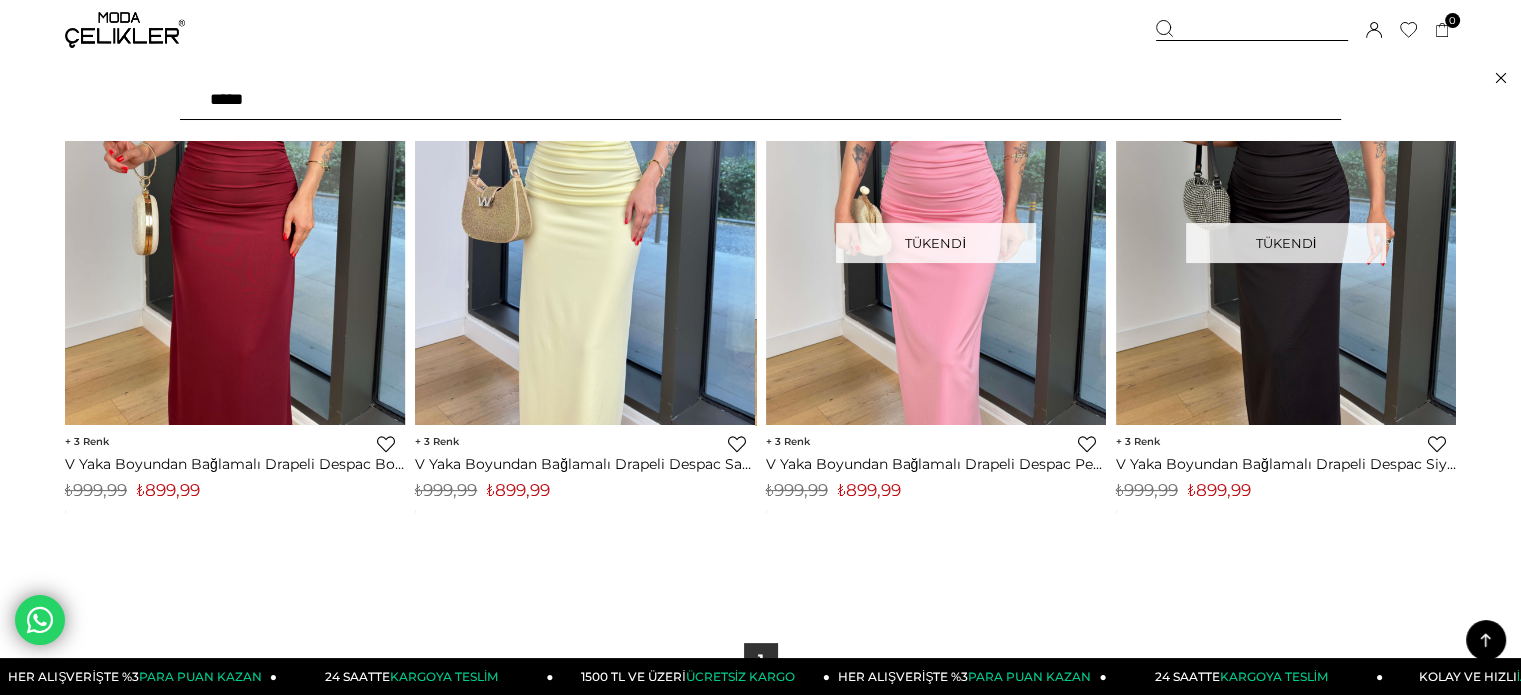 paste on "******" 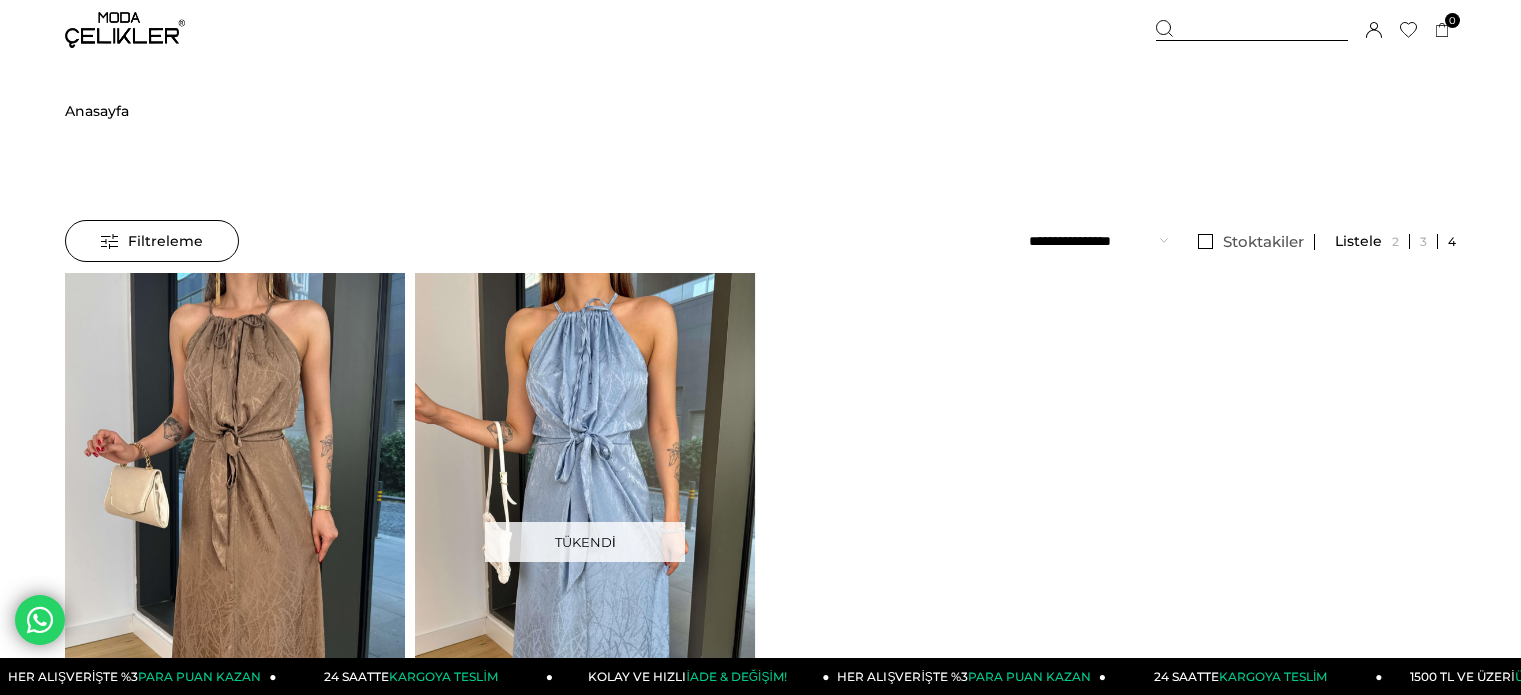 scroll, scrollTop: 0, scrollLeft: 0, axis: both 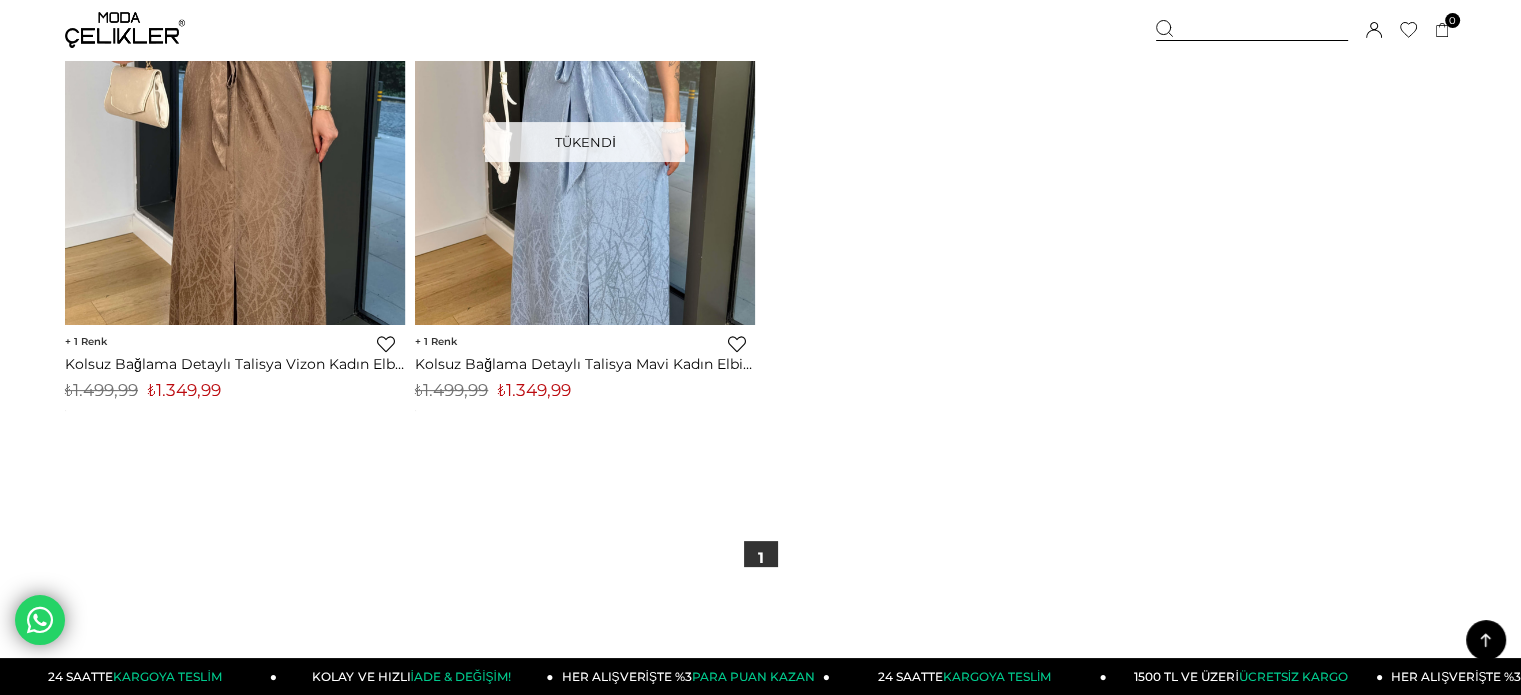 click on "₺1.349,99" at bounding box center (184, 390) 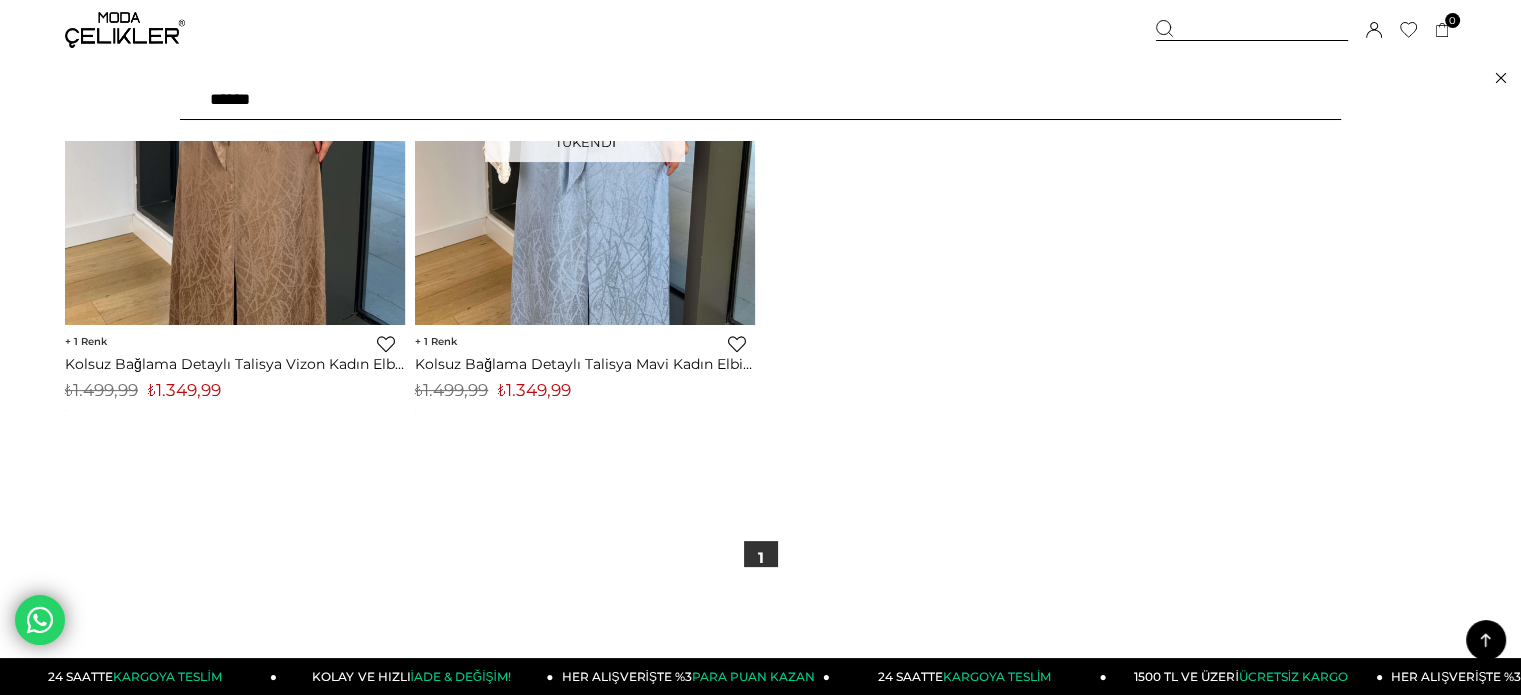 click on "******" at bounding box center [760, 100] 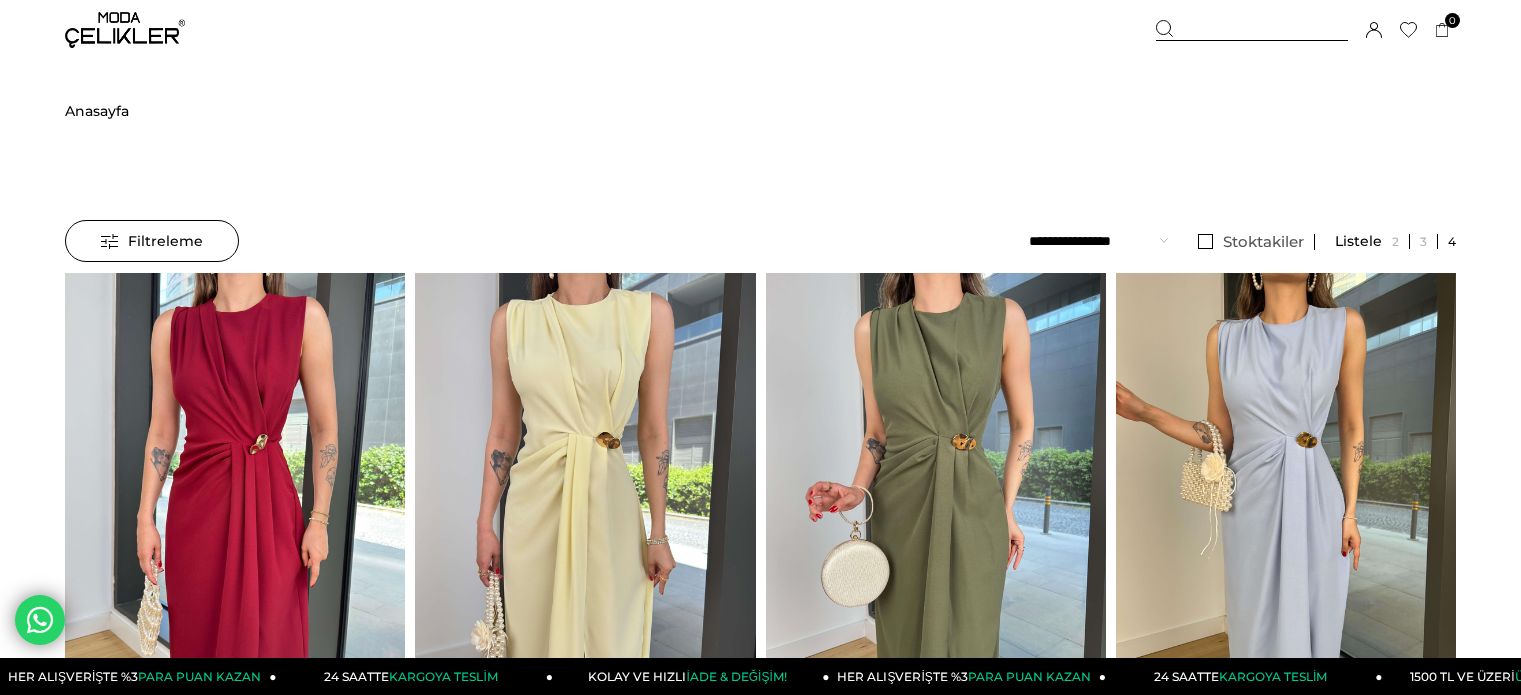 scroll, scrollTop: 0, scrollLeft: 0, axis: both 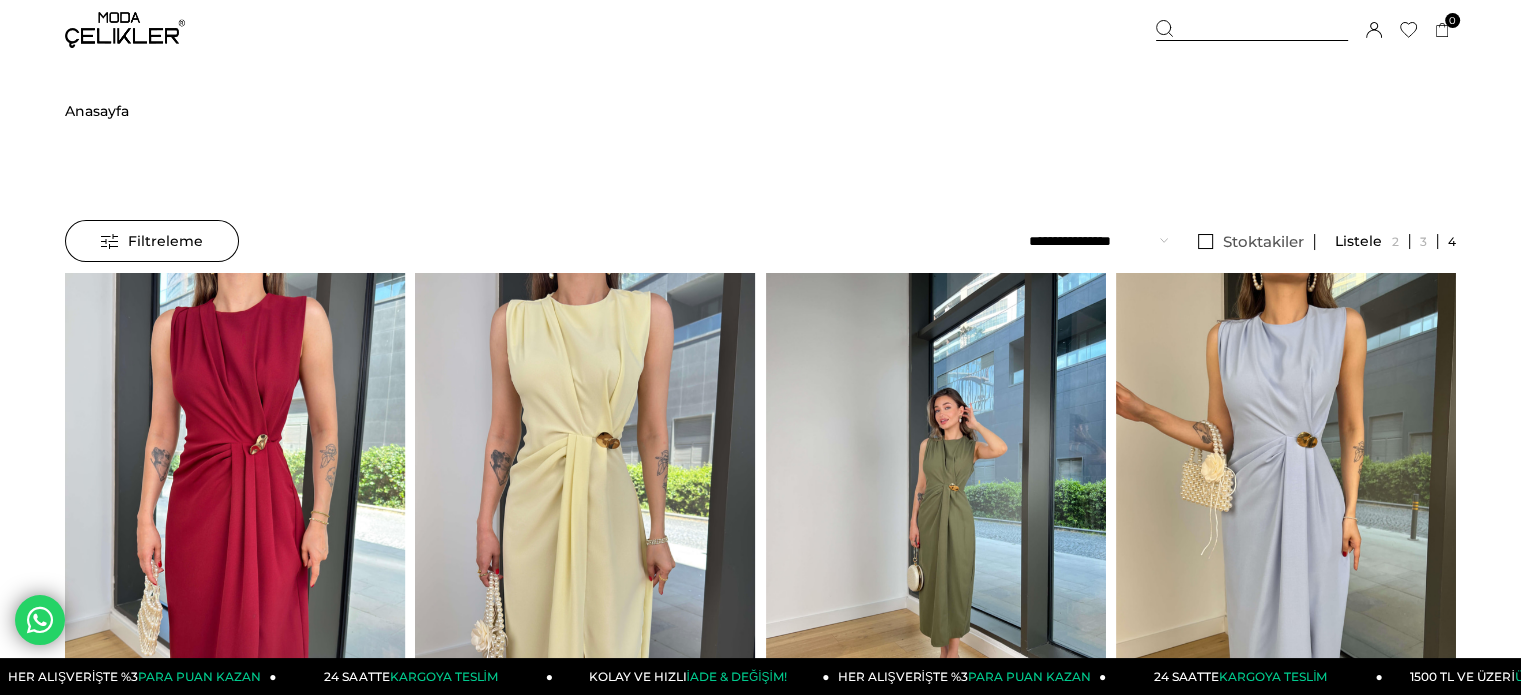 click at bounding box center [936, 499] 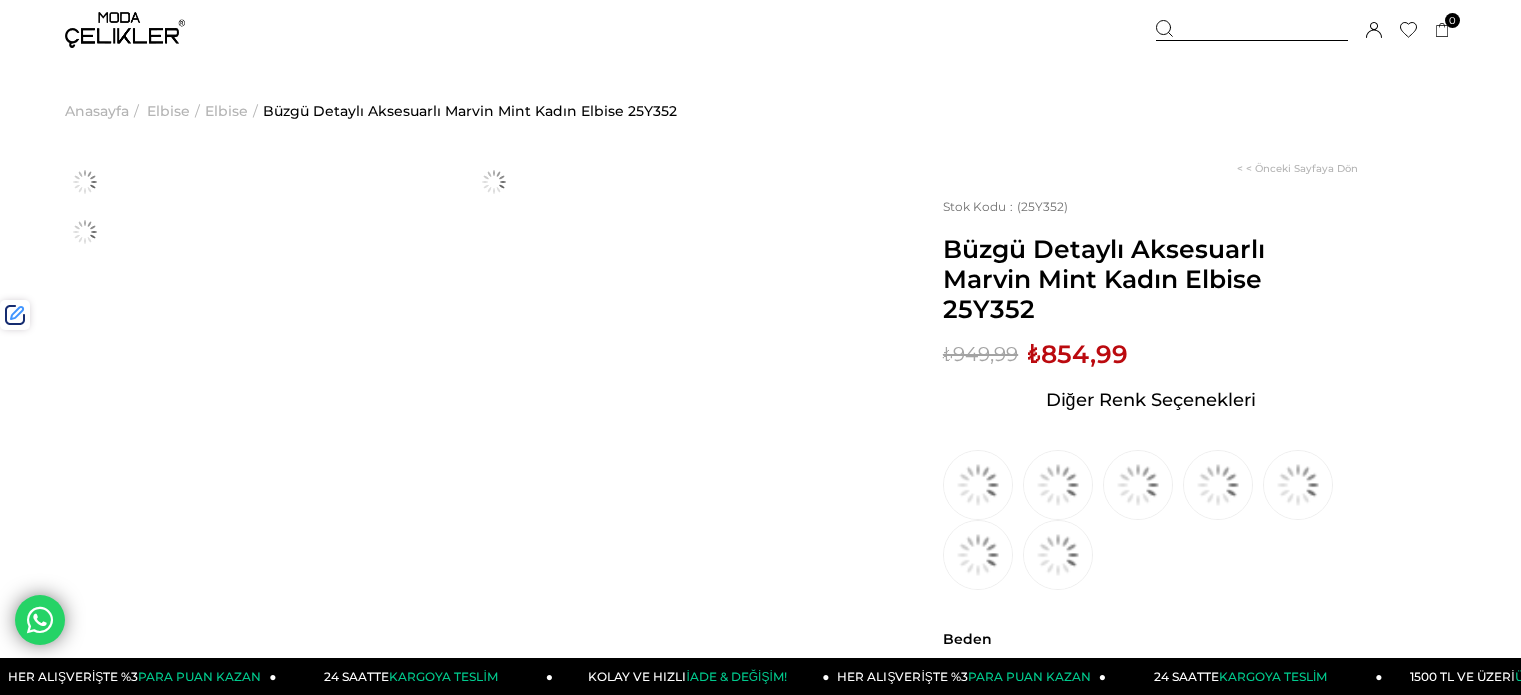 scroll, scrollTop: 0, scrollLeft: 0, axis: both 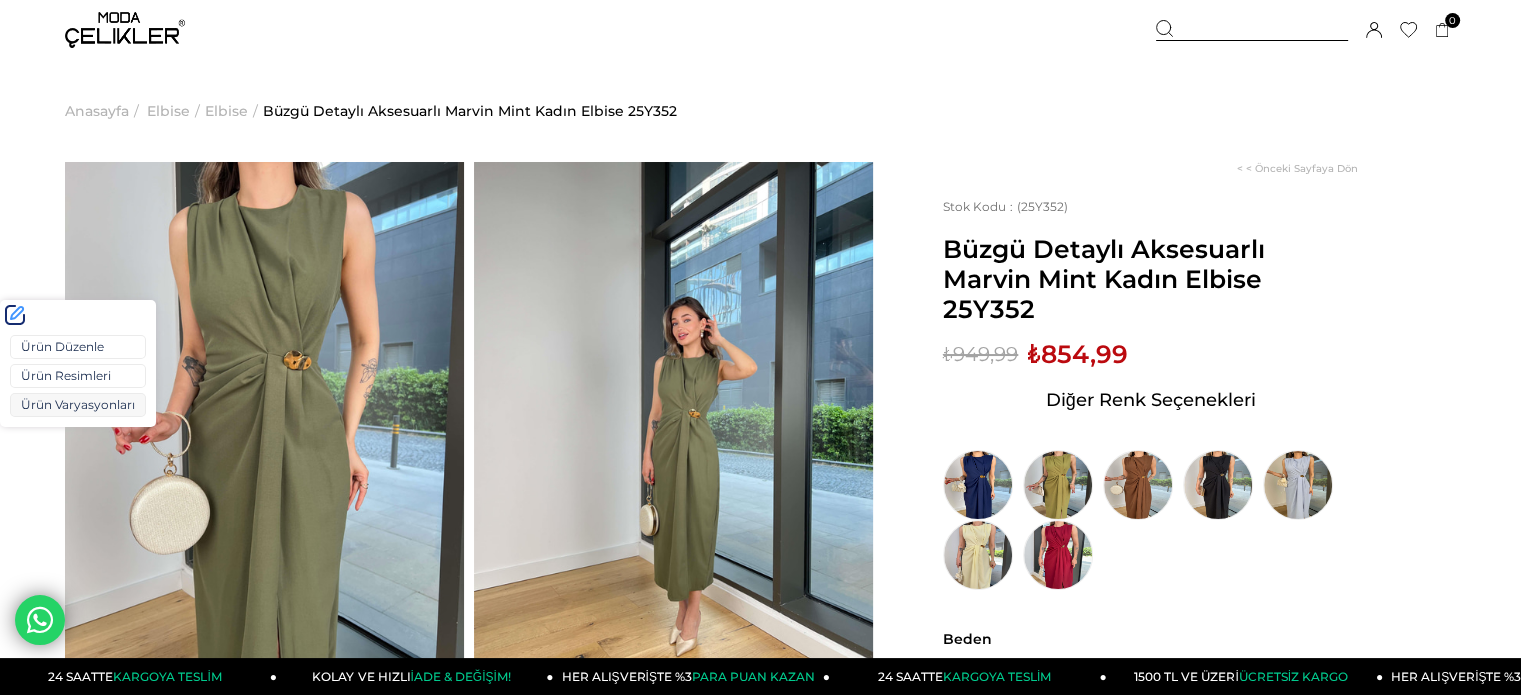 click on "Ürün Varyasyonları" at bounding box center (78, 405) 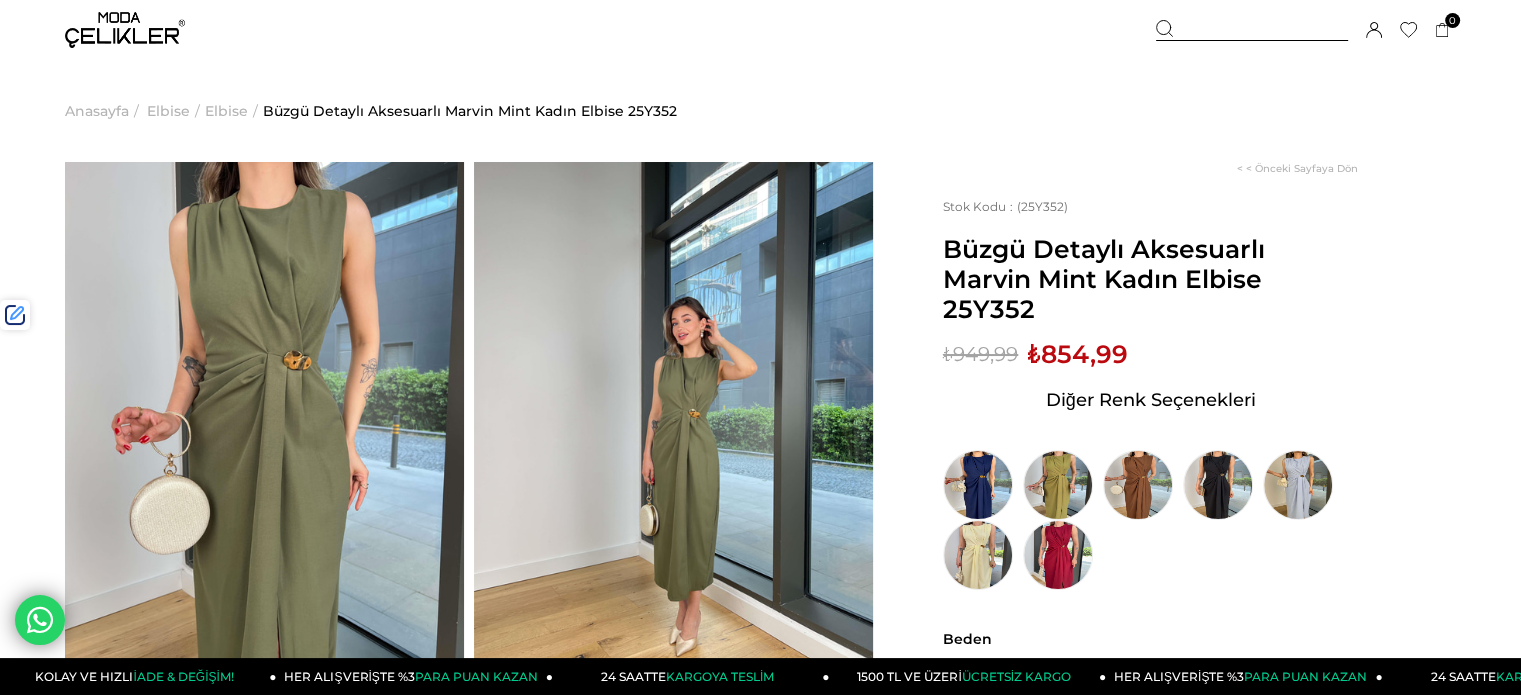 click on "₺854,99" at bounding box center (1078, 354) 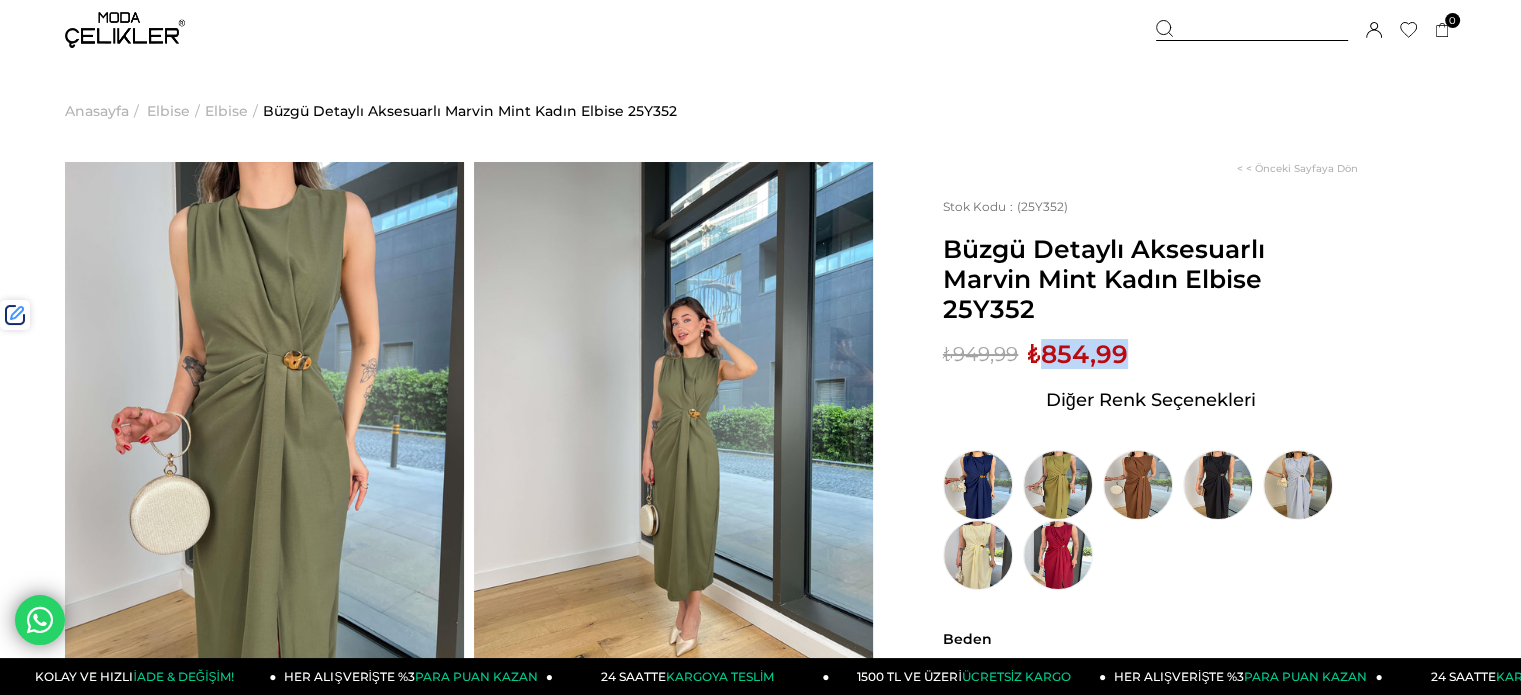 click on "₺854,99" at bounding box center (1078, 354) 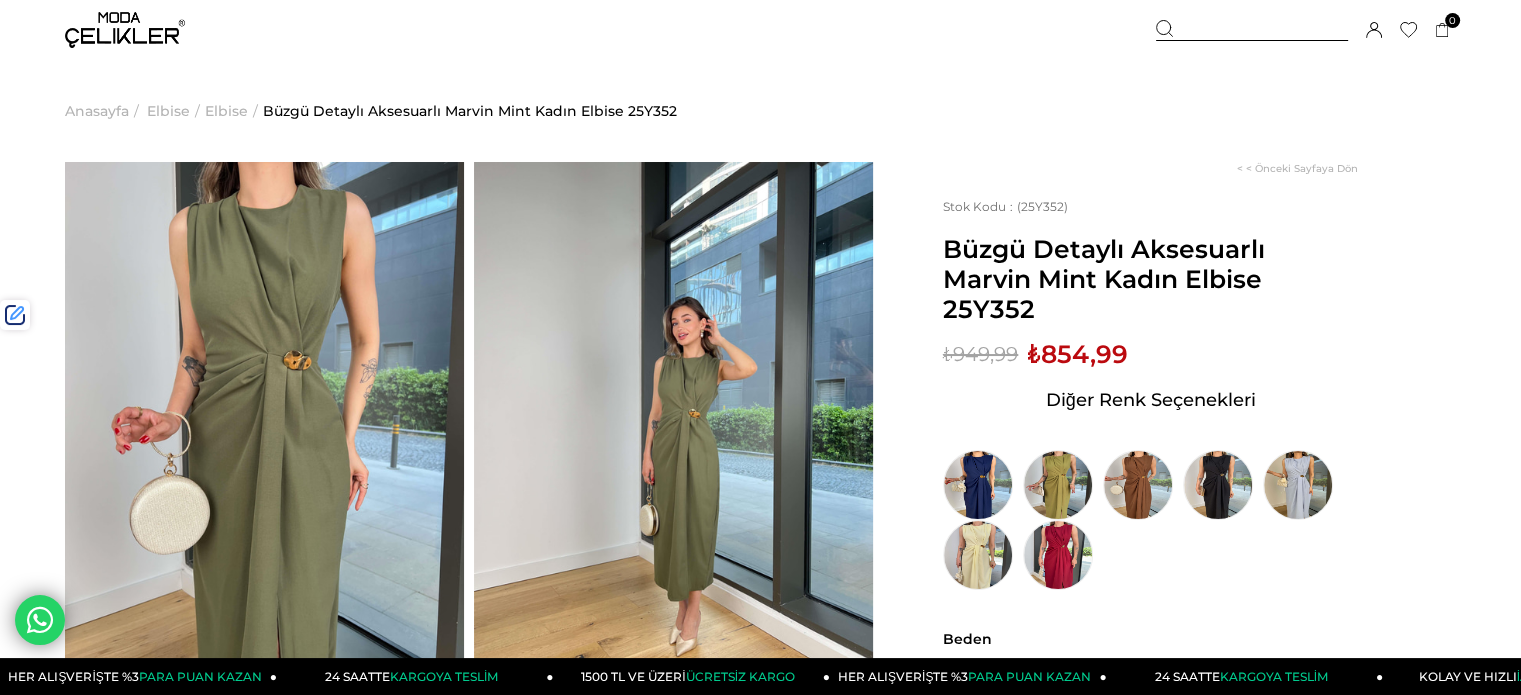 click at bounding box center (1252, 30) 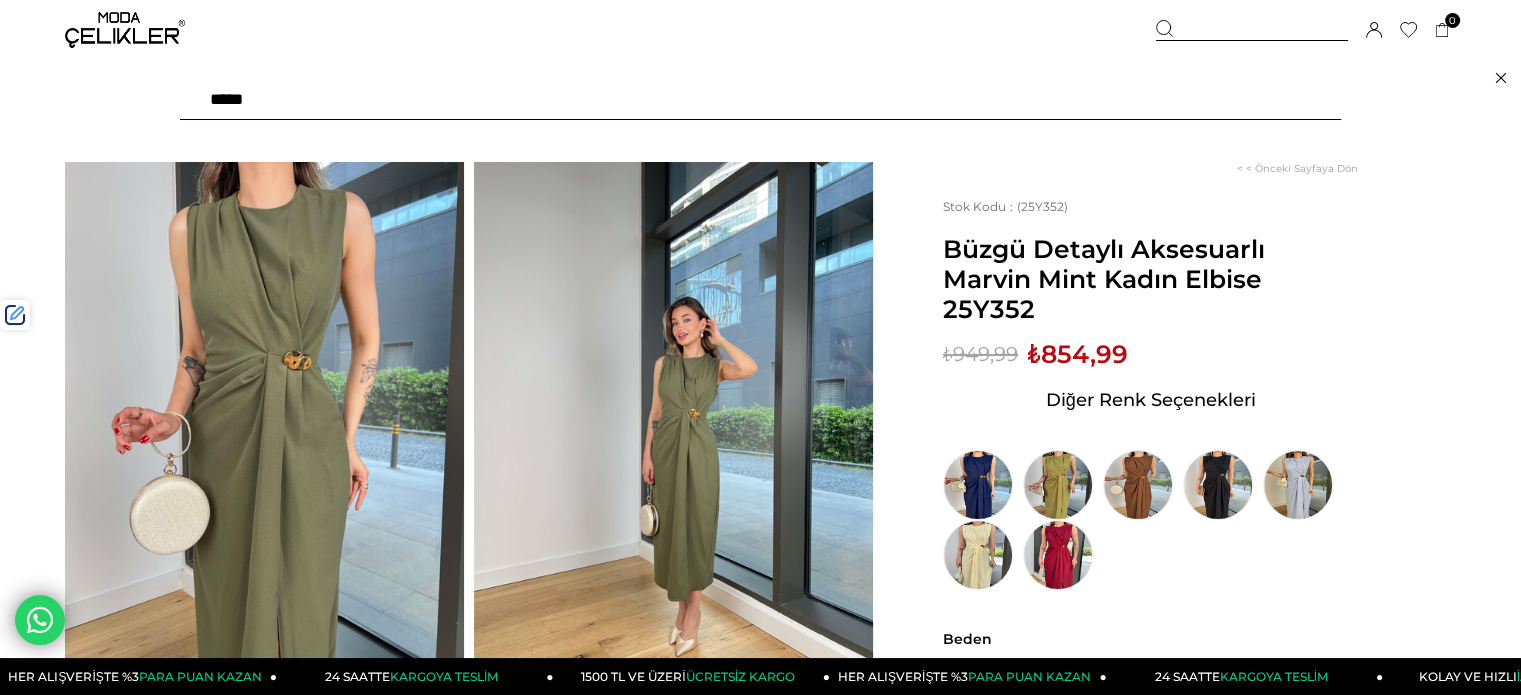 click at bounding box center (760, 100) 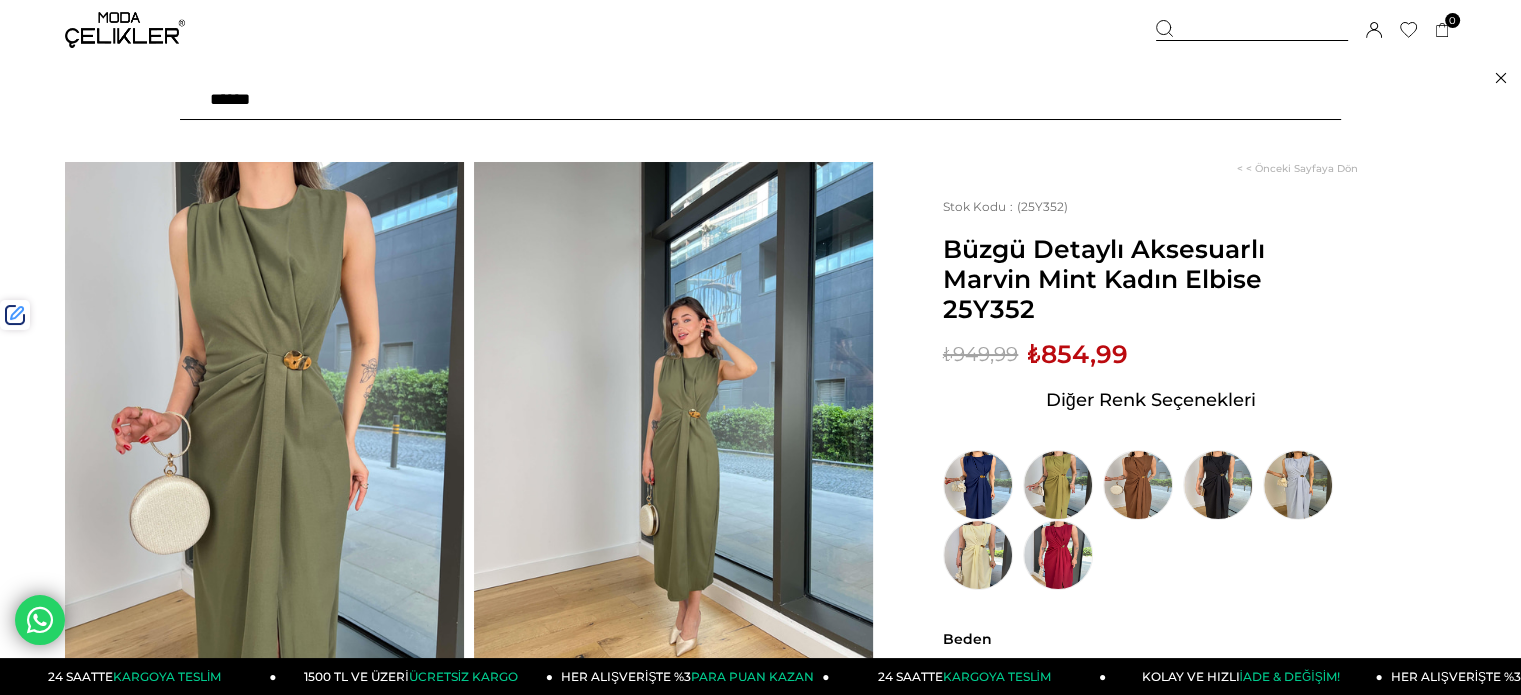 type on "*******" 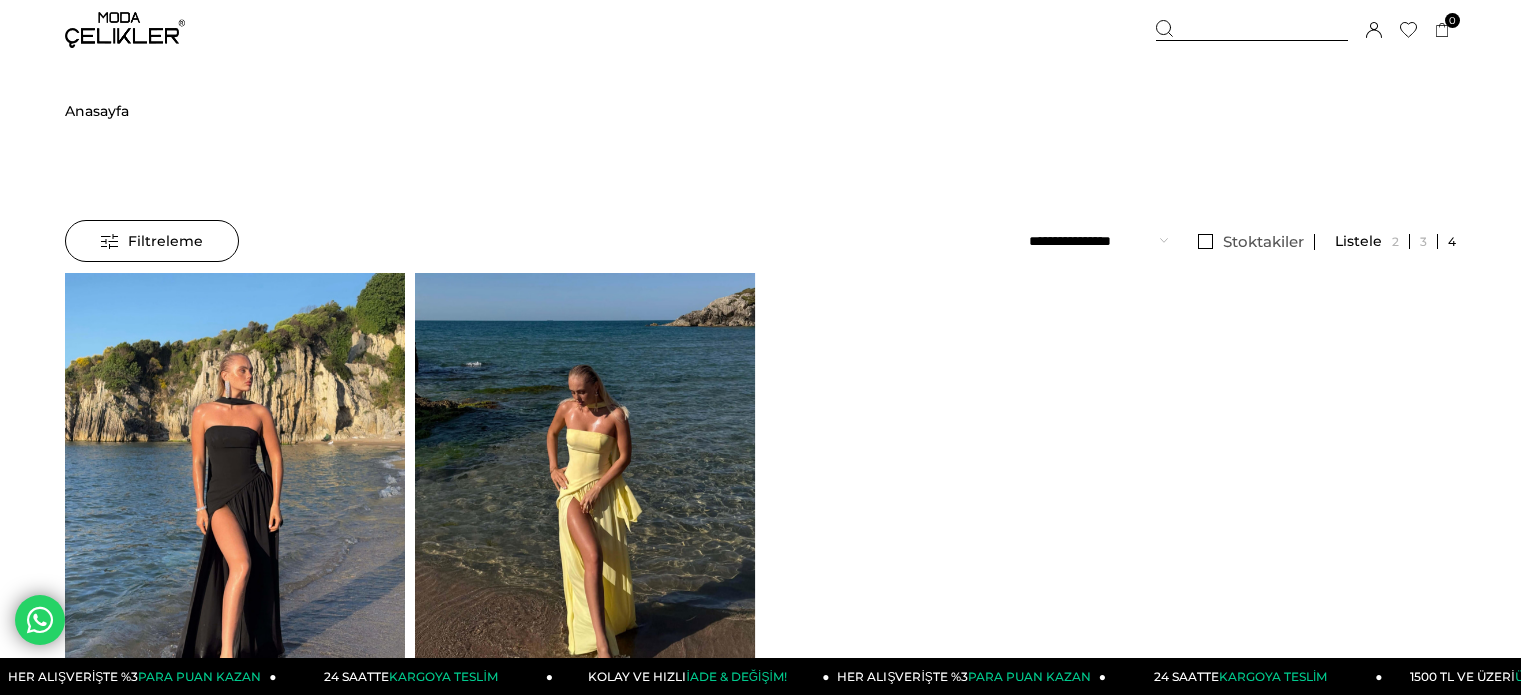 scroll, scrollTop: 0, scrollLeft: 0, axis: both 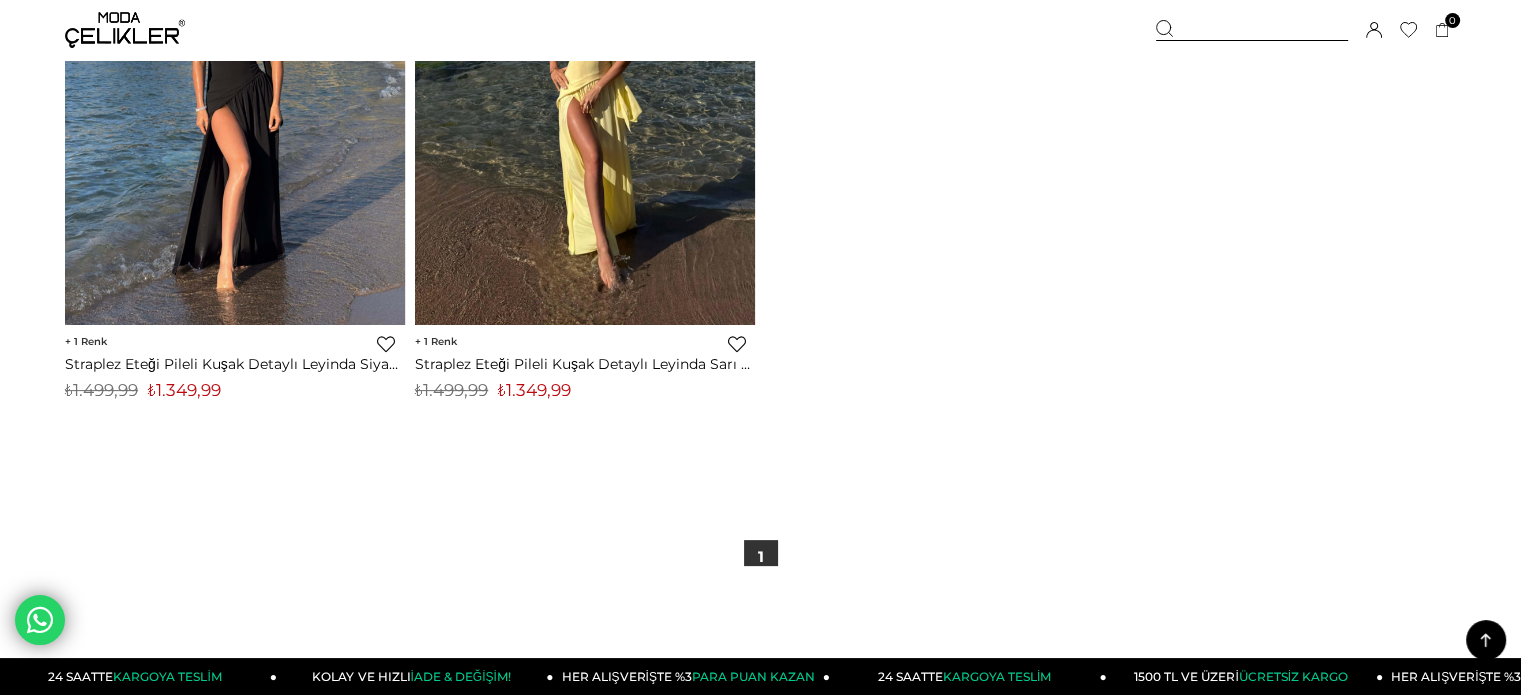 click on "₺1.349,99" at bounding box center (534, 390) 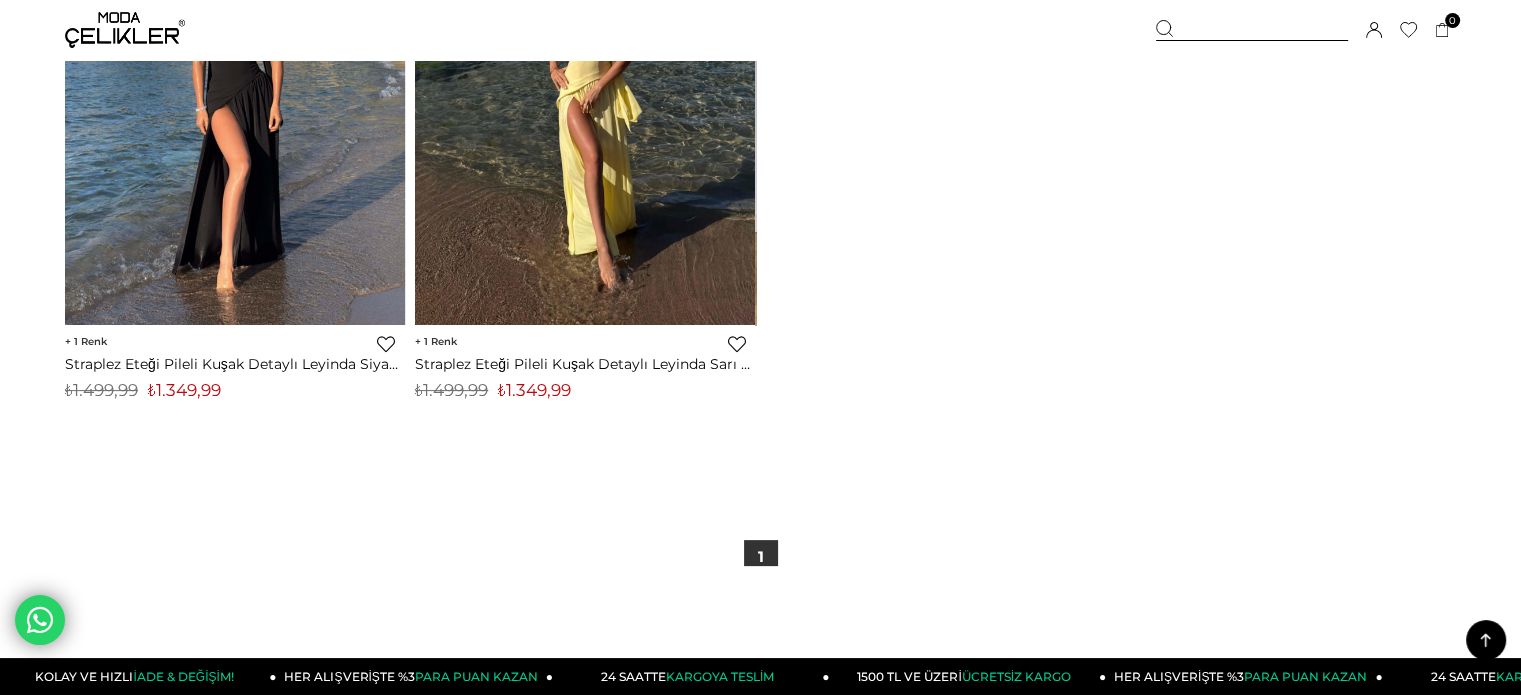 click at bounding box center [1252, 30] 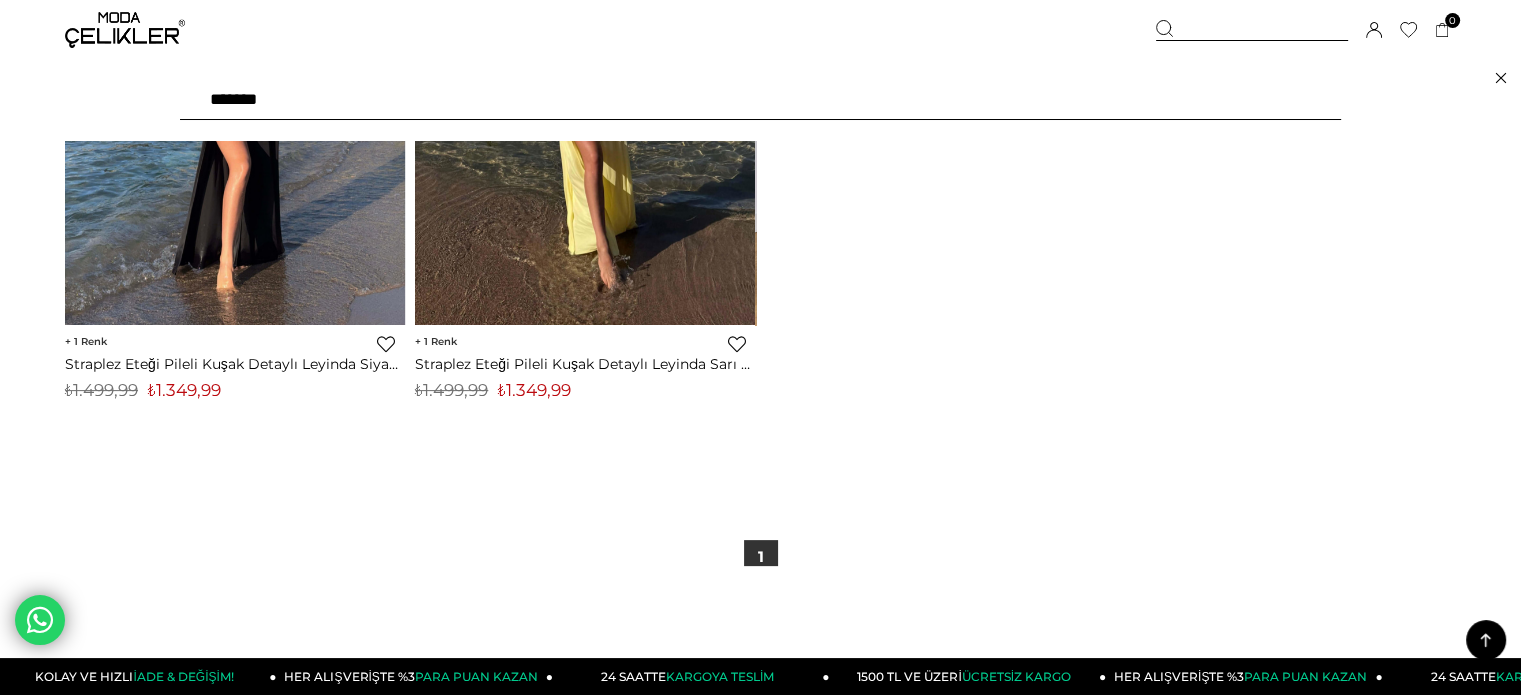 click on "*******" at bounding box center (760, 100) 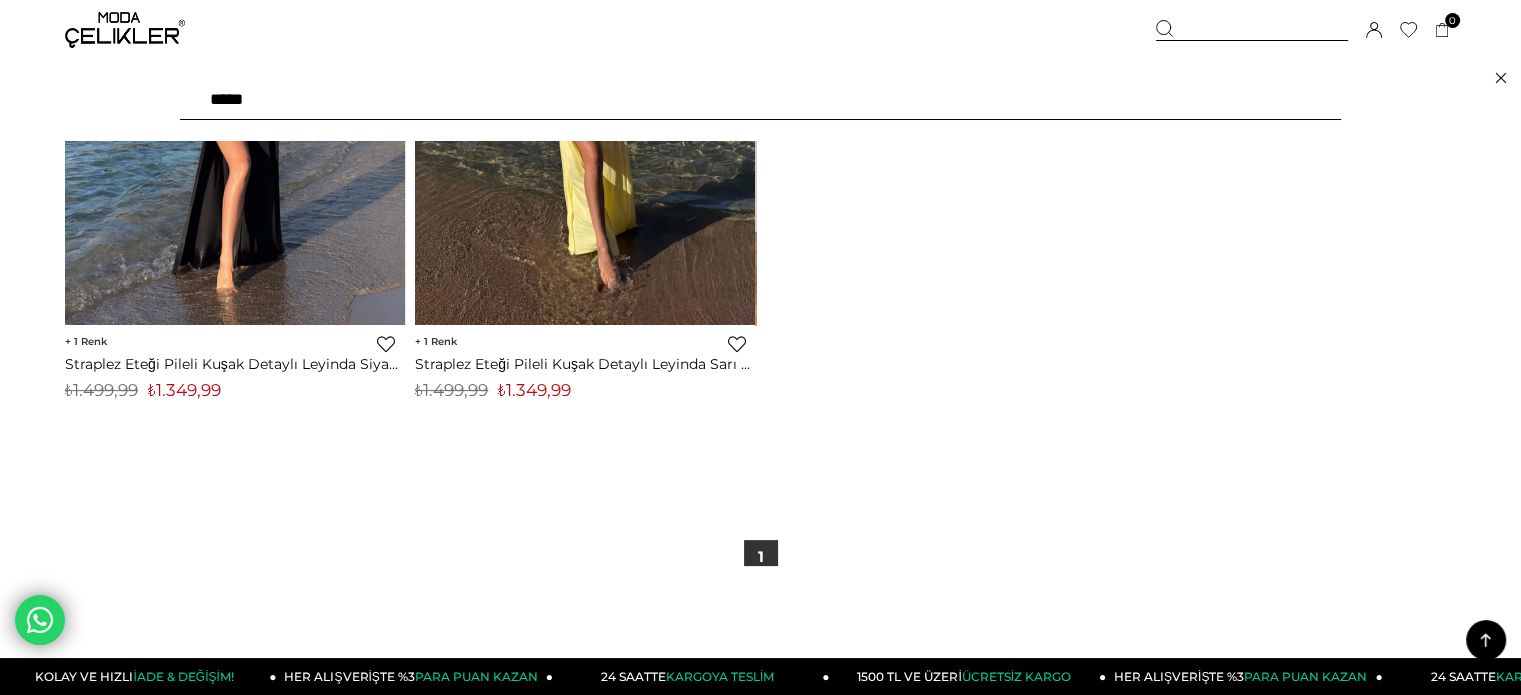 type on "******" 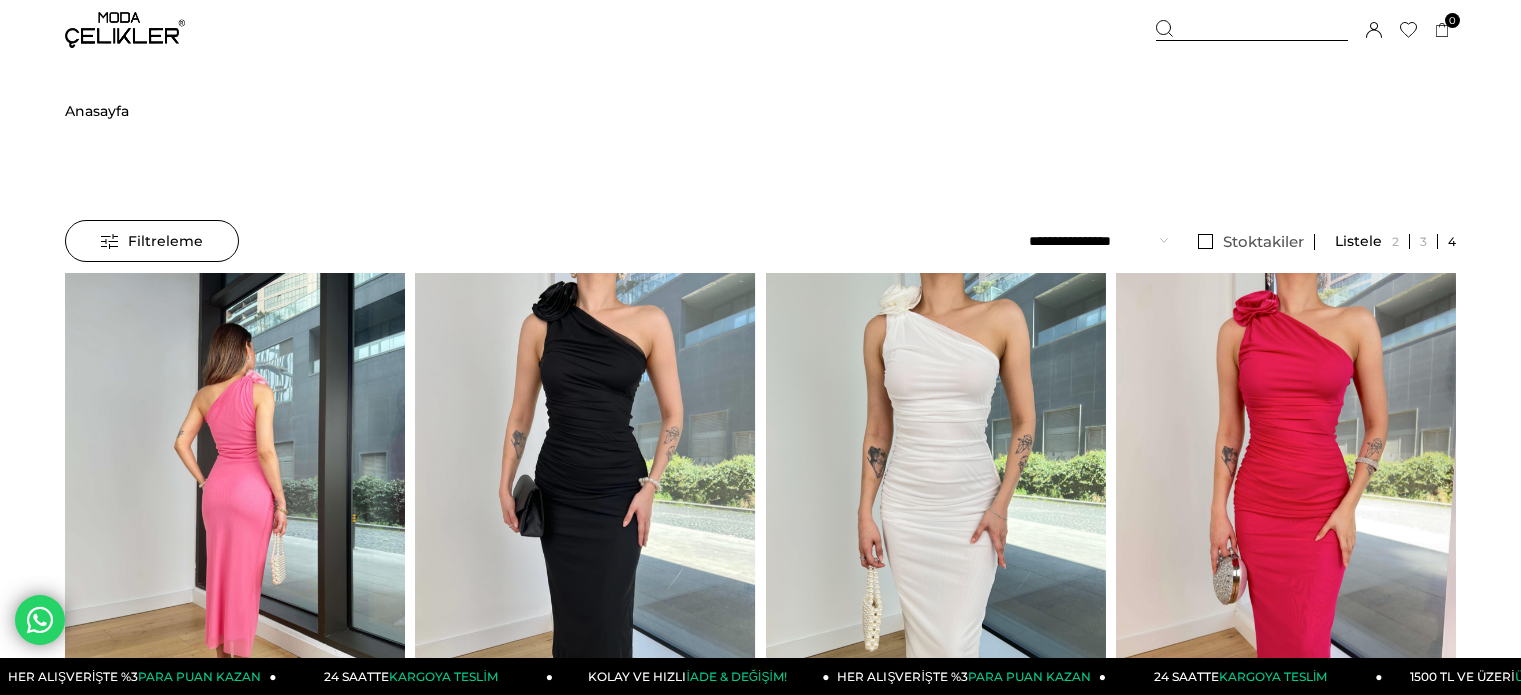 scroll, scrollTop: 0, scrollLeft: 0, axis: both 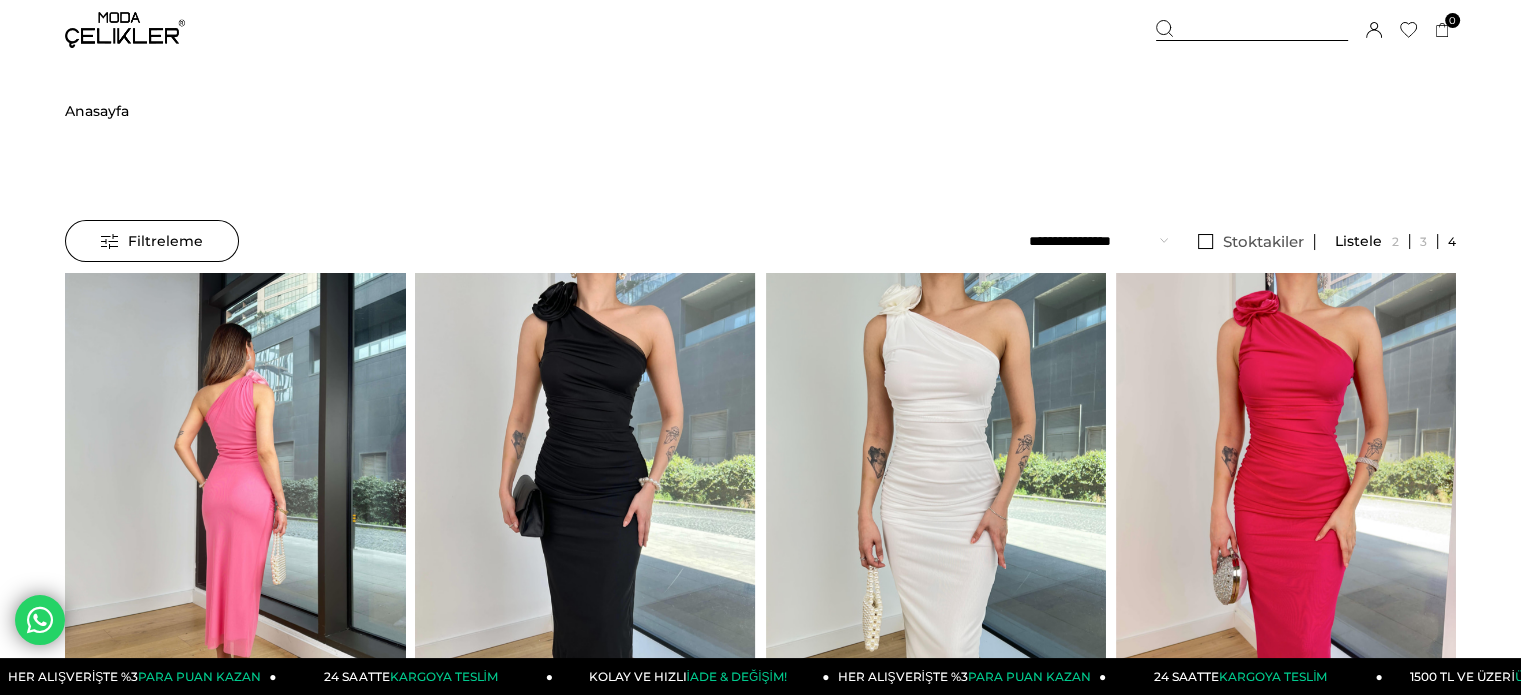 click at bounding box center (235, 499) 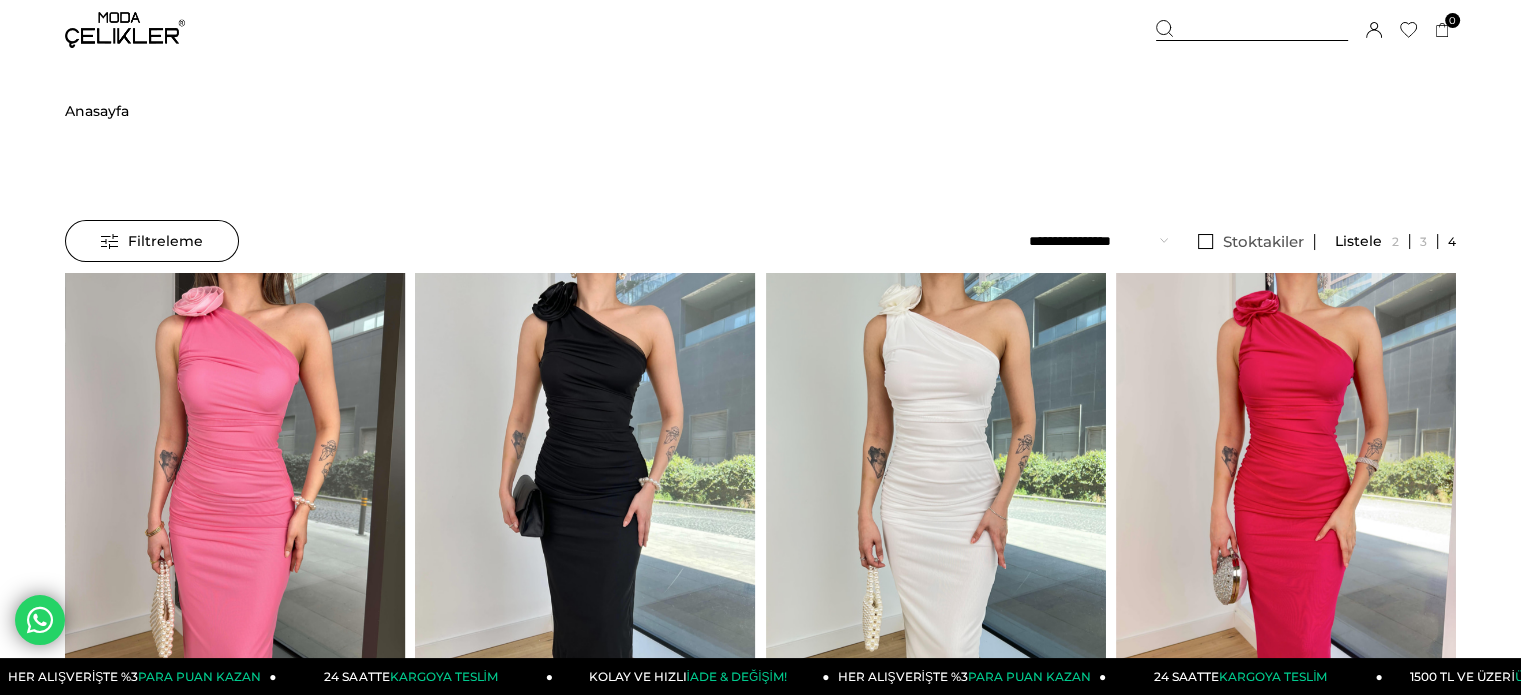 drag, startPoint x: 236, startPoint y: 395, endPoint x: 202, endPoint y: 108, distance: 289.00693 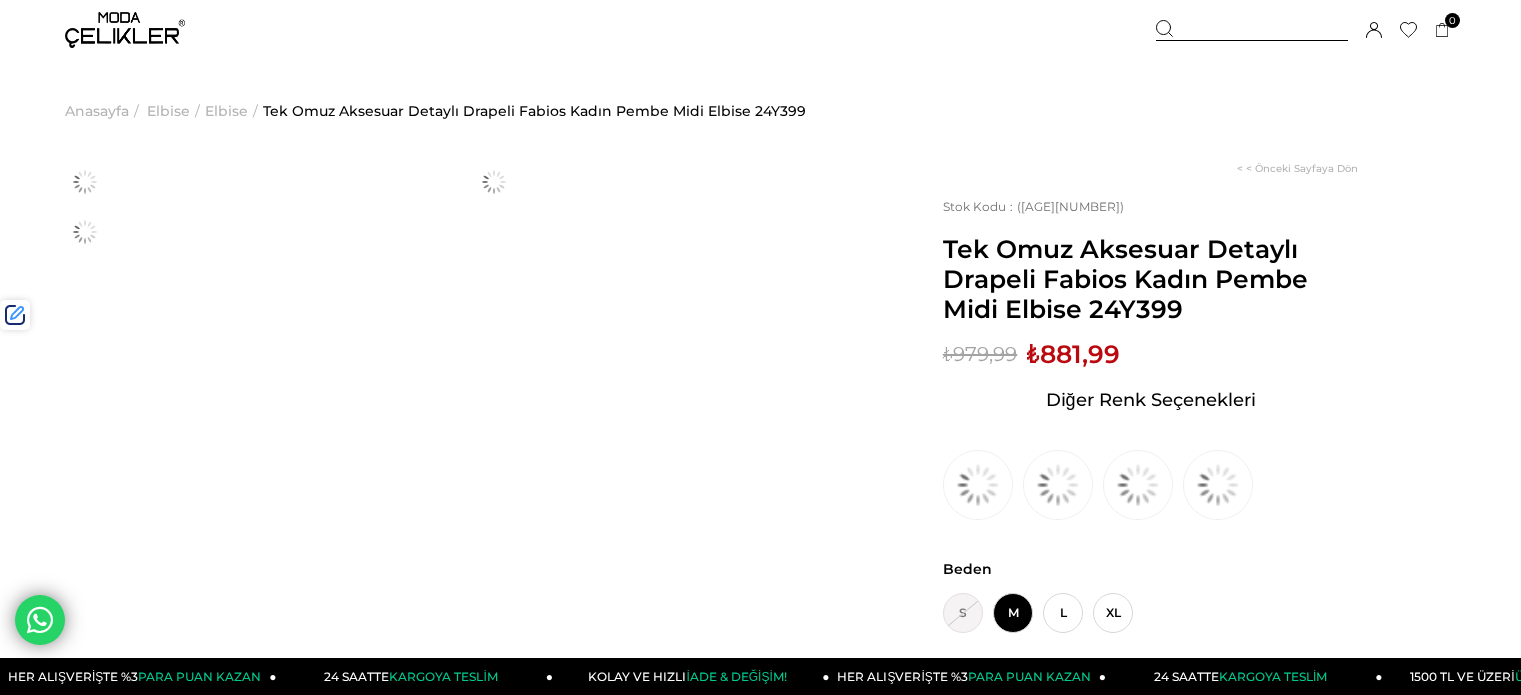 scroll, scrollTop: 0, scrollLeft: 0, axis: both 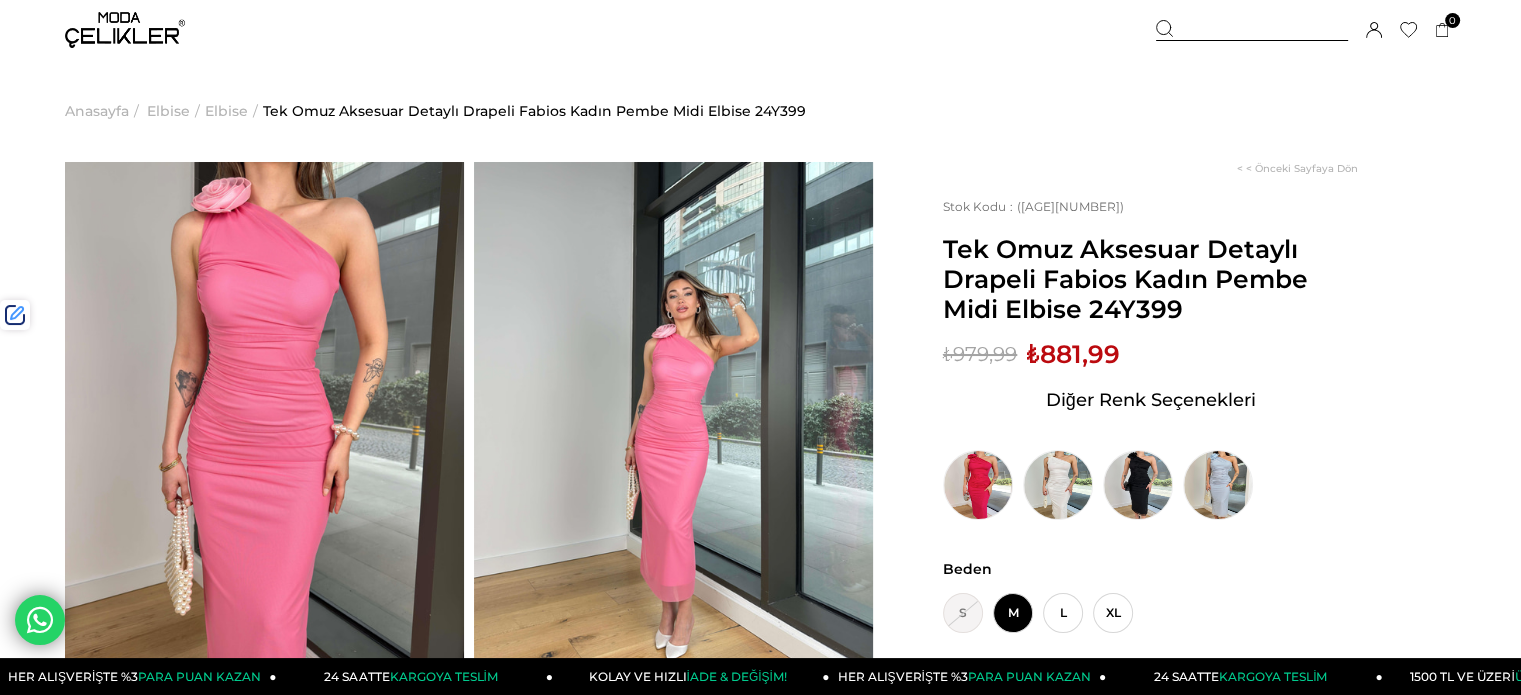 click on "Tek Omuz Aksesuar Detaylı Drapeli Fabios Kadın Pembe Midi Elbise 24Y399" at bounding box center [1150, 279] 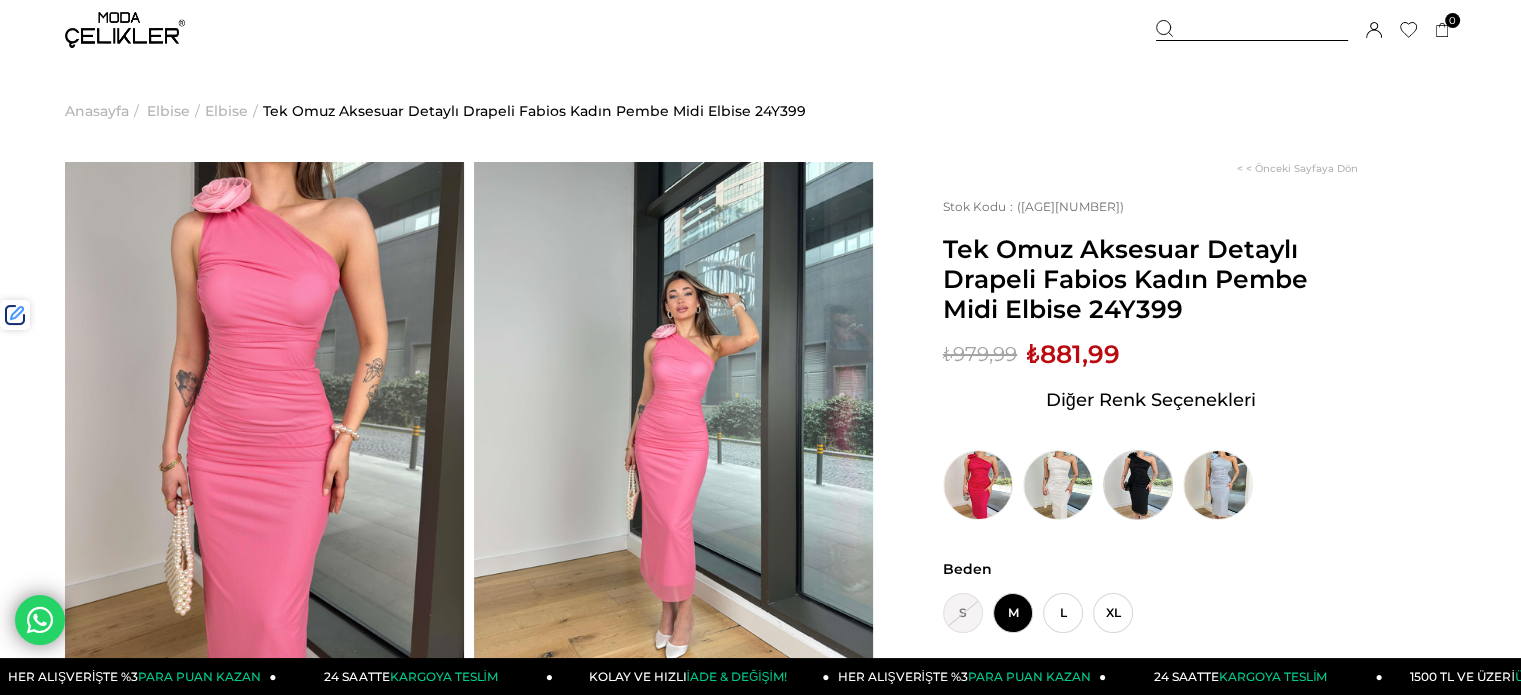 copy on "24Y399" 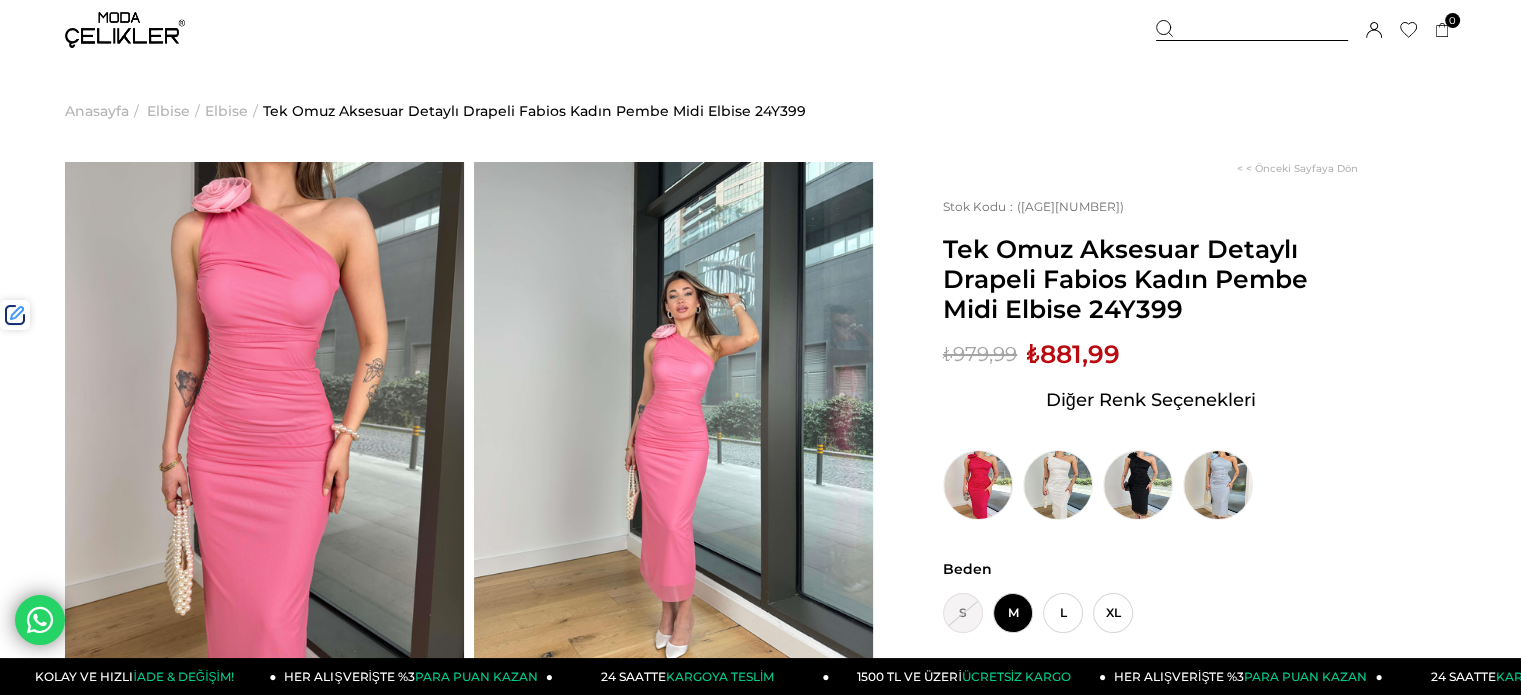 click at bounding box center (1252, 30) 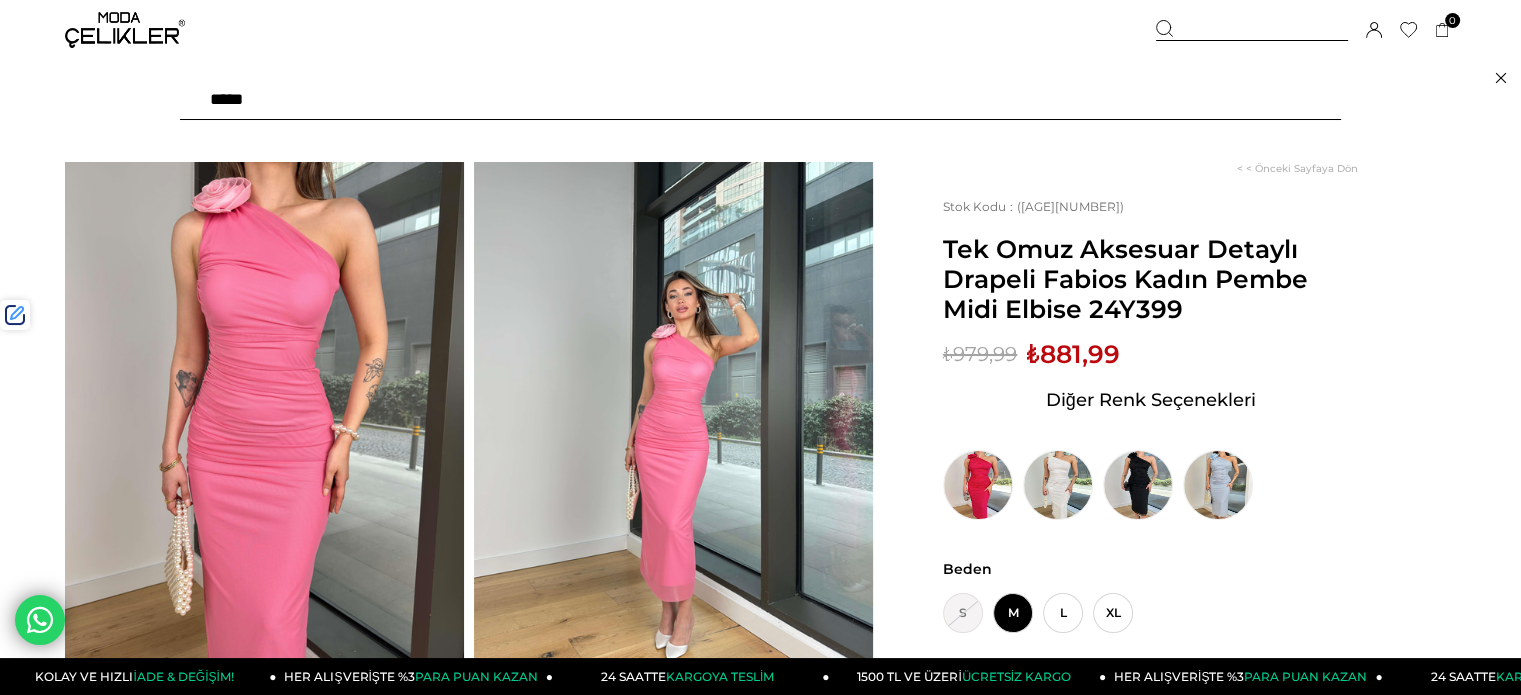 click at bounding box center [760, 100] 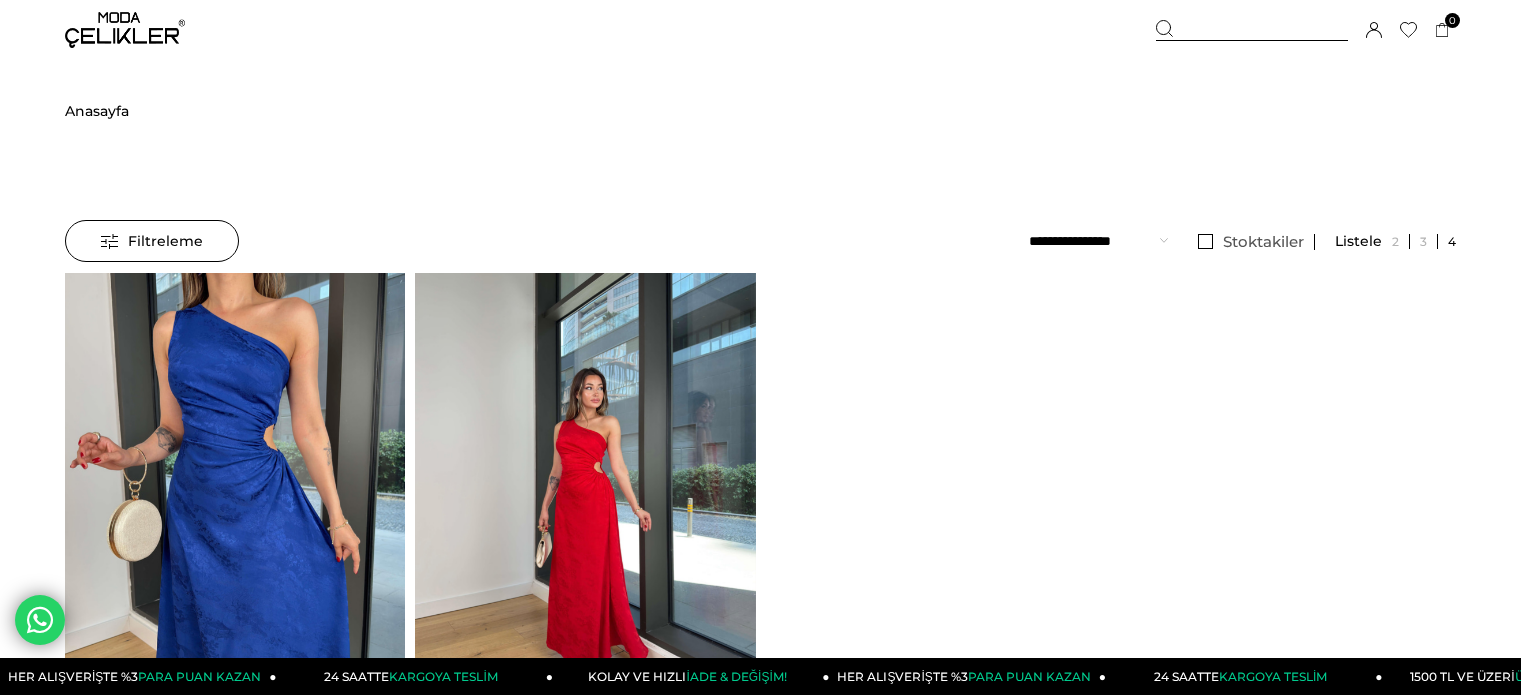 scroll, scrollTop: 0, scrollLeft: 0, axis: both 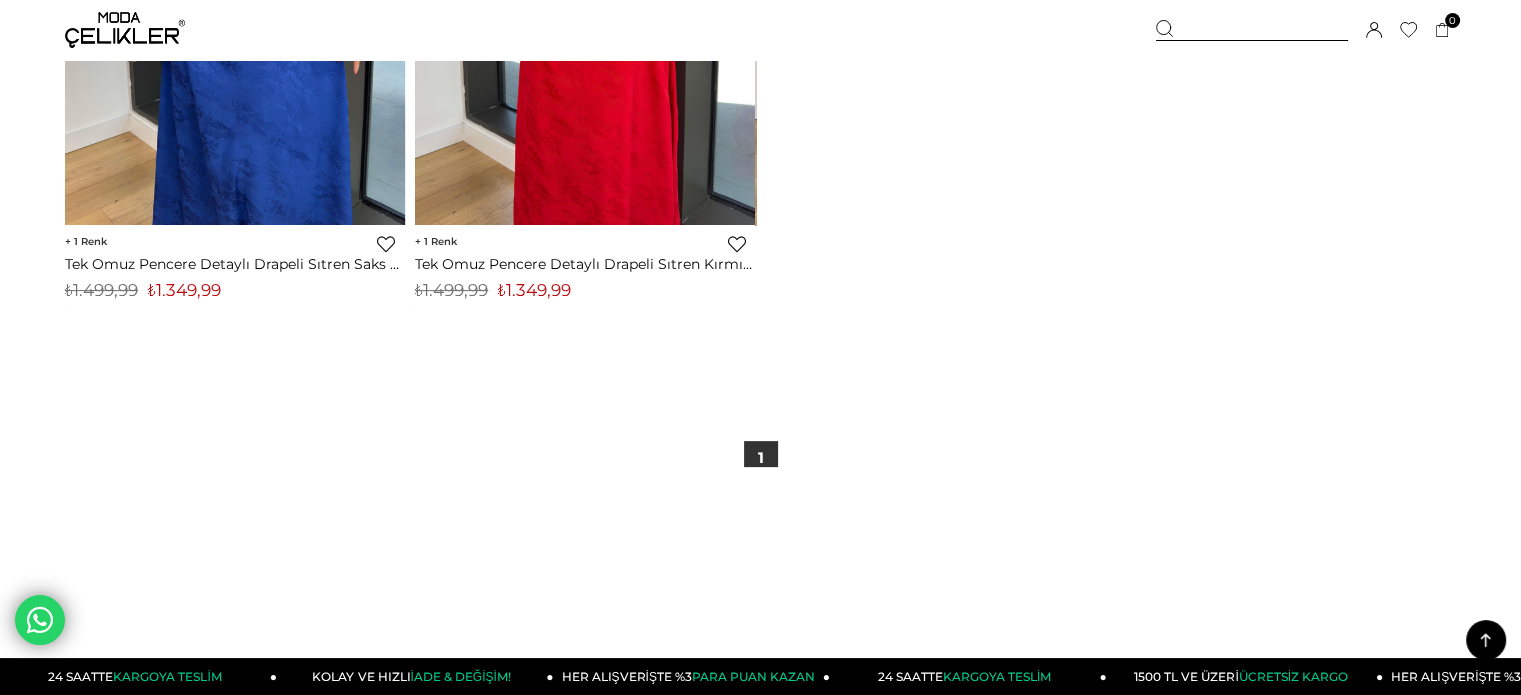 click on "₺1.349,99" at bounding box center (184, 290) 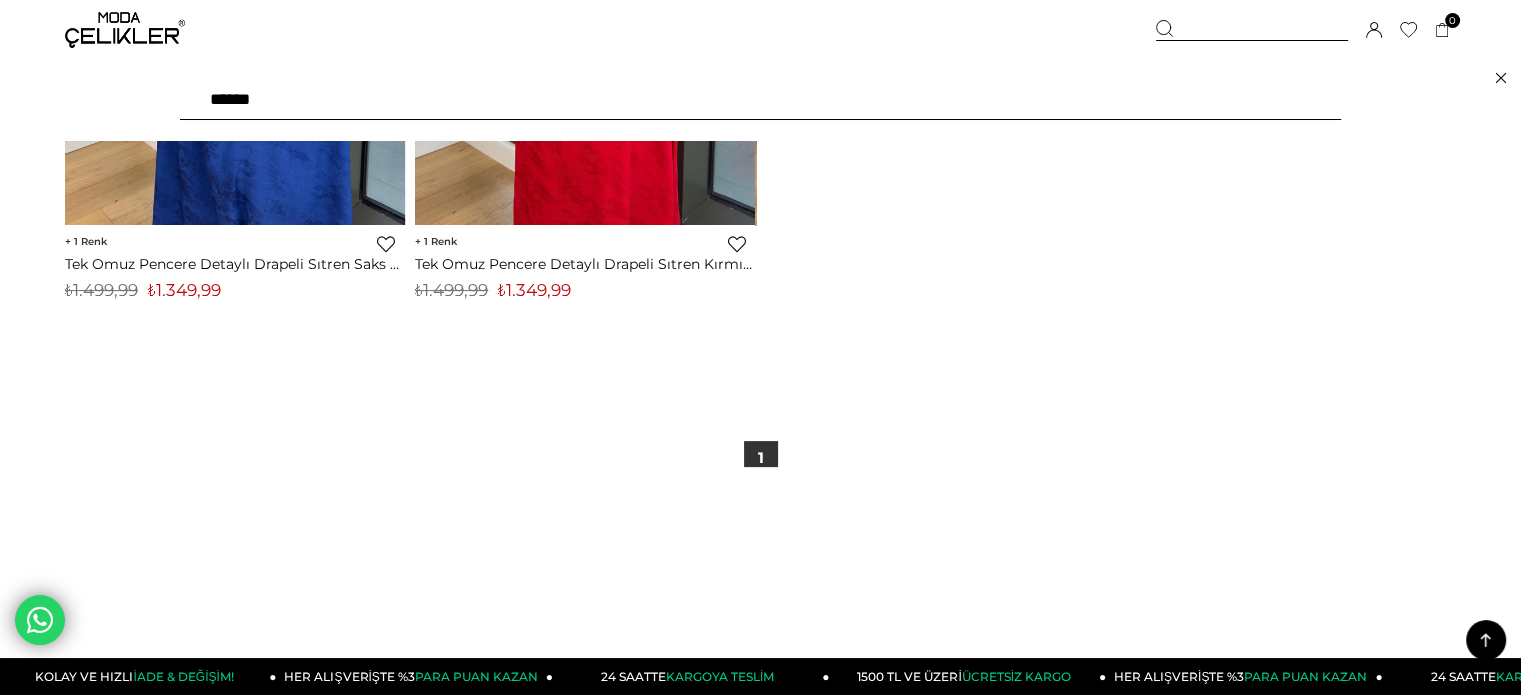 click on "******" at bounding box center (760, 100) 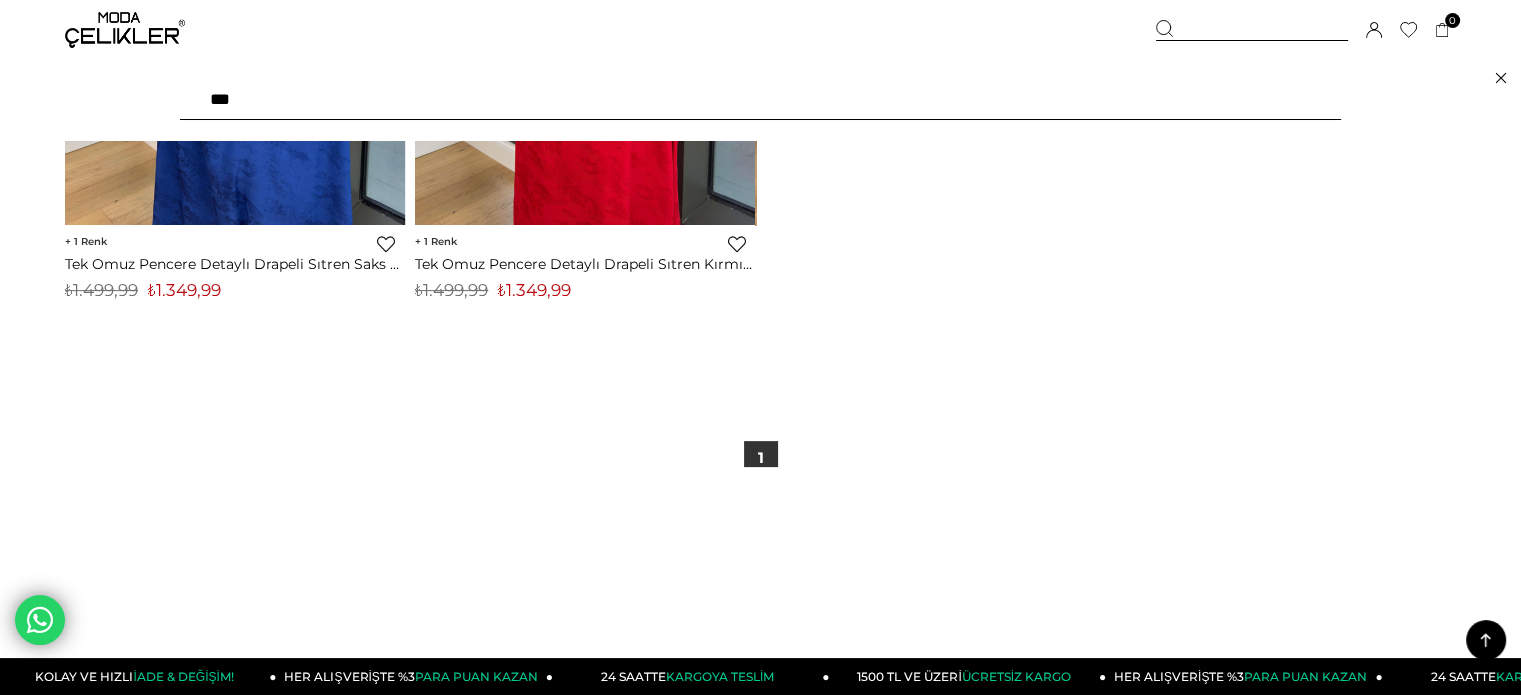 type on "****" 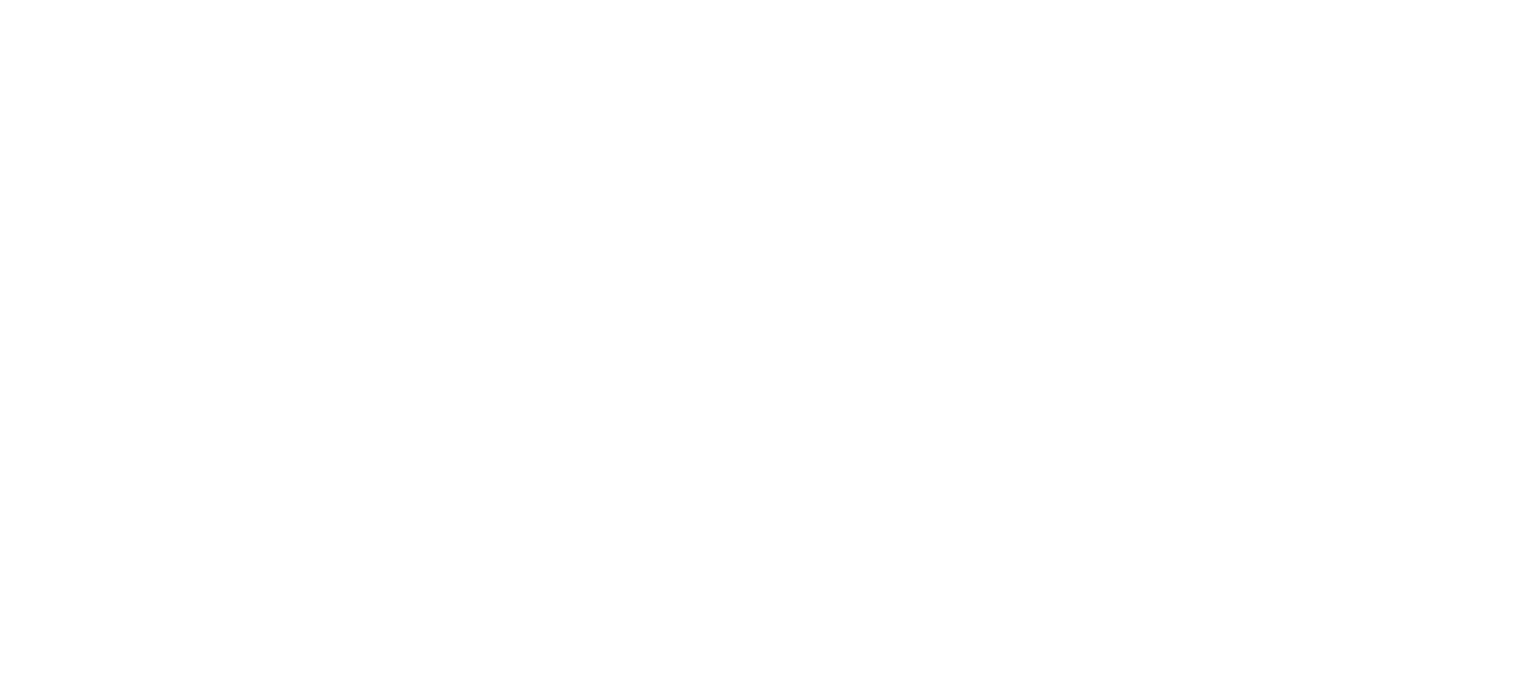 scroll, scrollTop: 0, scrollLeft: 0, axis: both 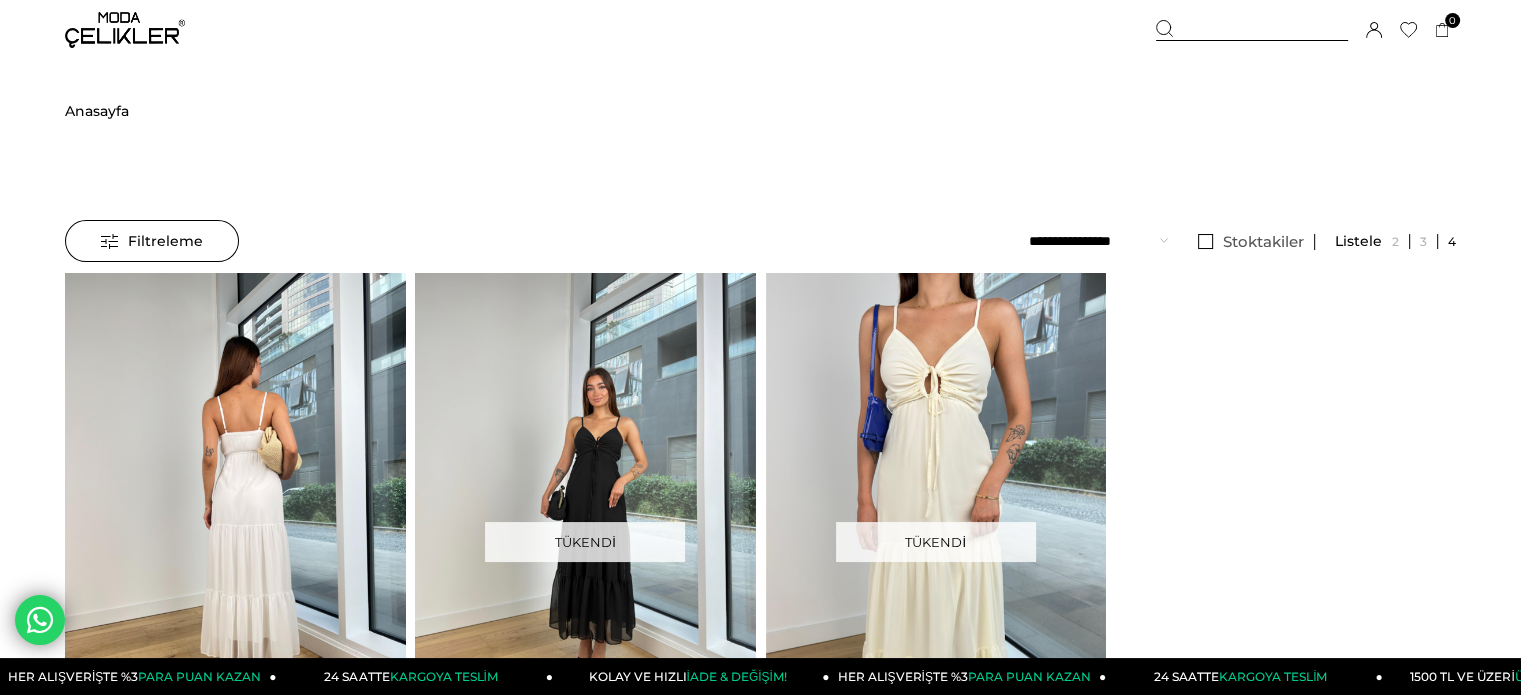 click at bounding box center [-105, 499] 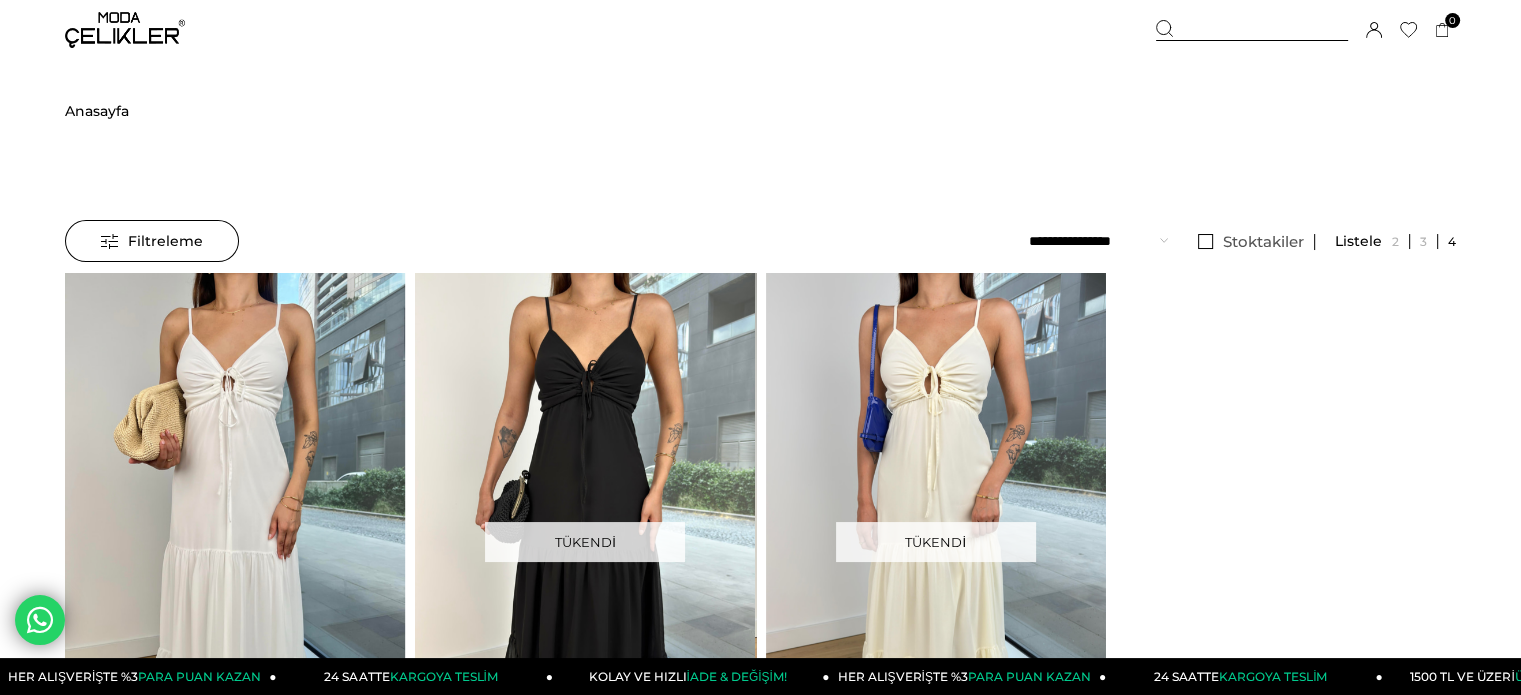 drag, startPoint x: 114, startPoint y: 383, endPoint x: 114, endPoint y: 356, distance: 27 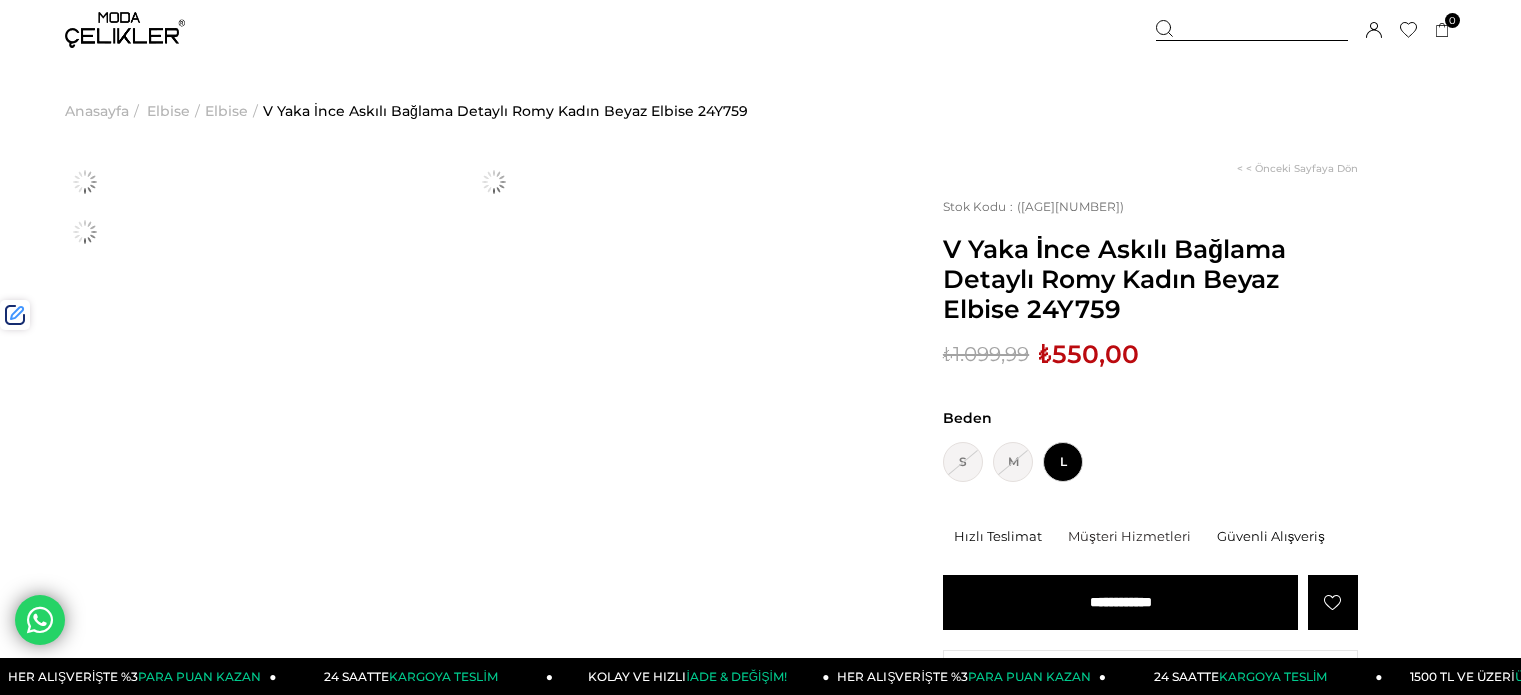 scroll, scrollTop: 0, scrollLeft: 0, axis: both 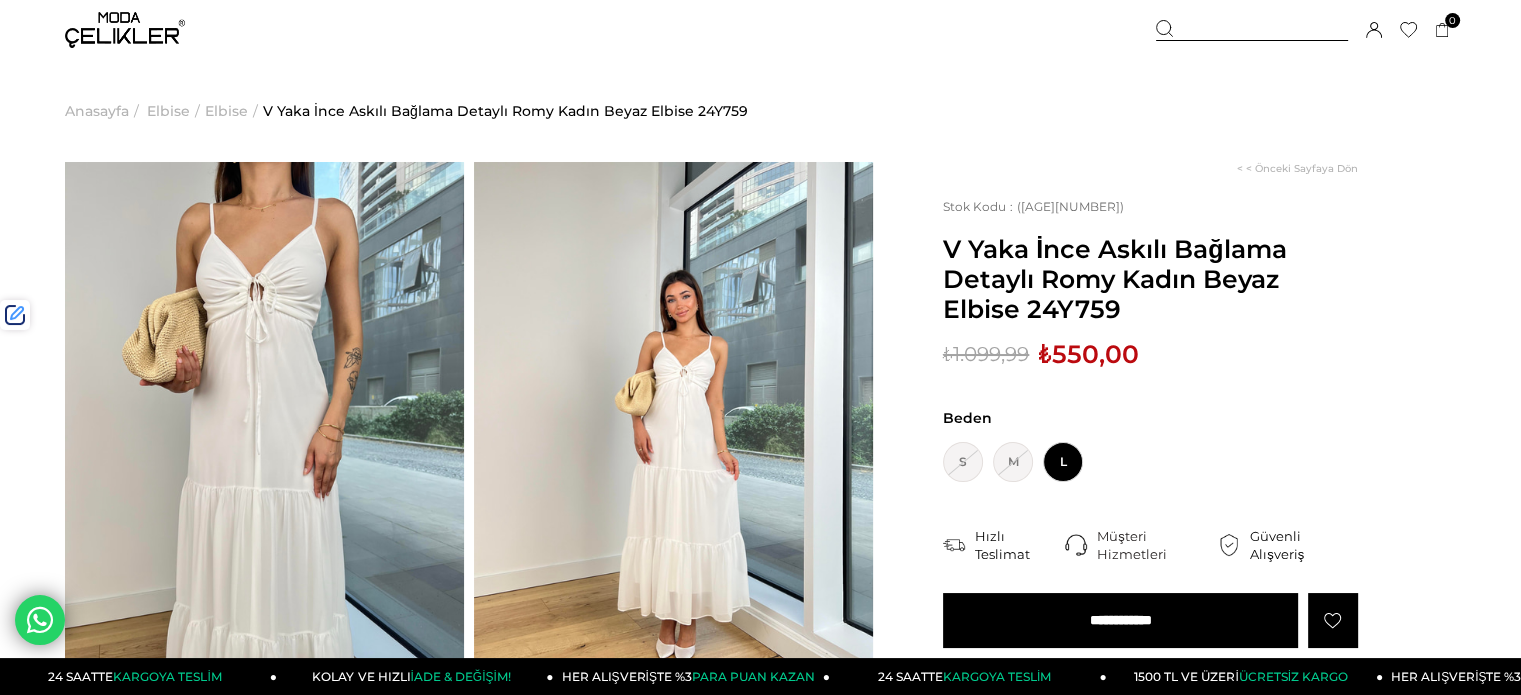click at bounding box center (1252, 30) 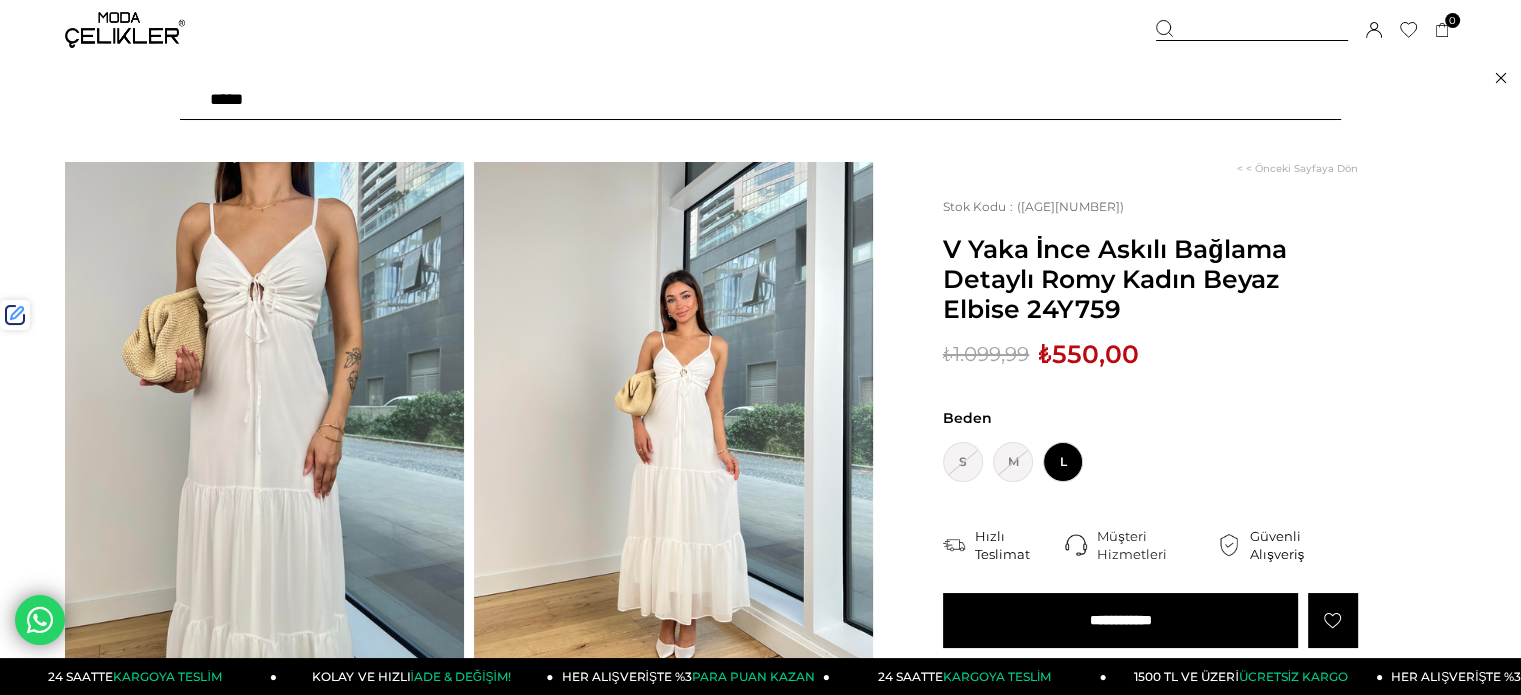 click at bounding box center [760, 100] 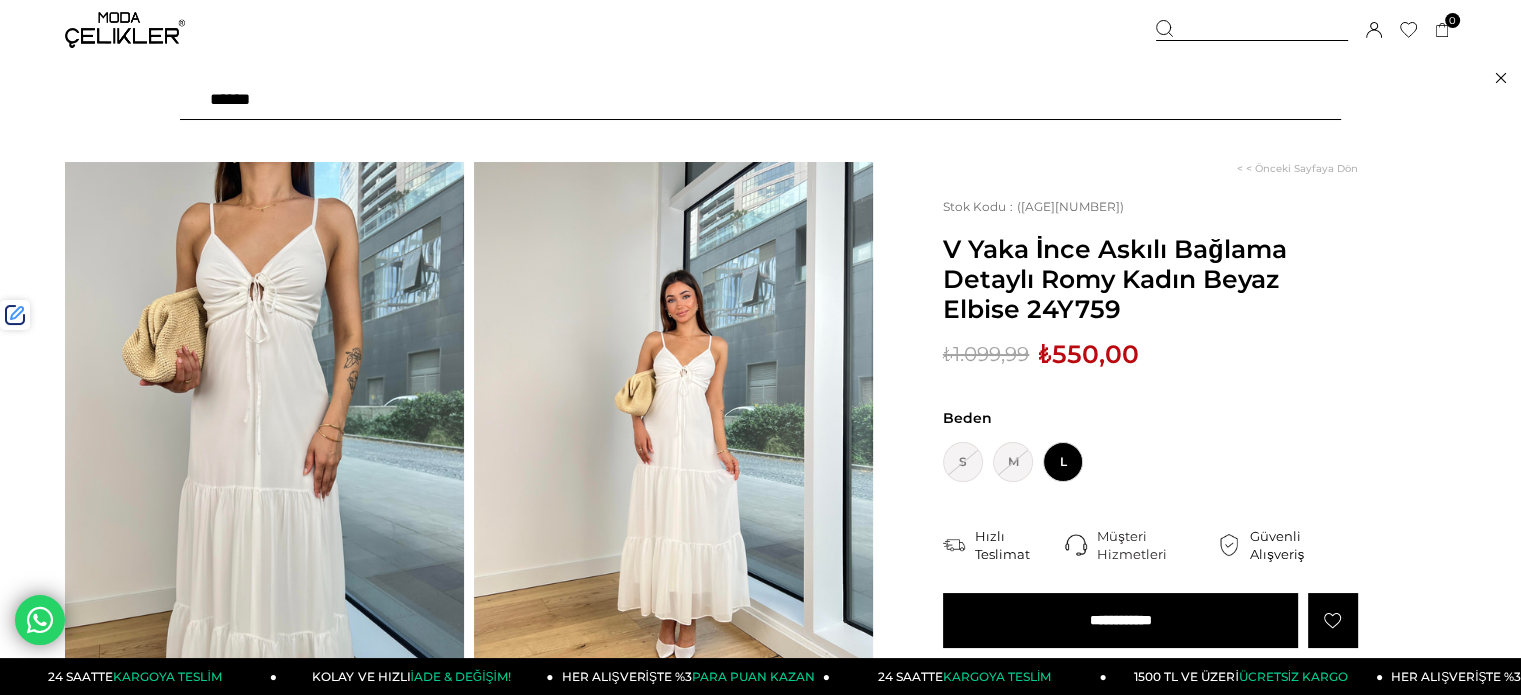 type on "*******" 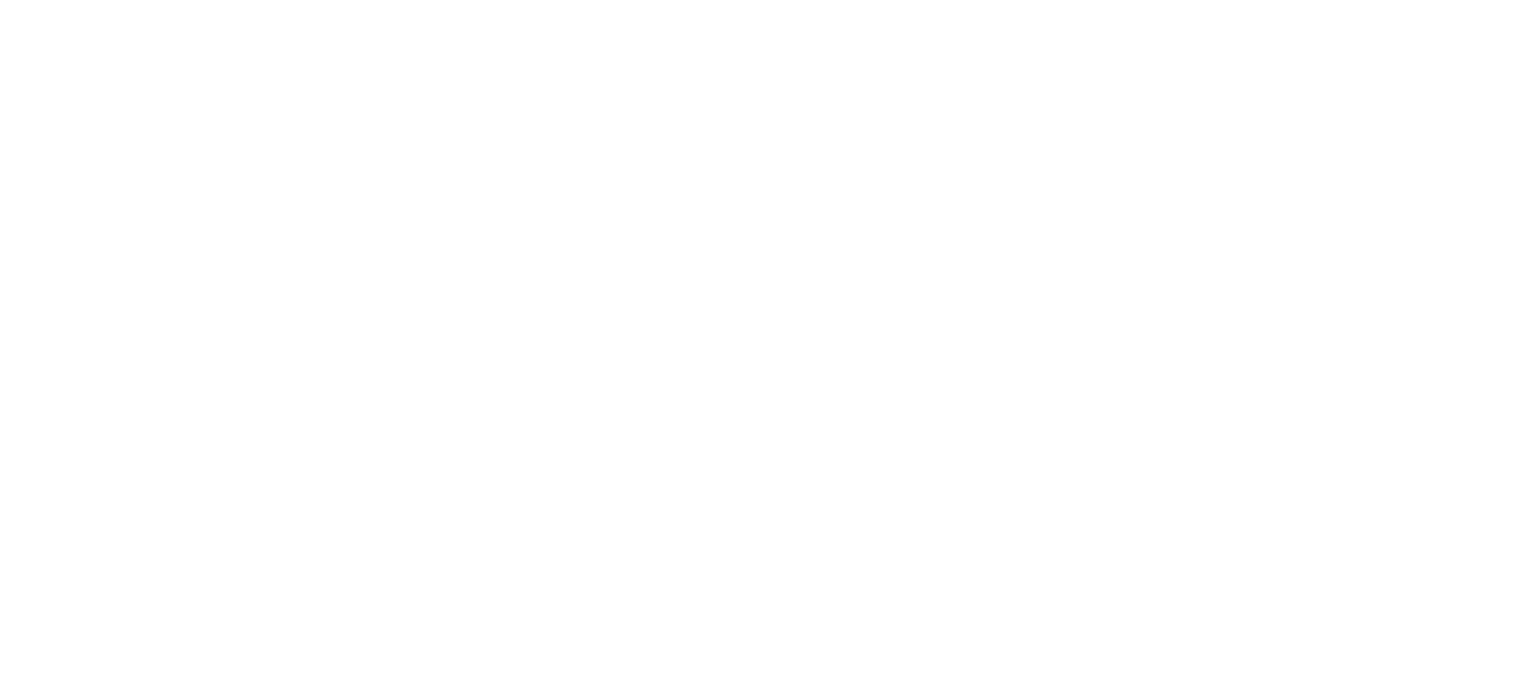 scroll, scrollTop: 0, scrollLeft: 0, axis: both 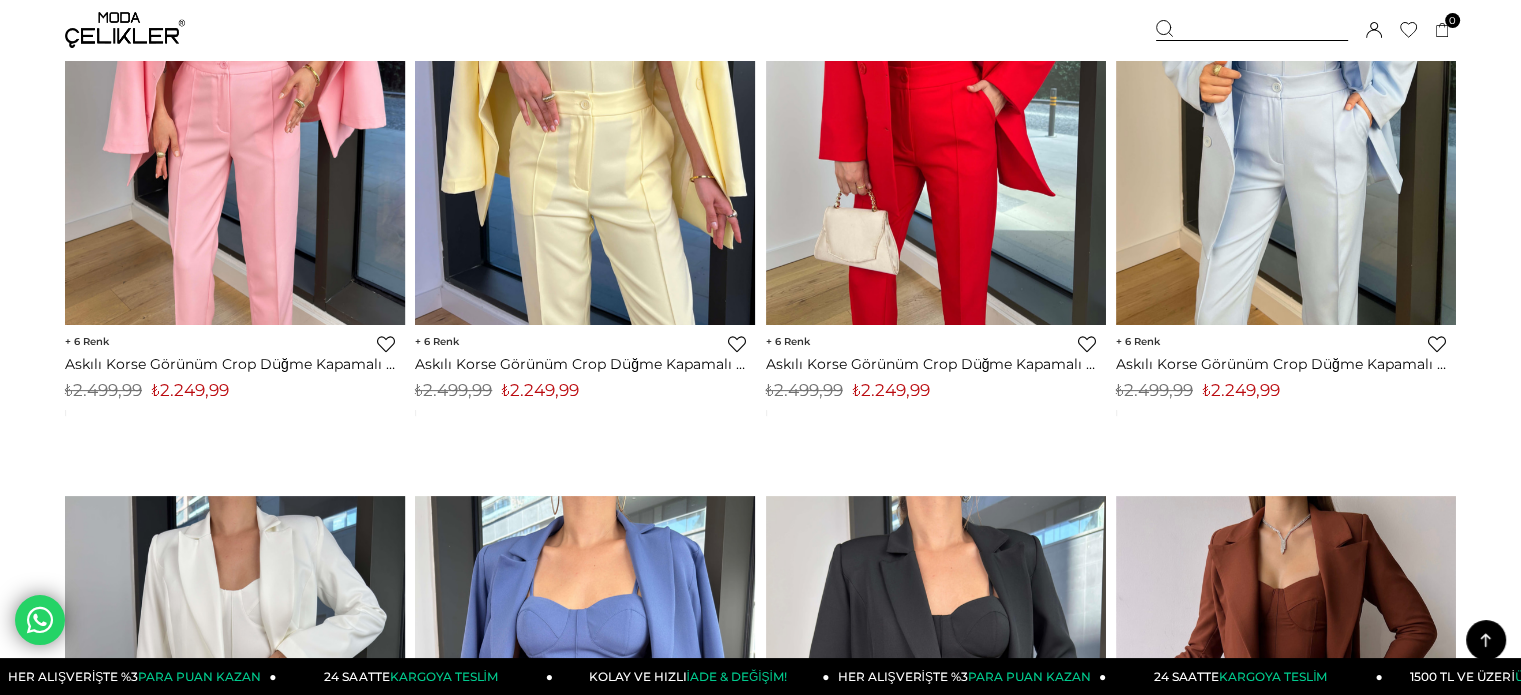 click on "₺2.249,99" at bounding box center [540, 390] 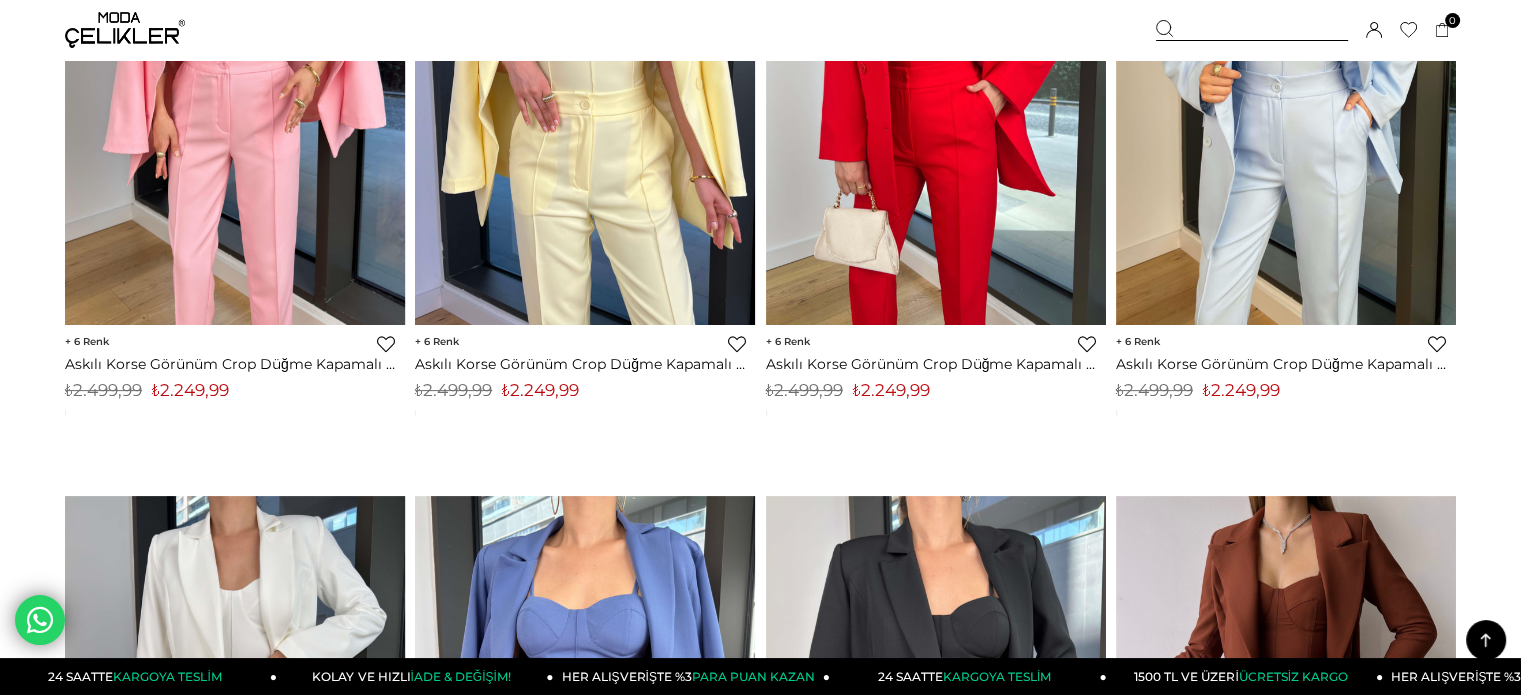 copy on "2.249,99" 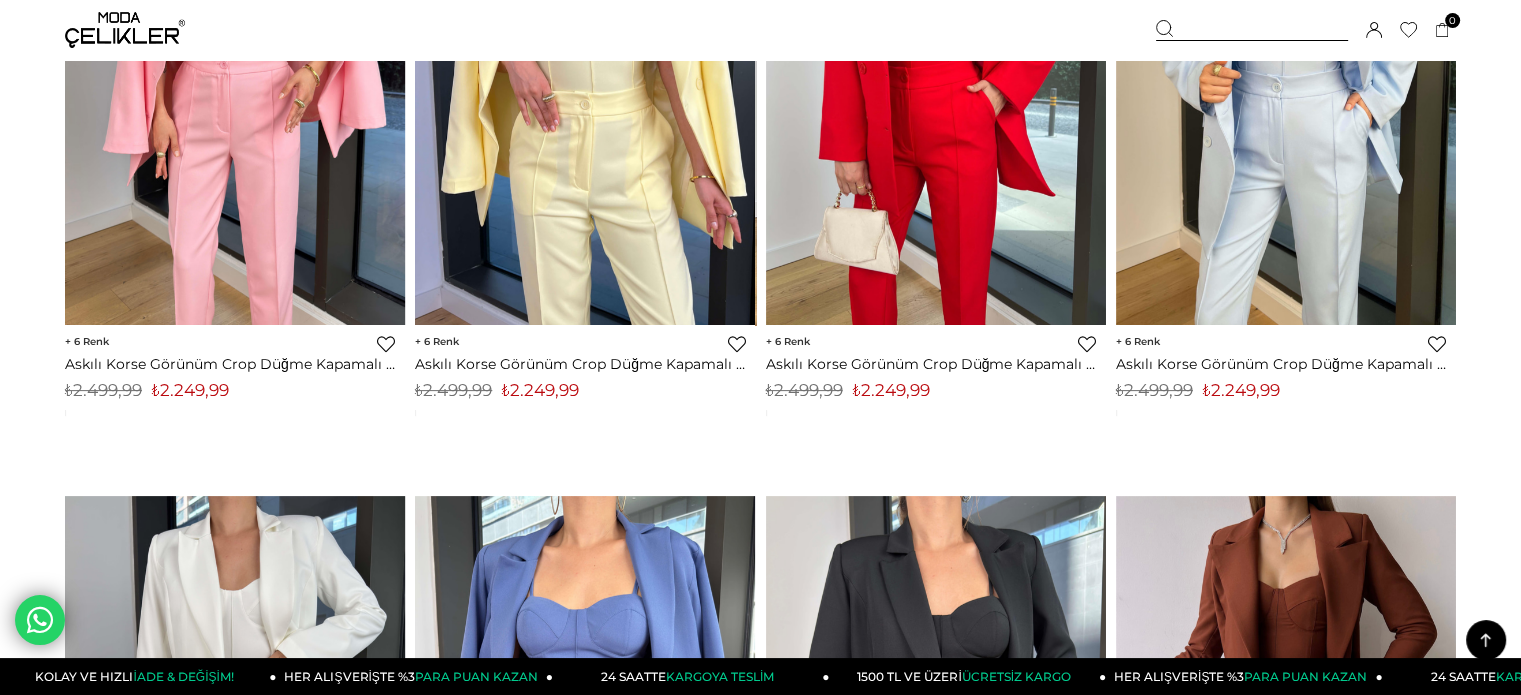click at bounding box center [1252, 30] 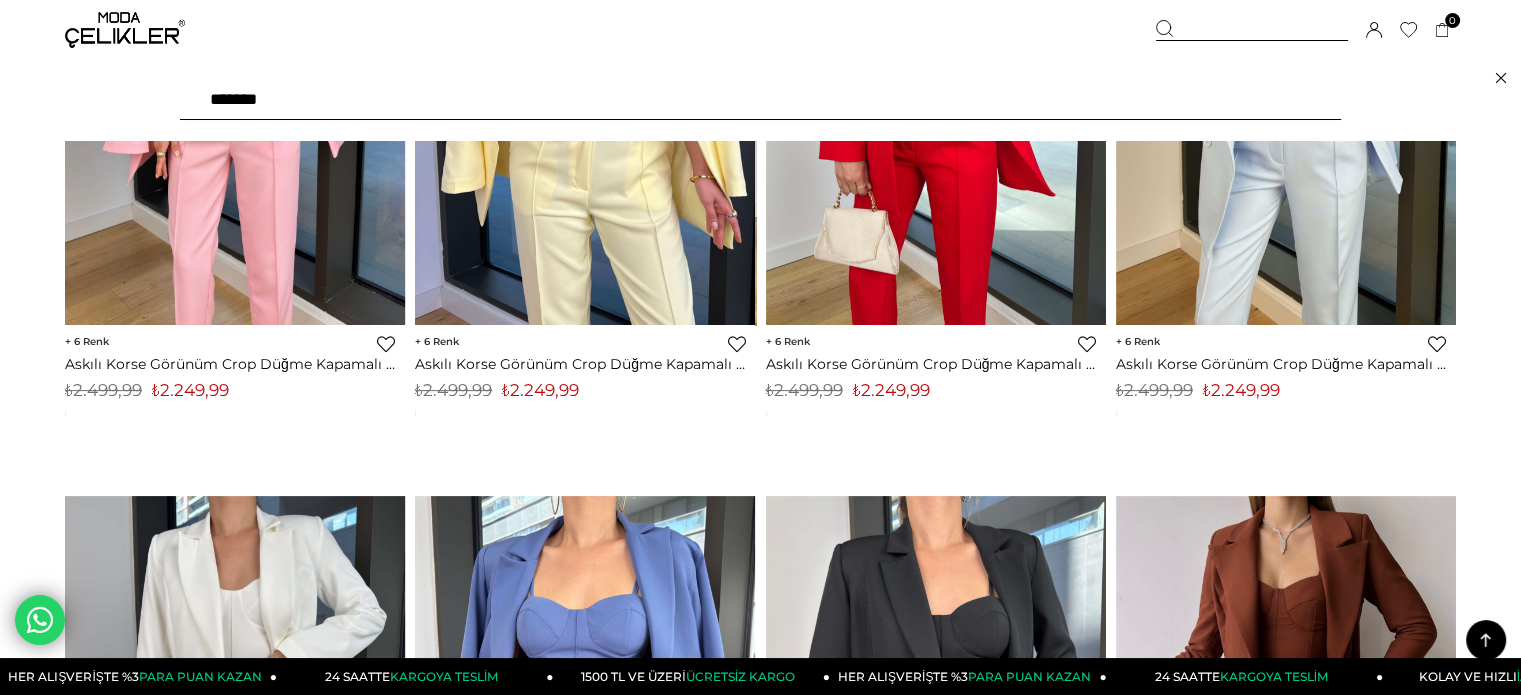 click on "*******" at bounding box center (760, 100) 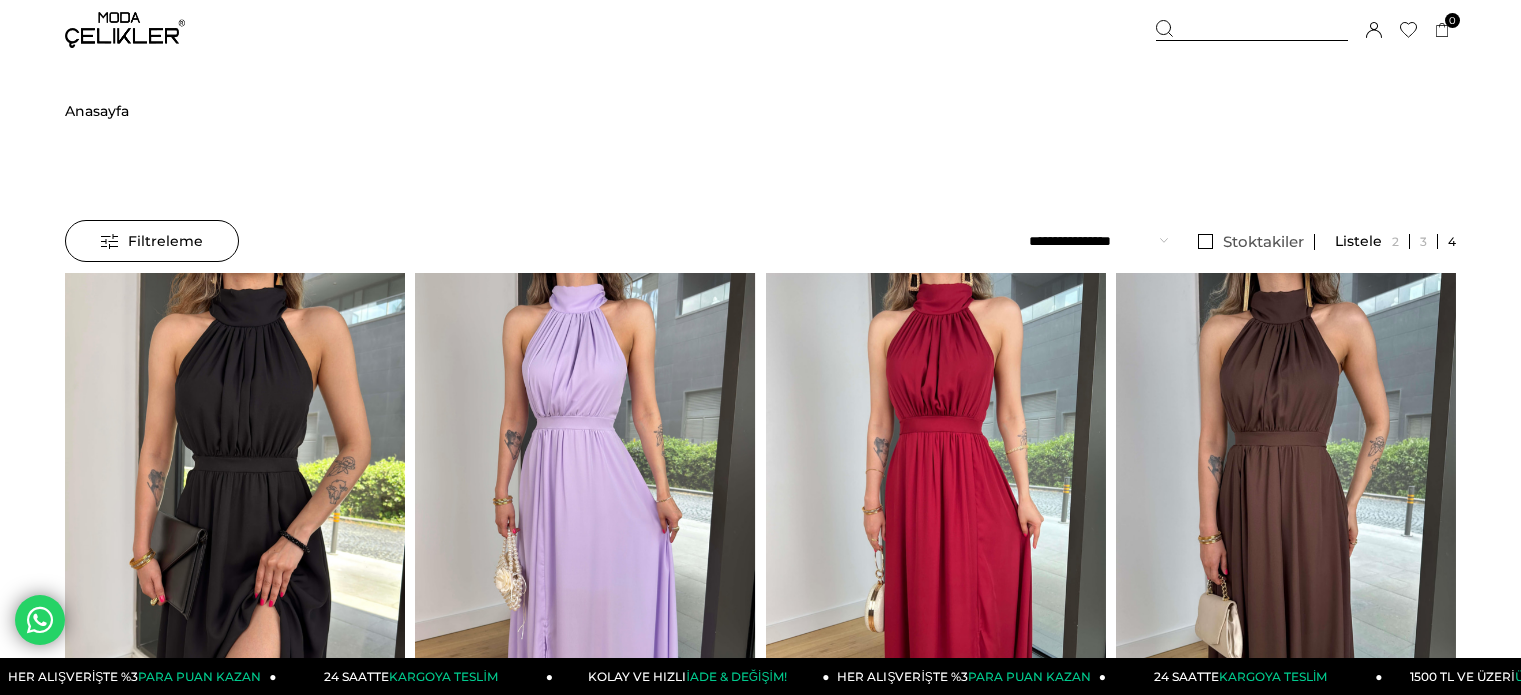 scroll, scrollTop: 0, scrollLeft: 0, axis: both 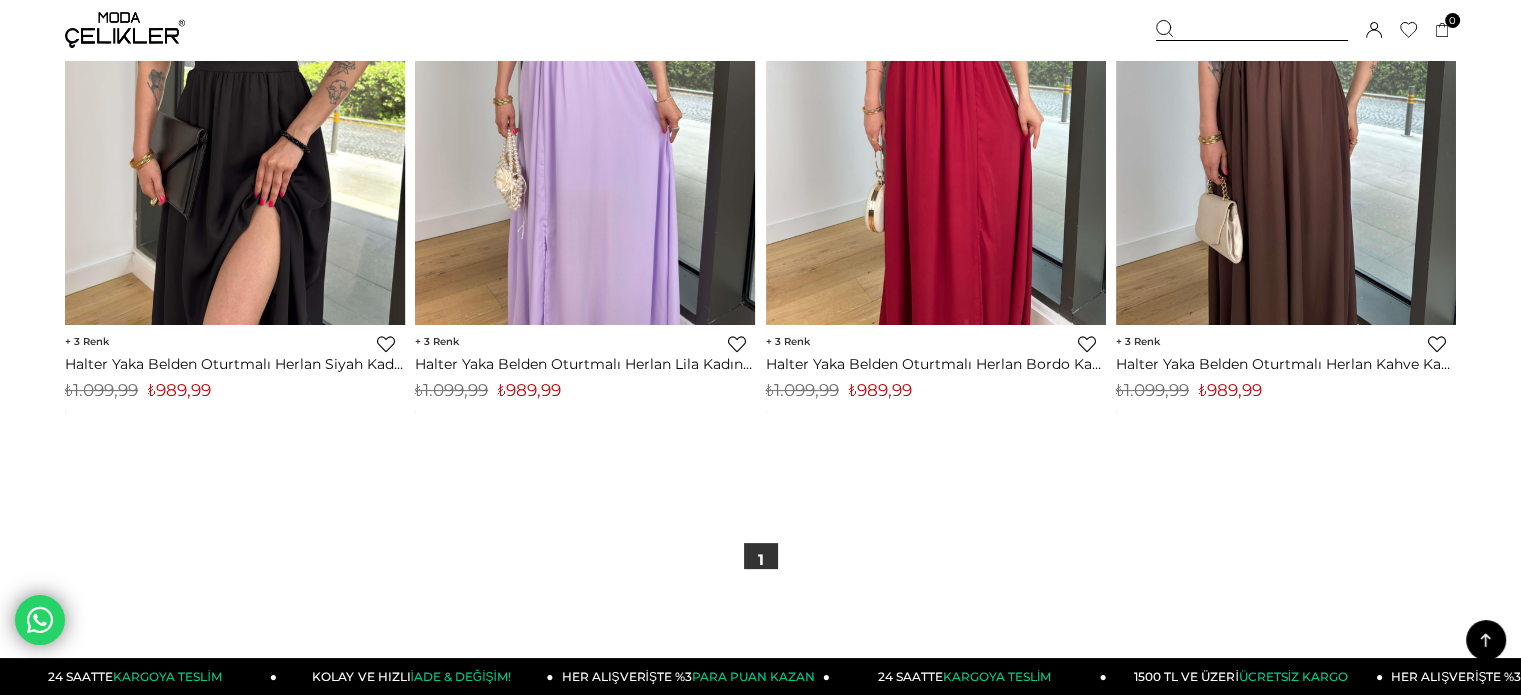 click on "₺989,99" at bounding box center (529, 390) 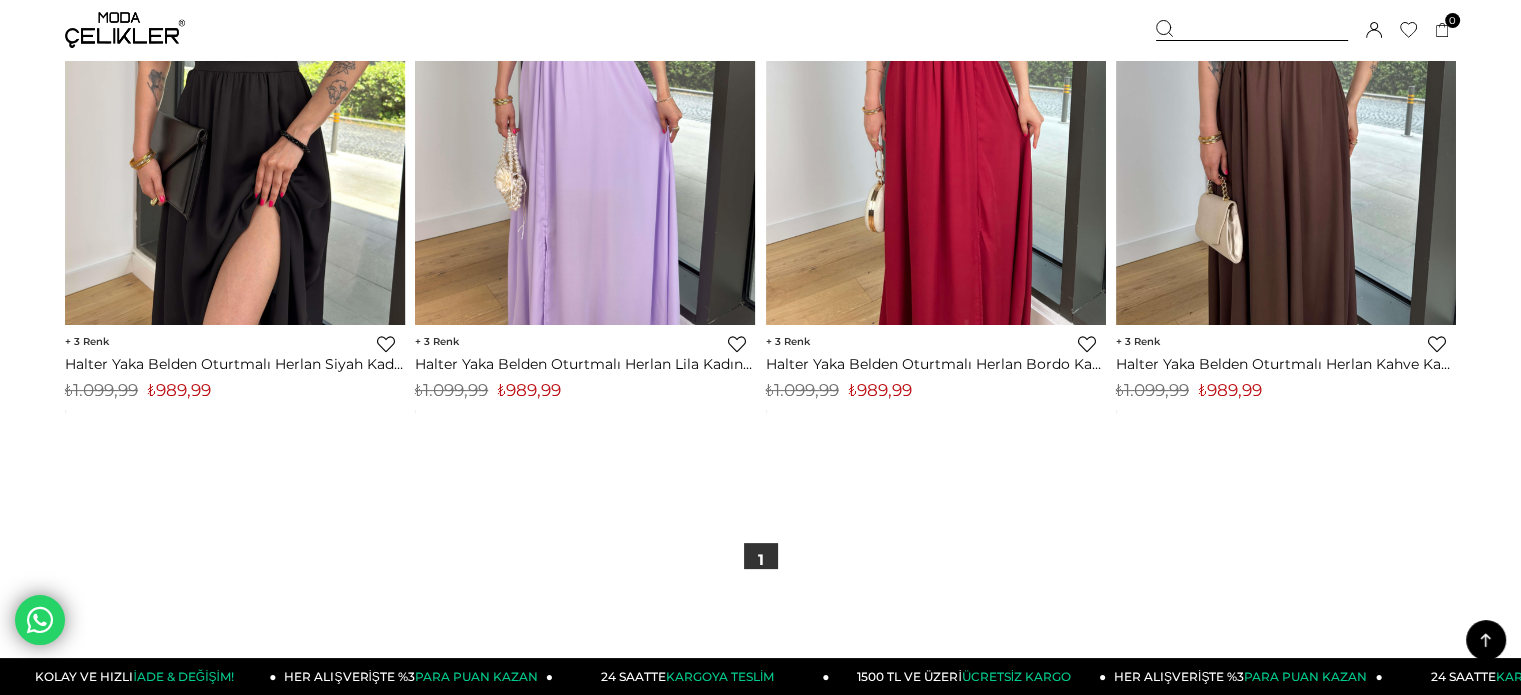 click at bounding box center (1252, 30) 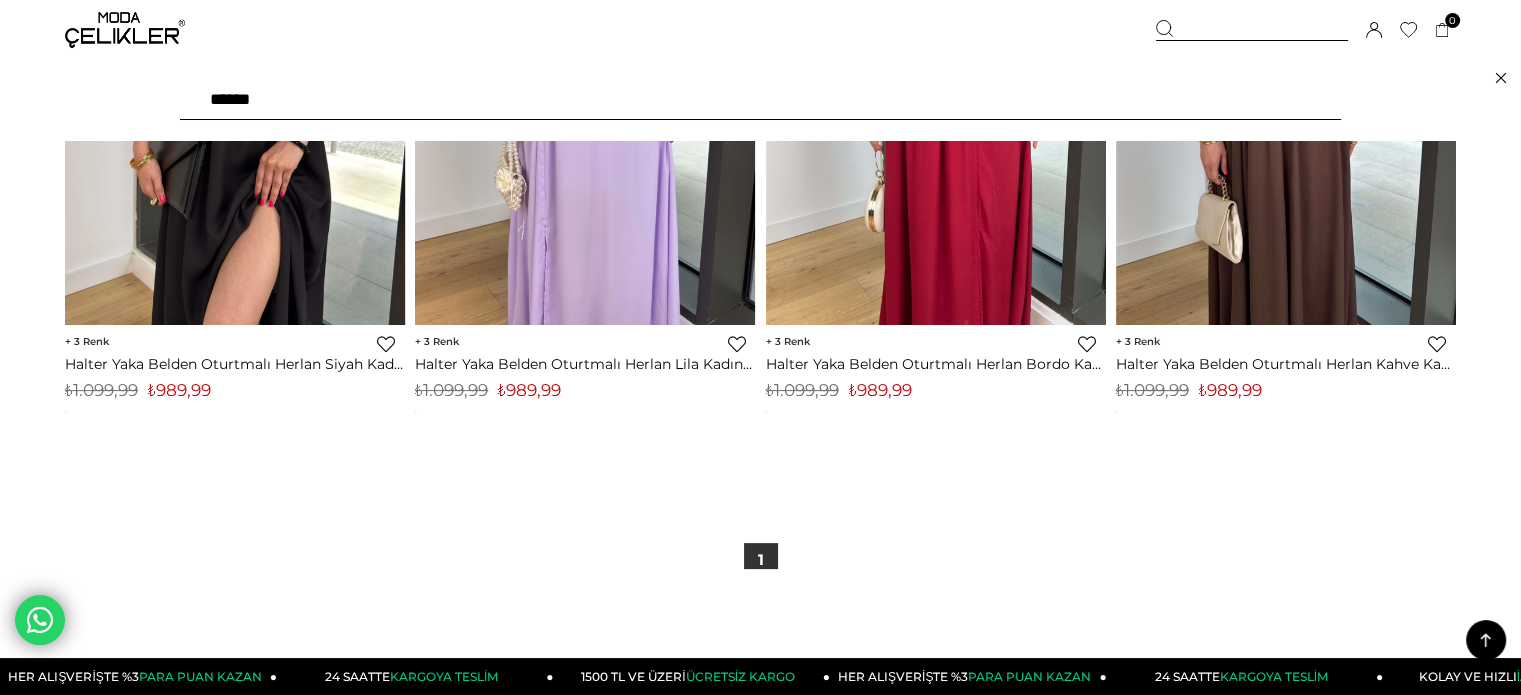 click on "******" at bounding box center [760, 100] 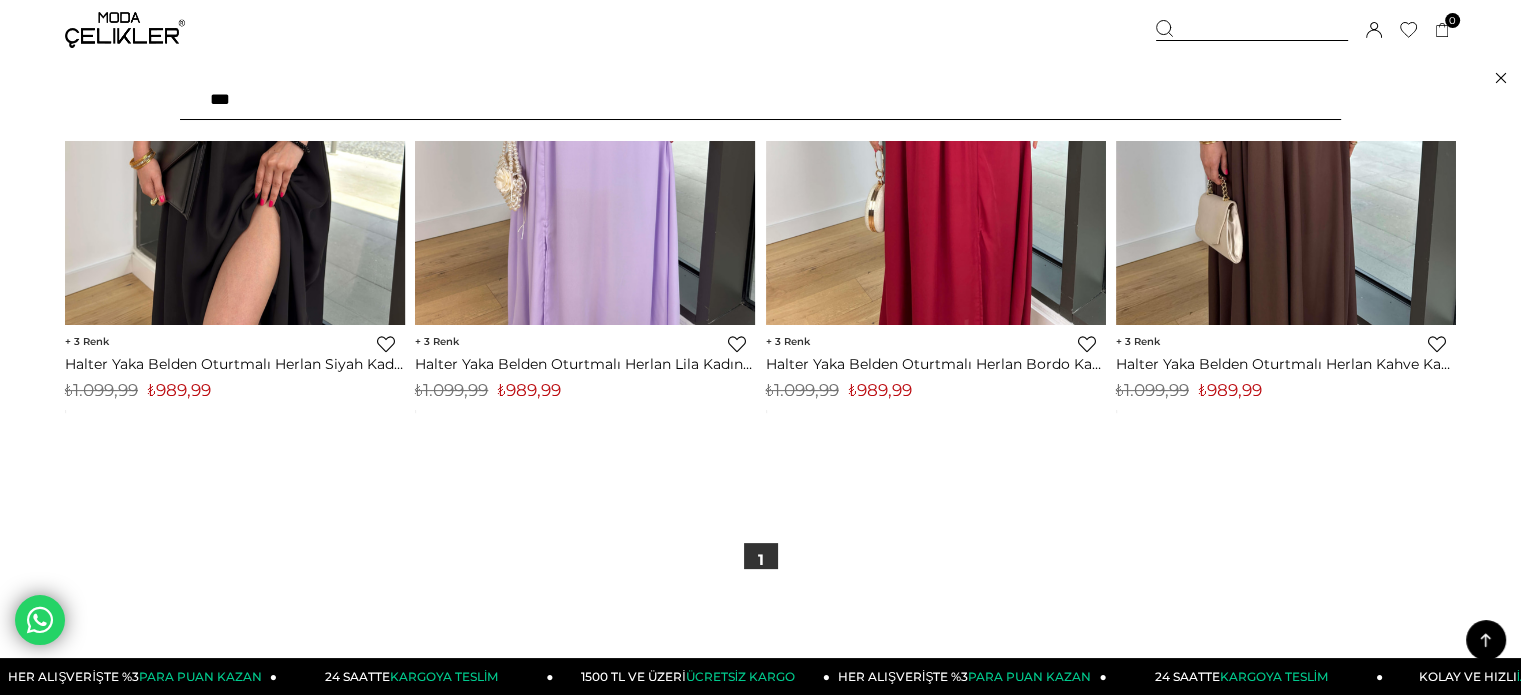 type on "****" 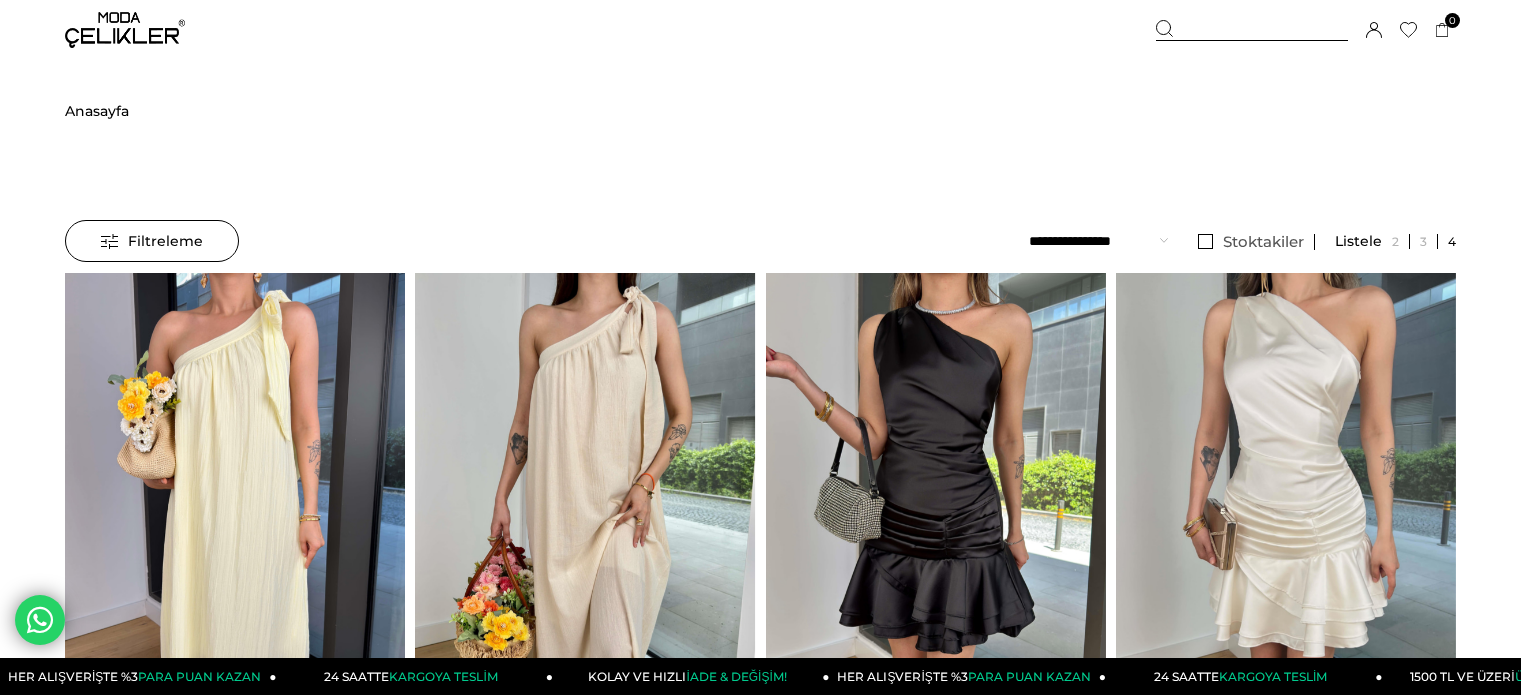 scroll, scrollTop: 0, scrollLeft: 0, axis: both 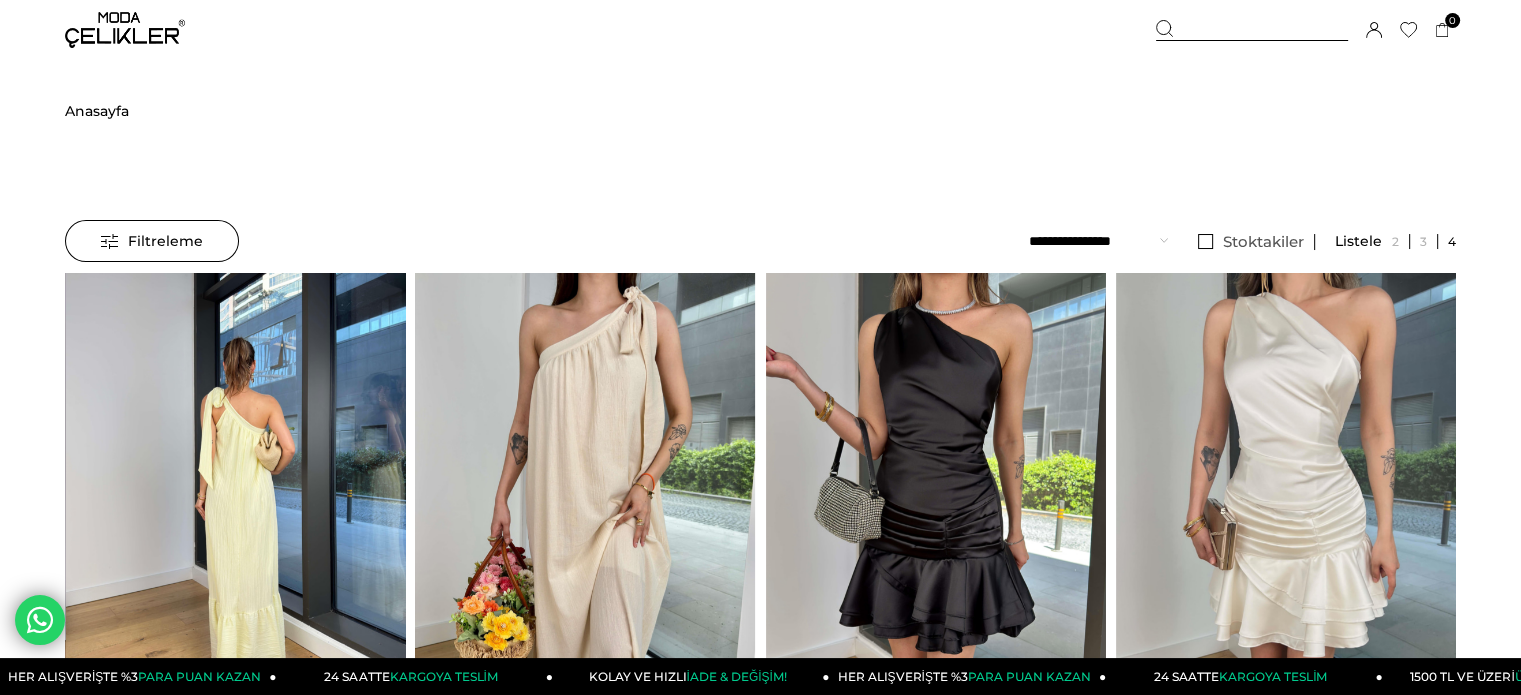 click at bounding box center (236, 499) 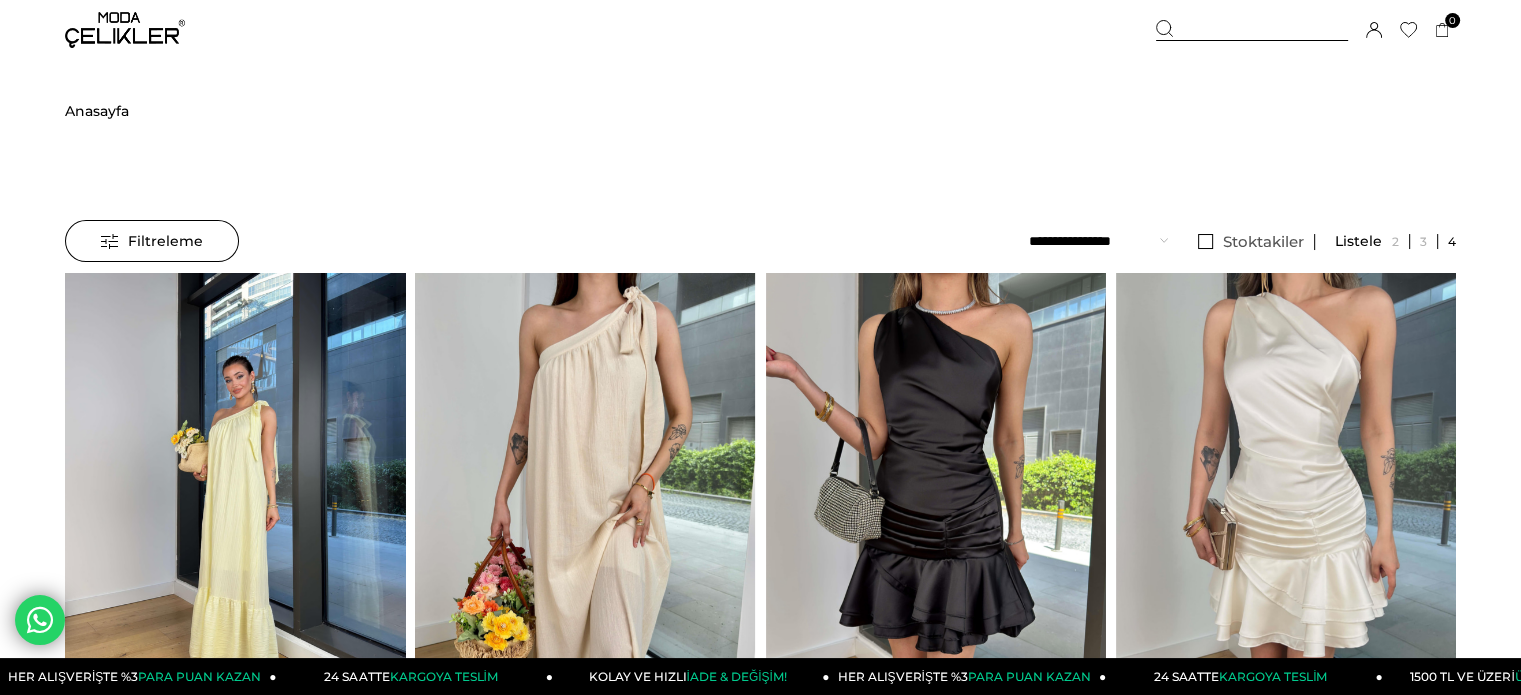 click at bounding box center [235, 499] 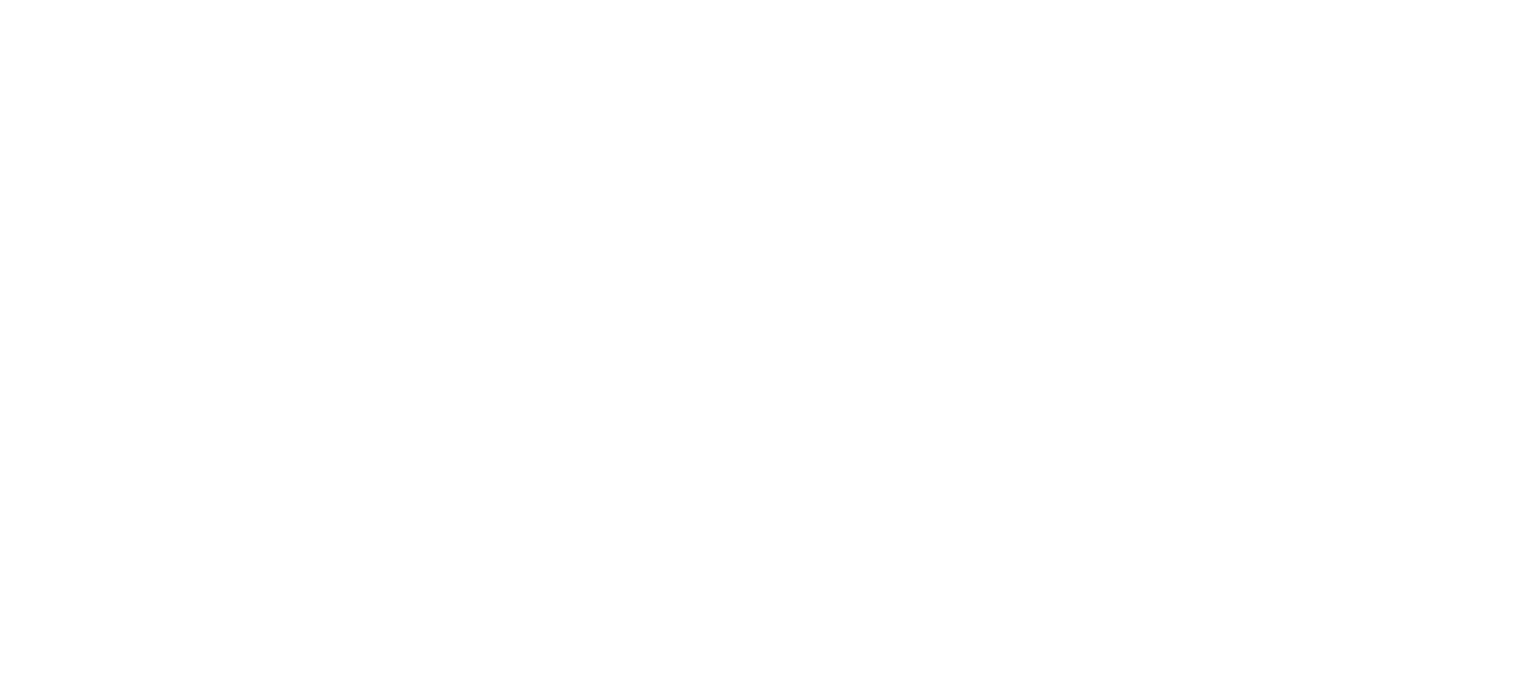 scroll, scrollTop: 0, scrollLeft: 0, axis: both 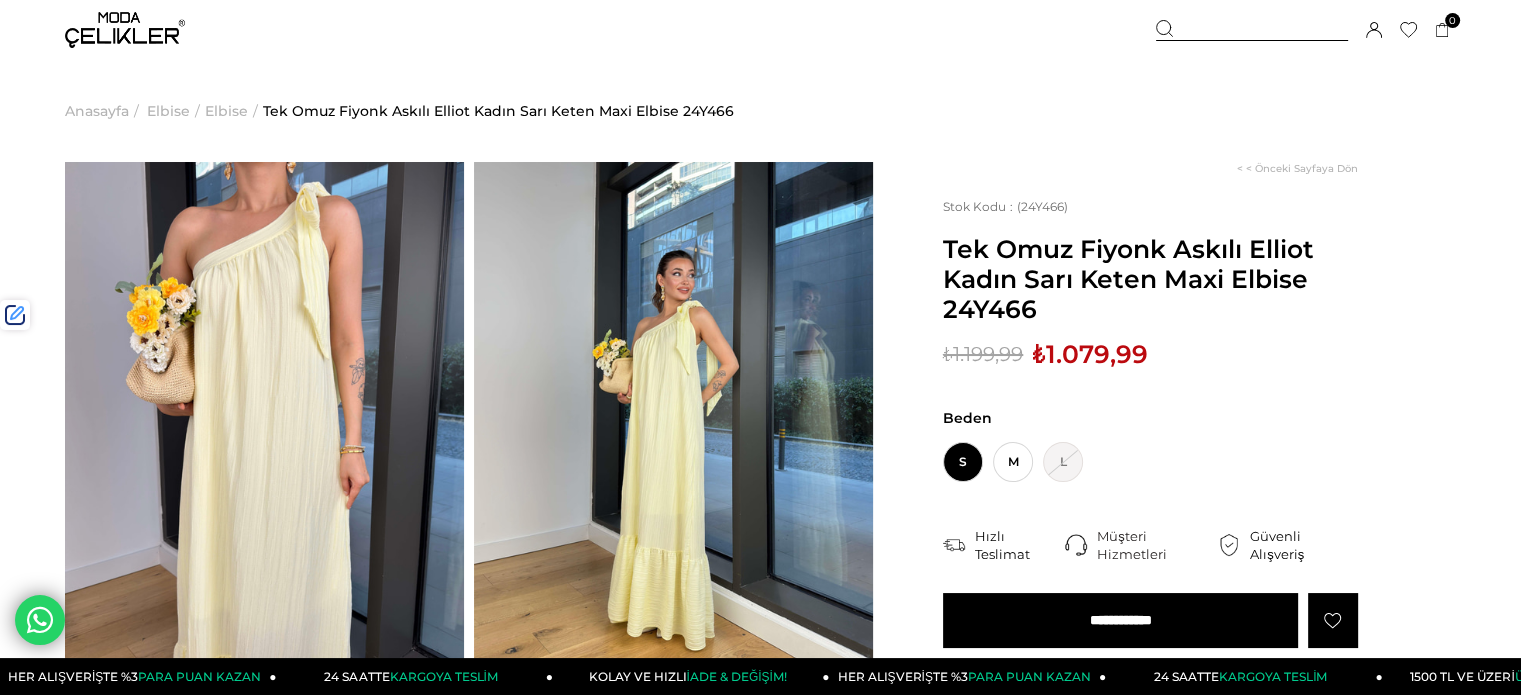 click on "Tek Omuz Fiyonk Askılı Elliot Kadın Sarı Keten Maxi Elbise 24Y466" at bounding box center [1150, 279] 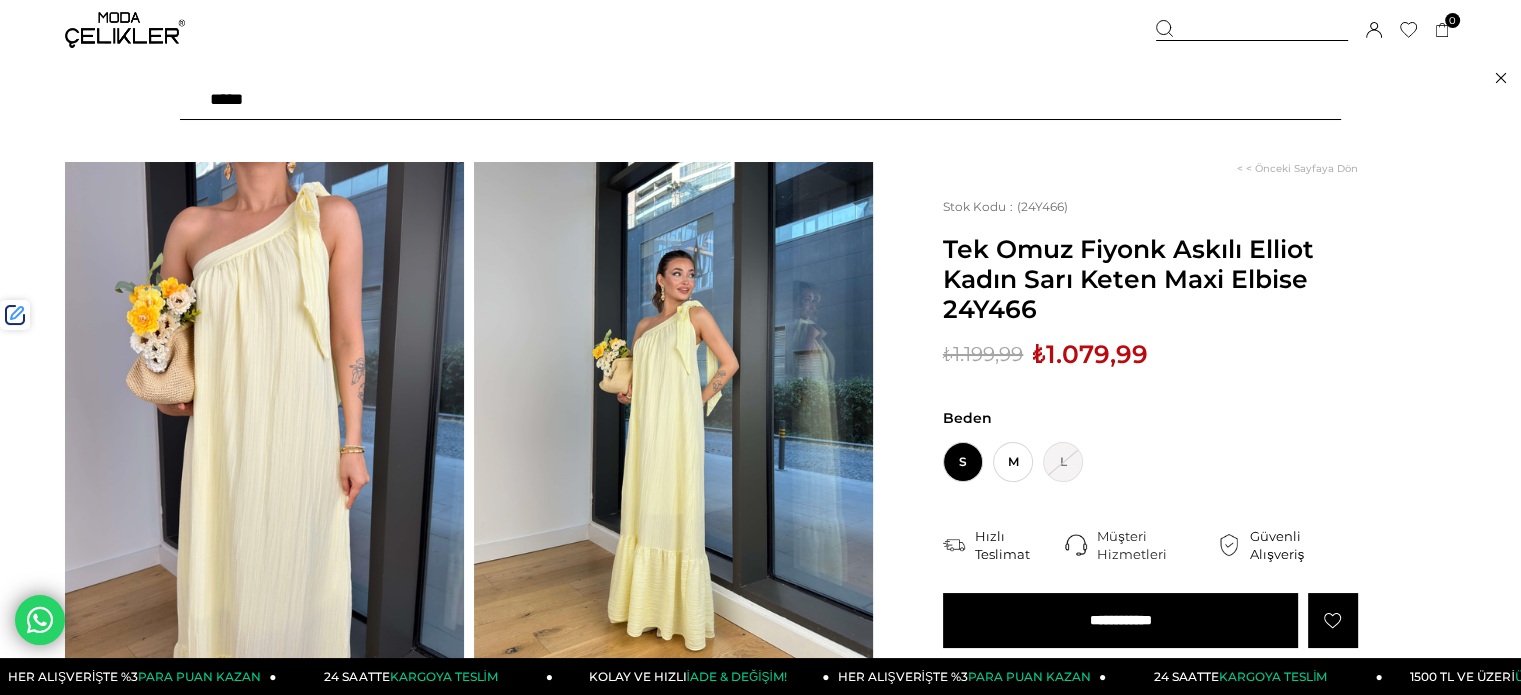 click at bounding box center (760, 100) 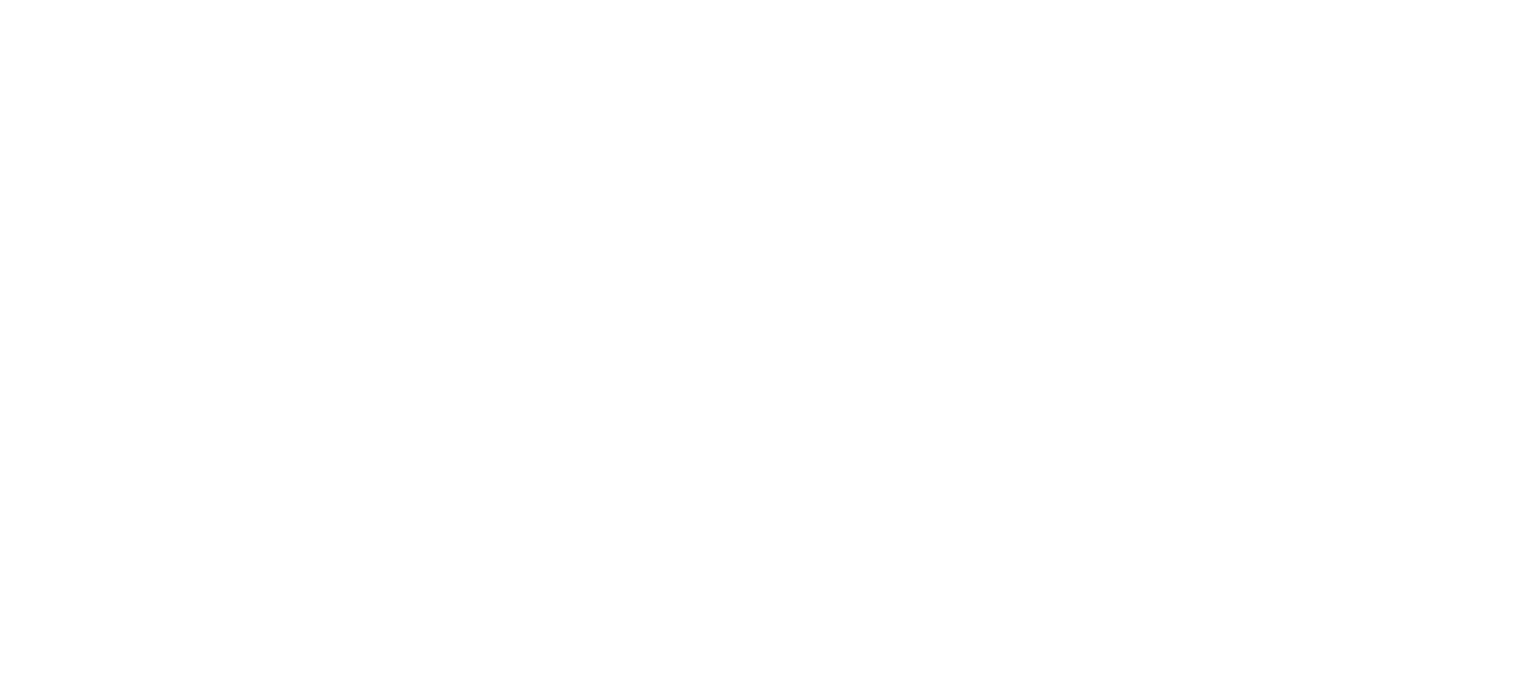 scroll, scrollTop: 0, scrollLeft: 0, axis: both 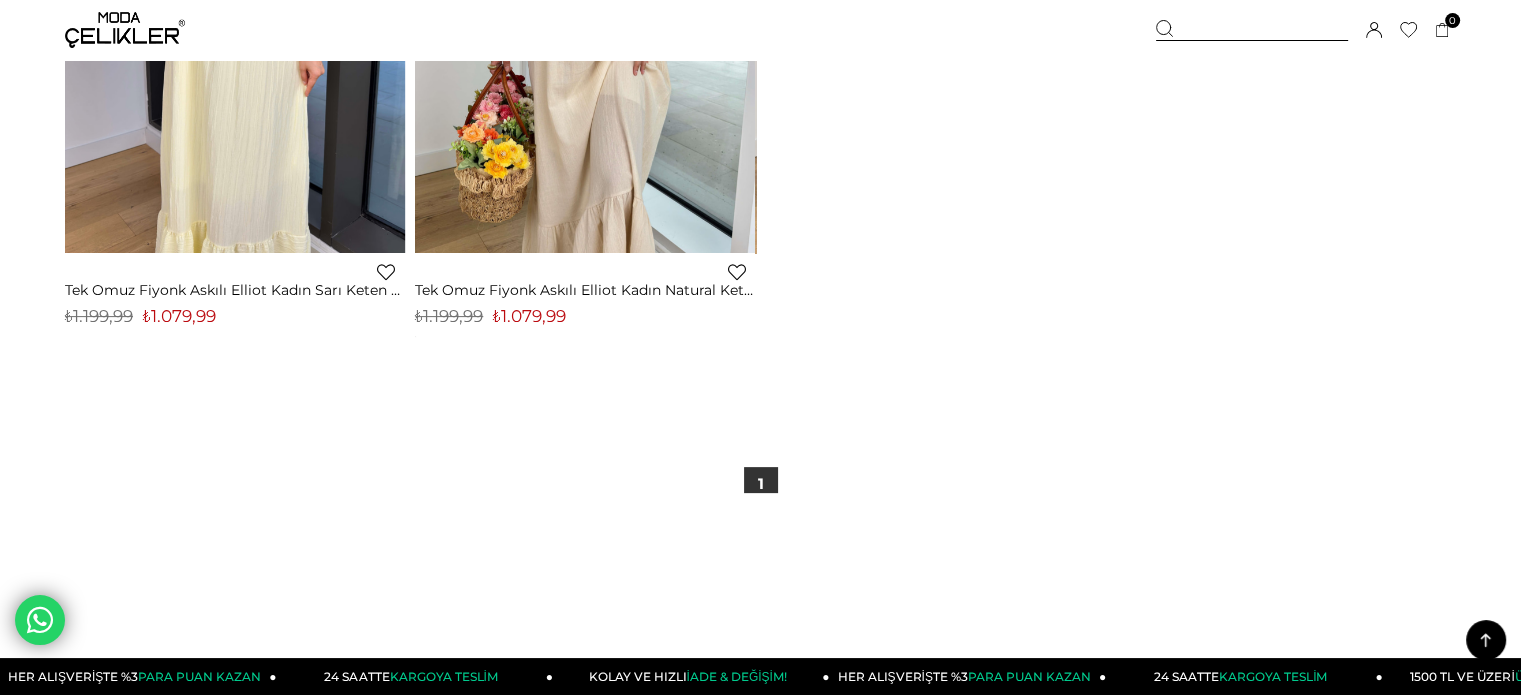 click on "₺1.079,99" at bounding box center [529, 316] 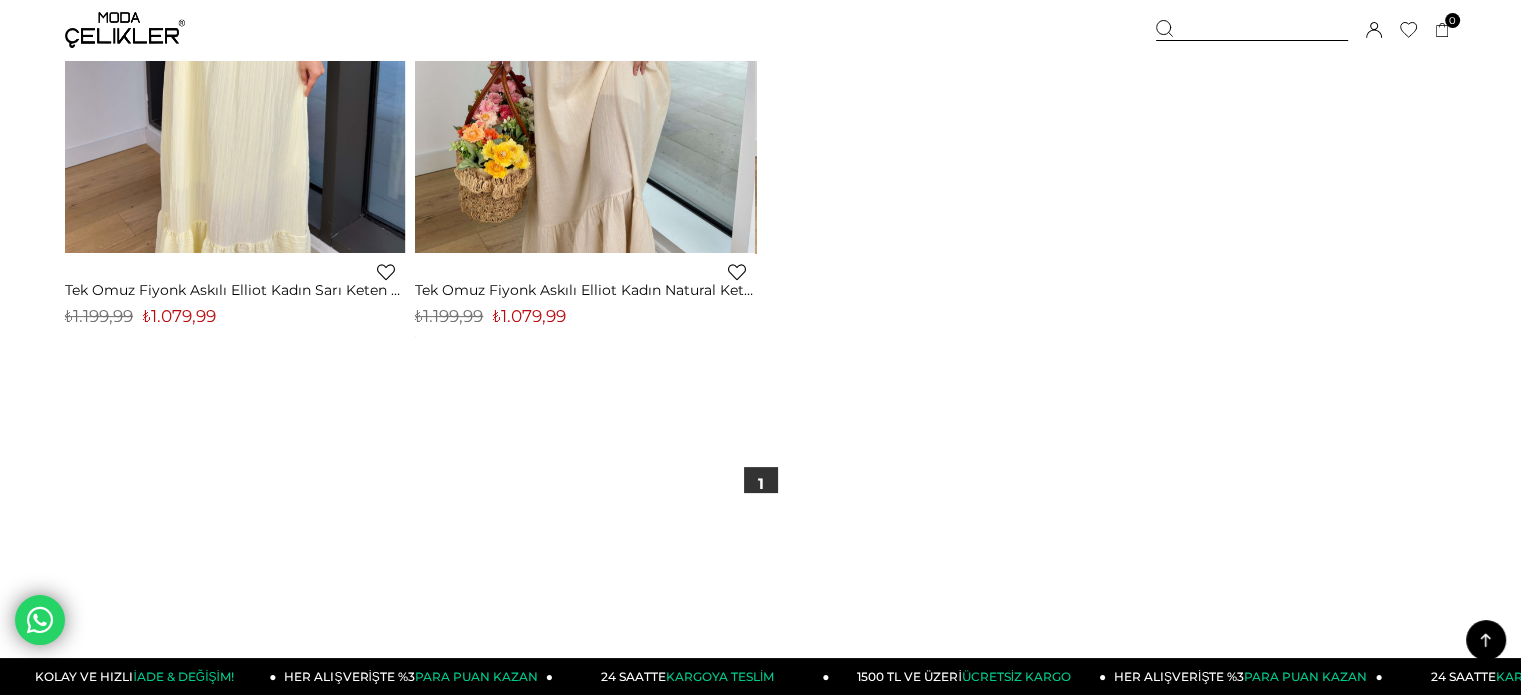 click at bounding box center (1252, 30) 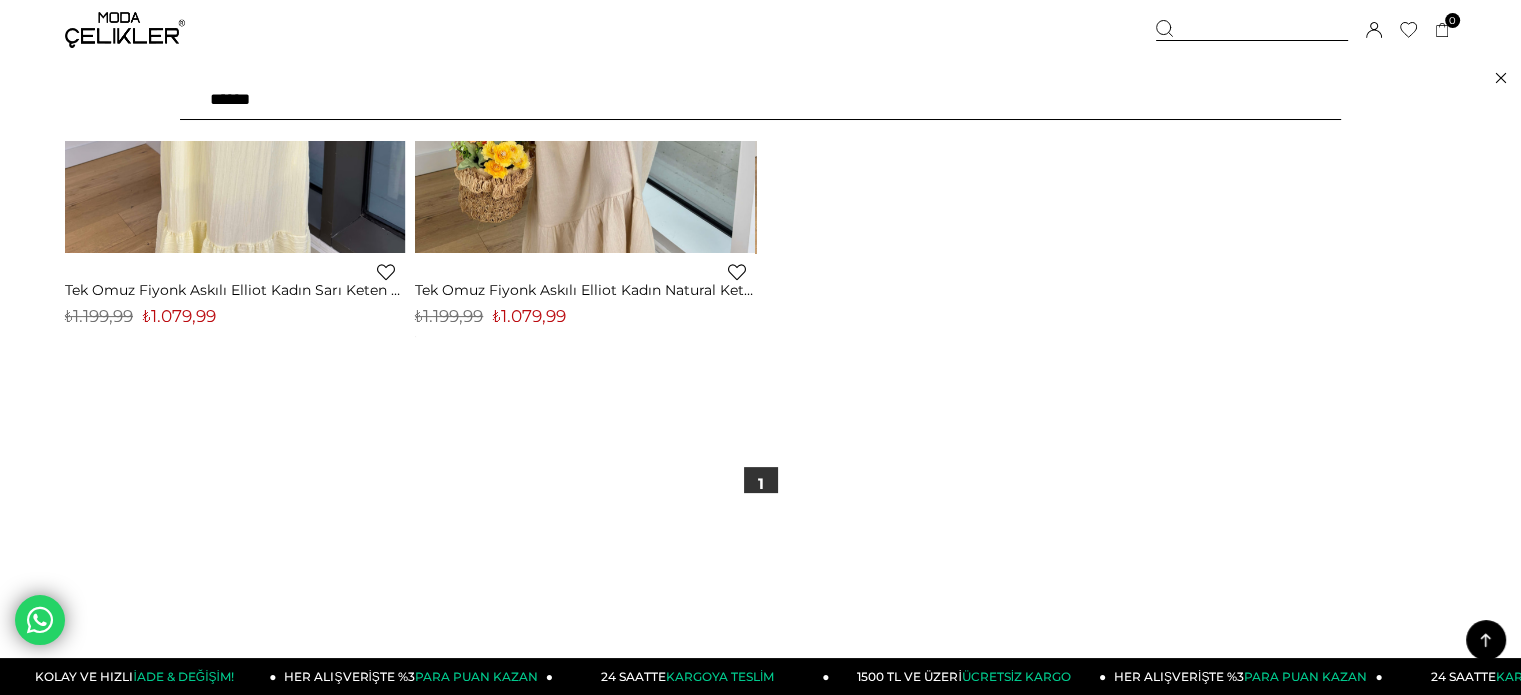 click on "******" at bounding box center (760, 100) 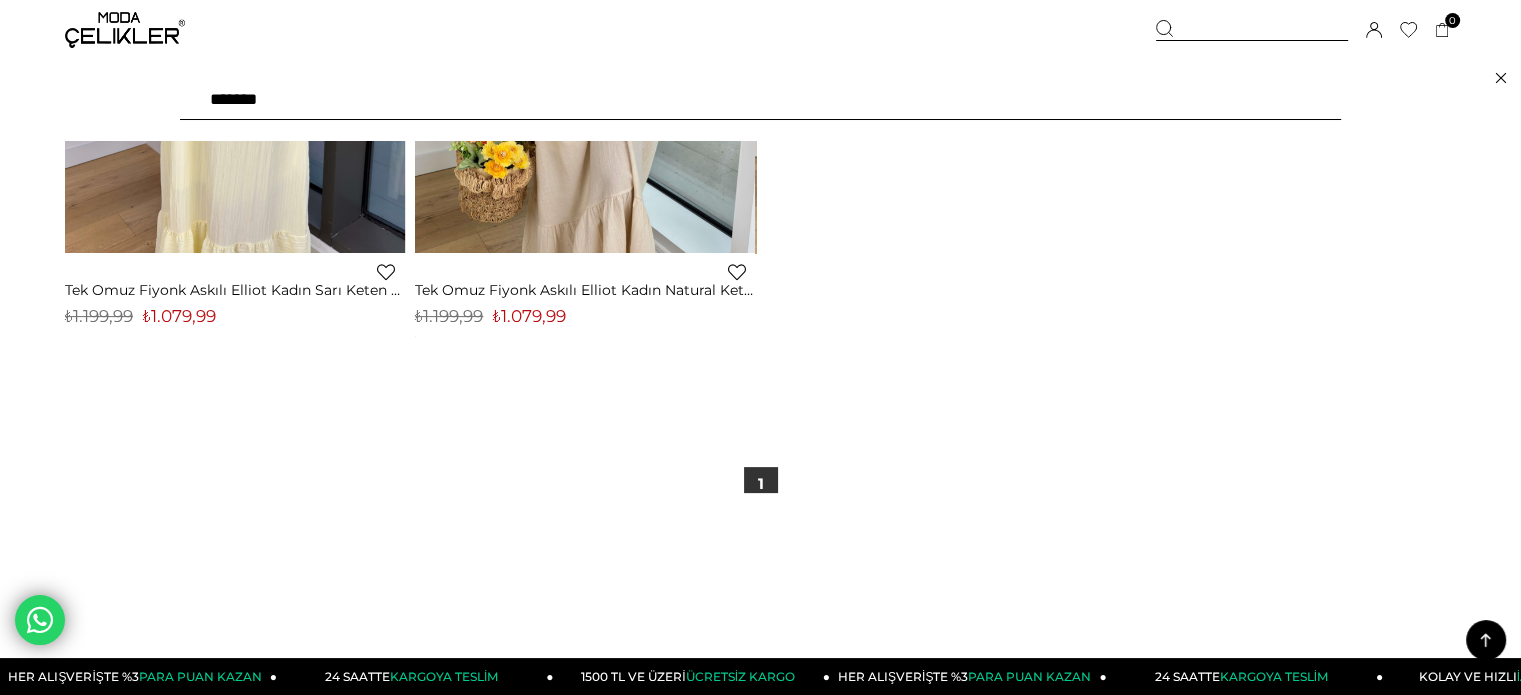 type on "********" 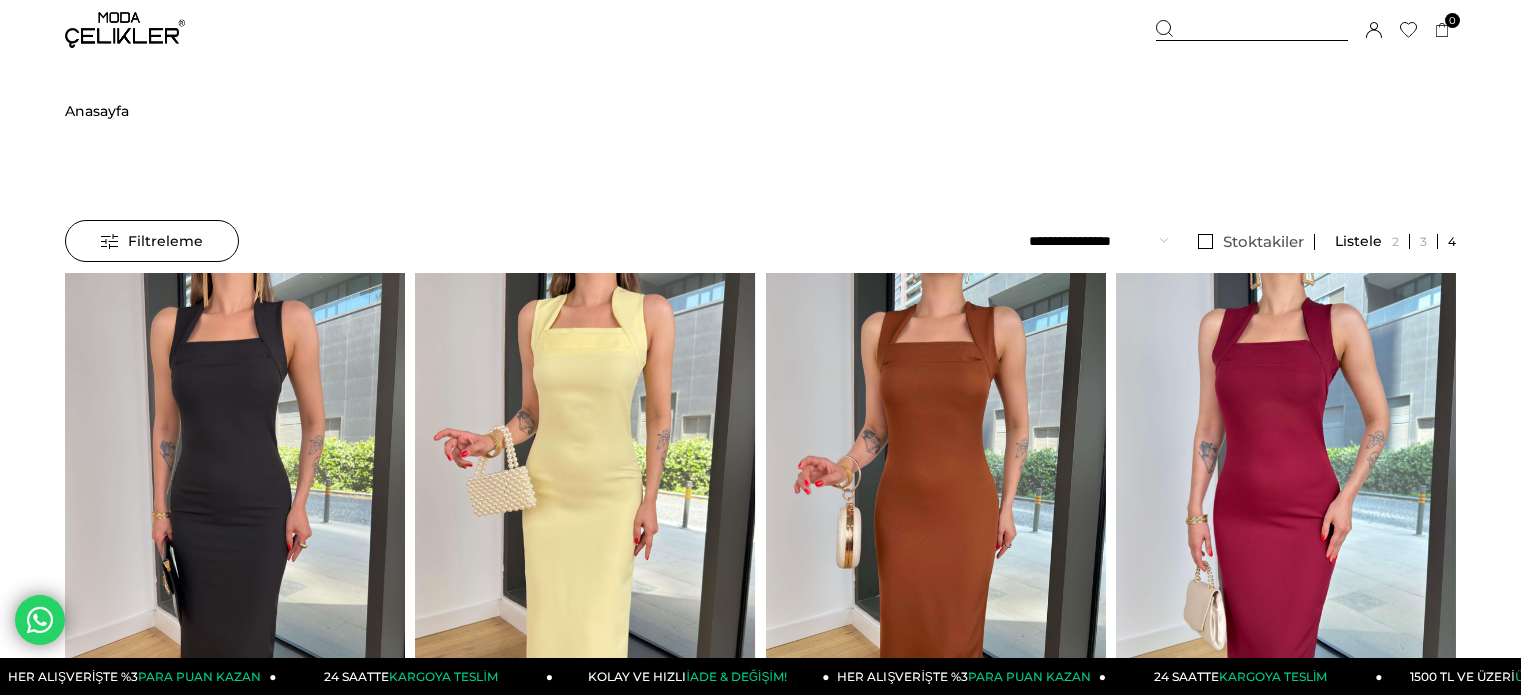 scroll, scrollTop: 0, scrollLeft: 0, axis: both 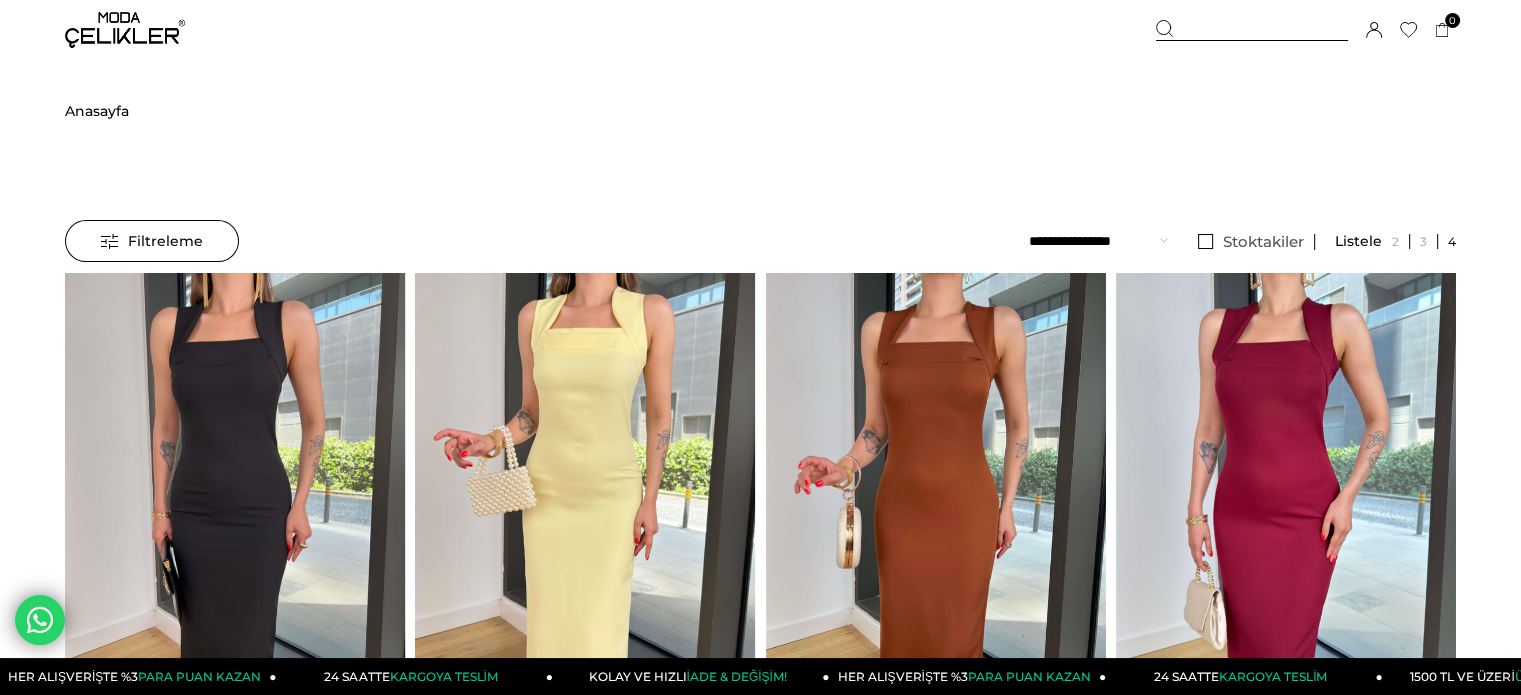 click at bounding box center (1252, 30) 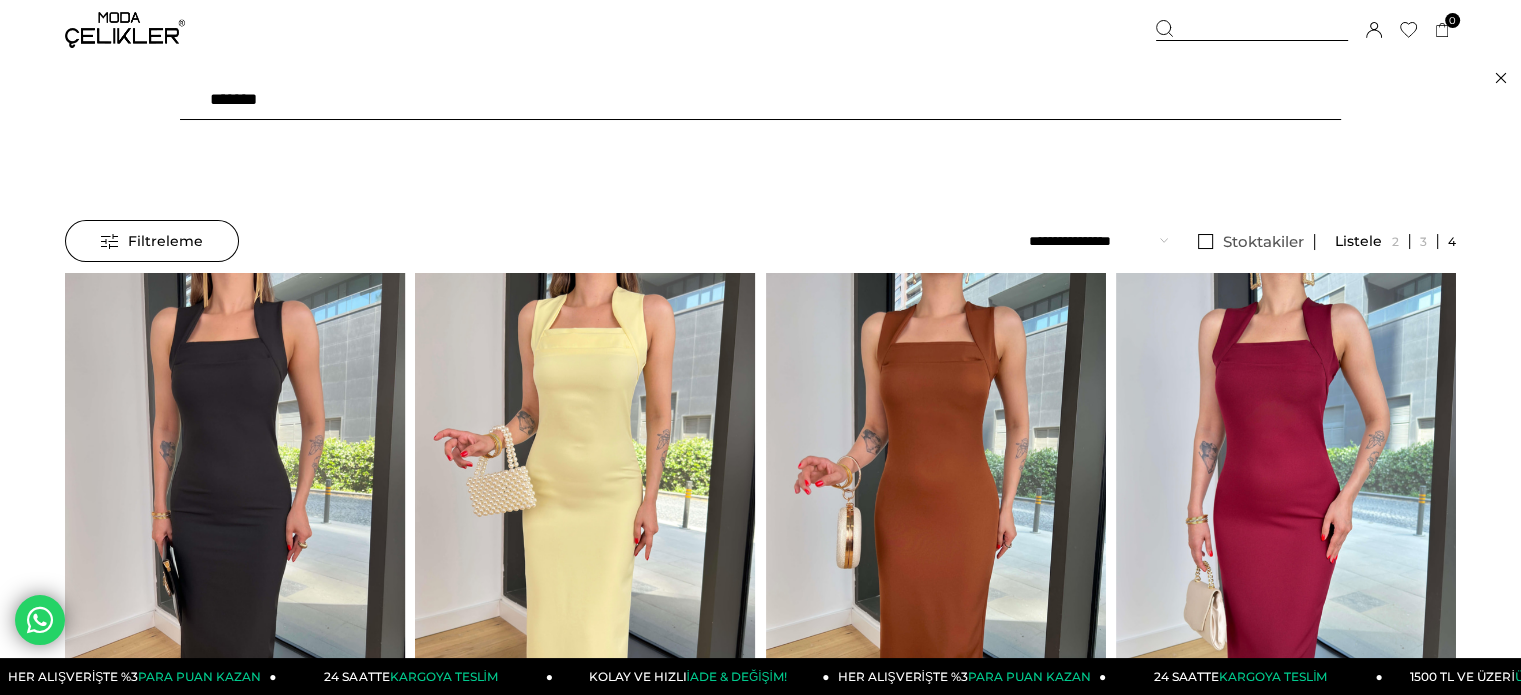 click on "*******" at bounding box center [760, 100] 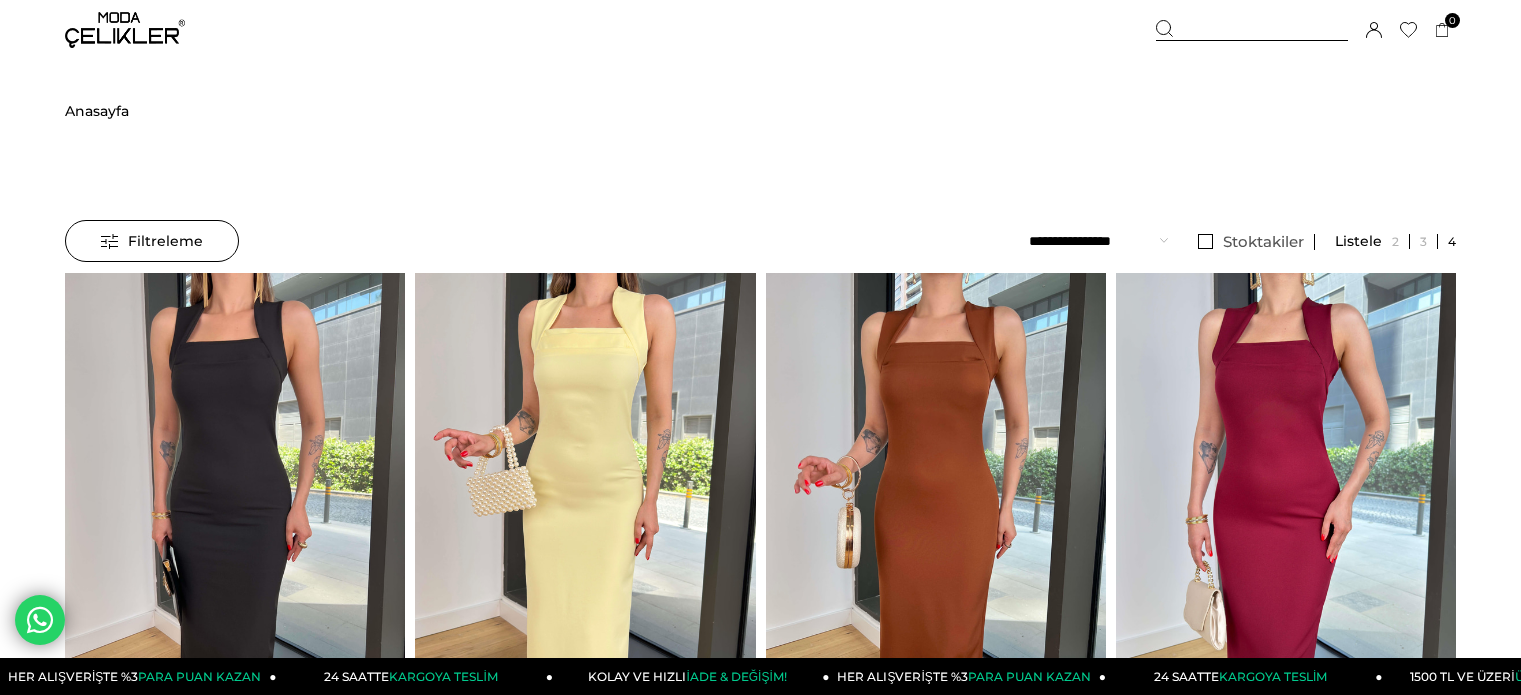 scroll, scrollTop: 0, scrollLeft: 0, axis: both 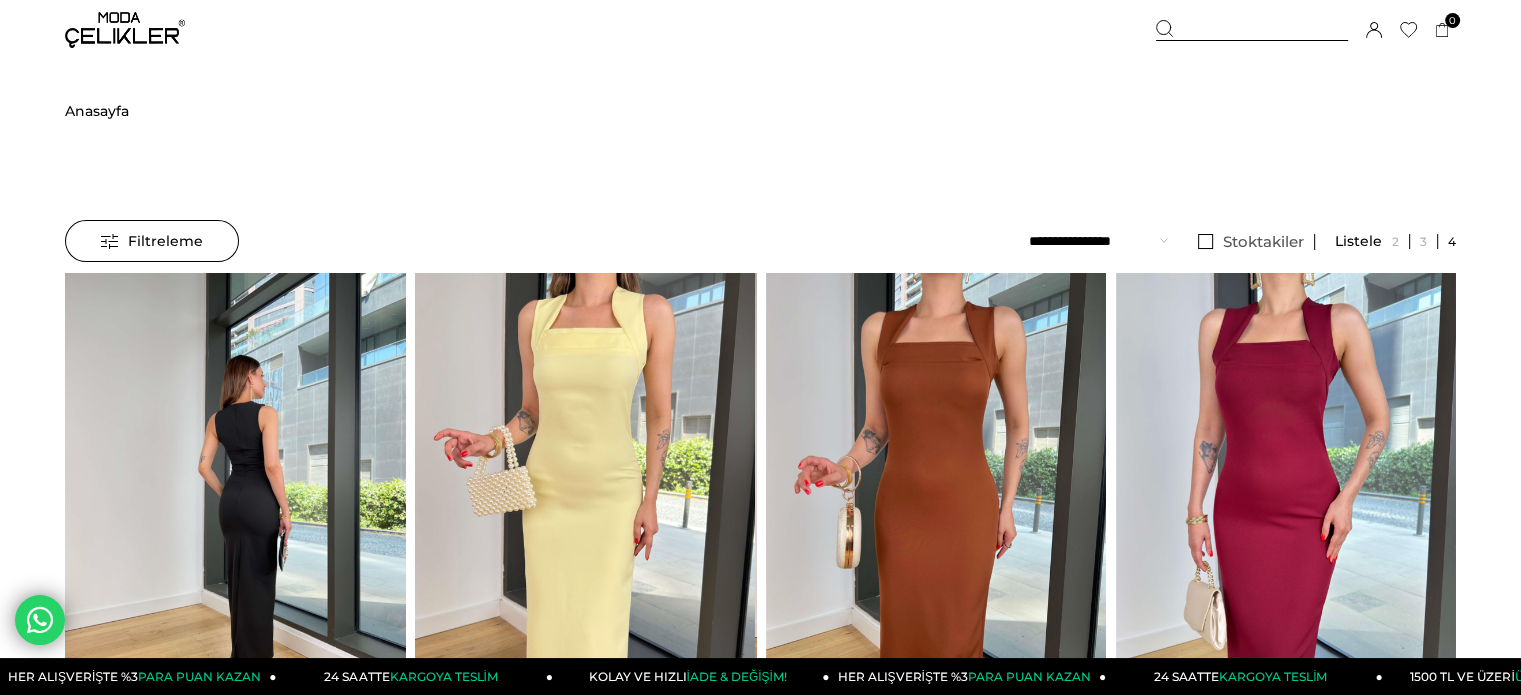 click at bounding box center (235, 499) 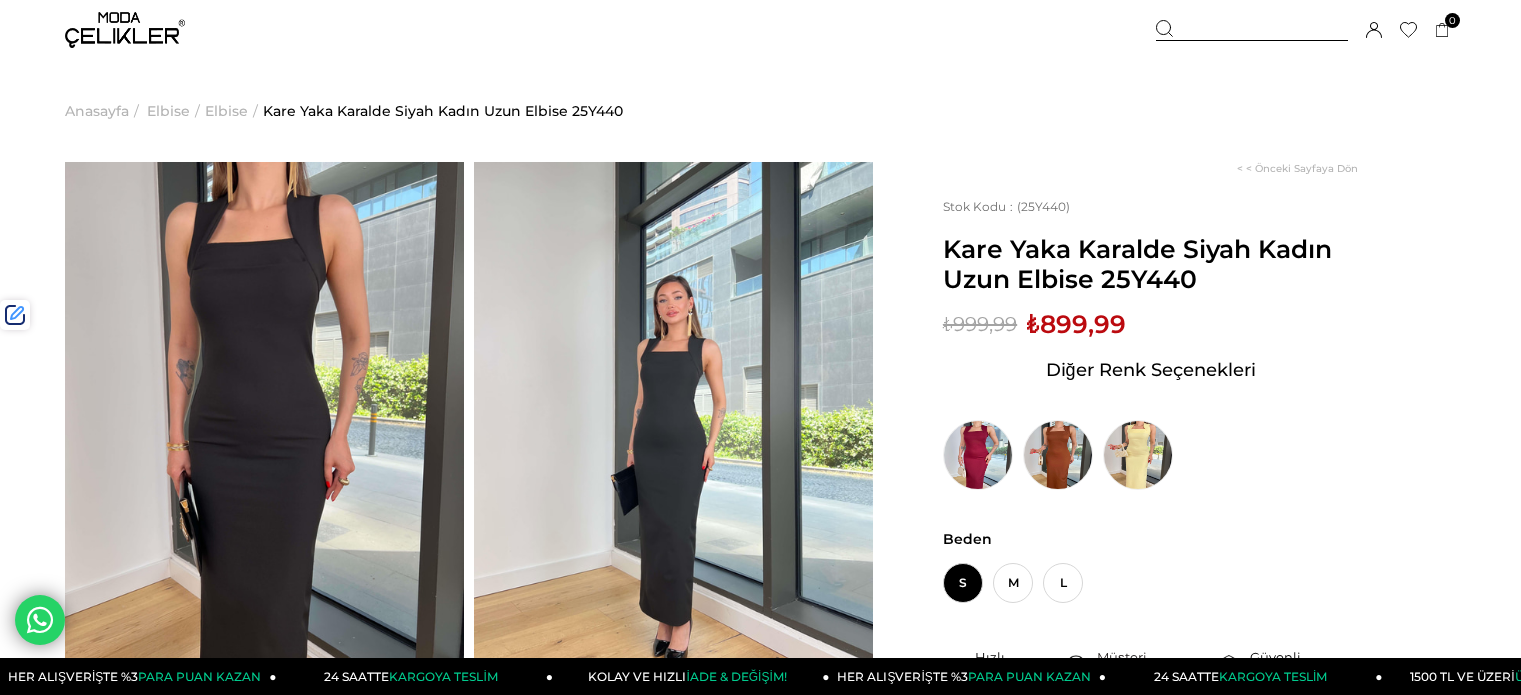 scroll, scrollTop: 0, scrollLeft: 0, axis: both 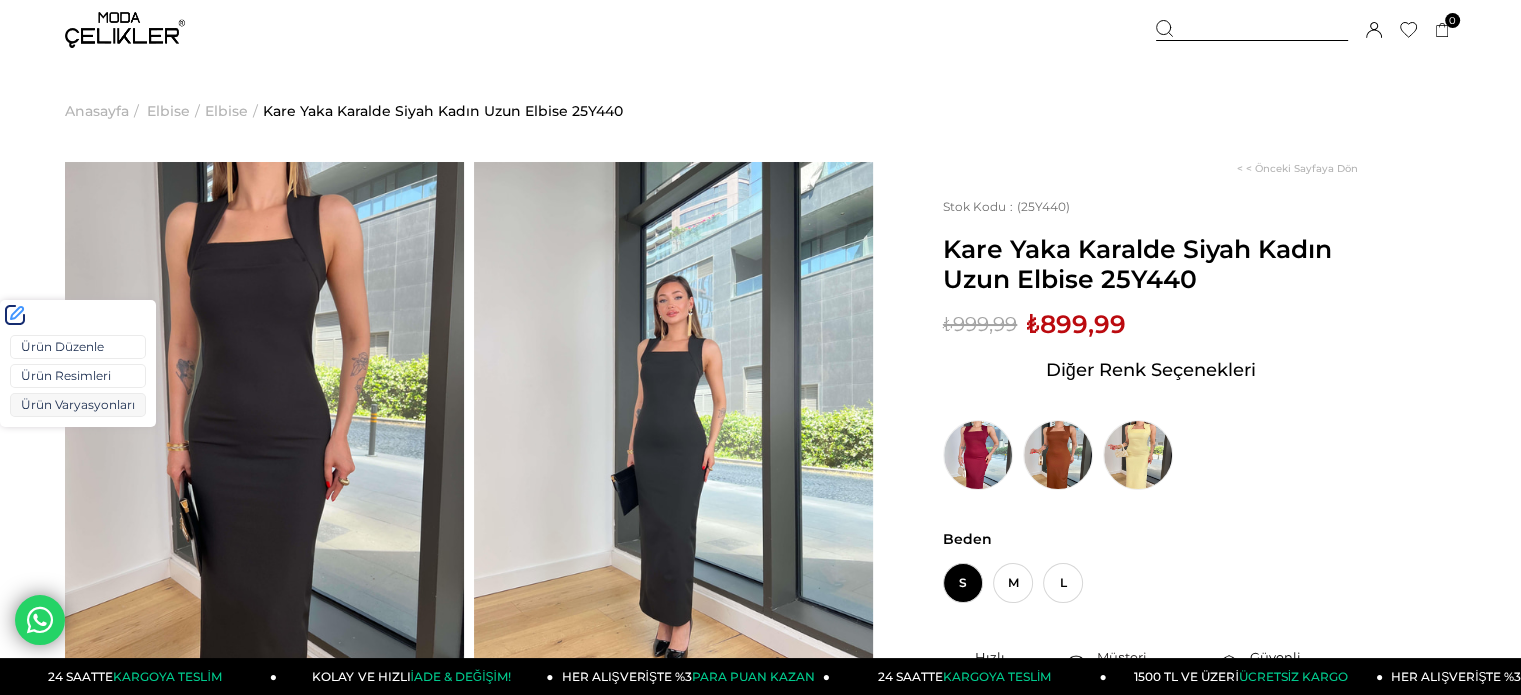 click on "Ürün Varyasyonları" at bounding box center [78, 405] 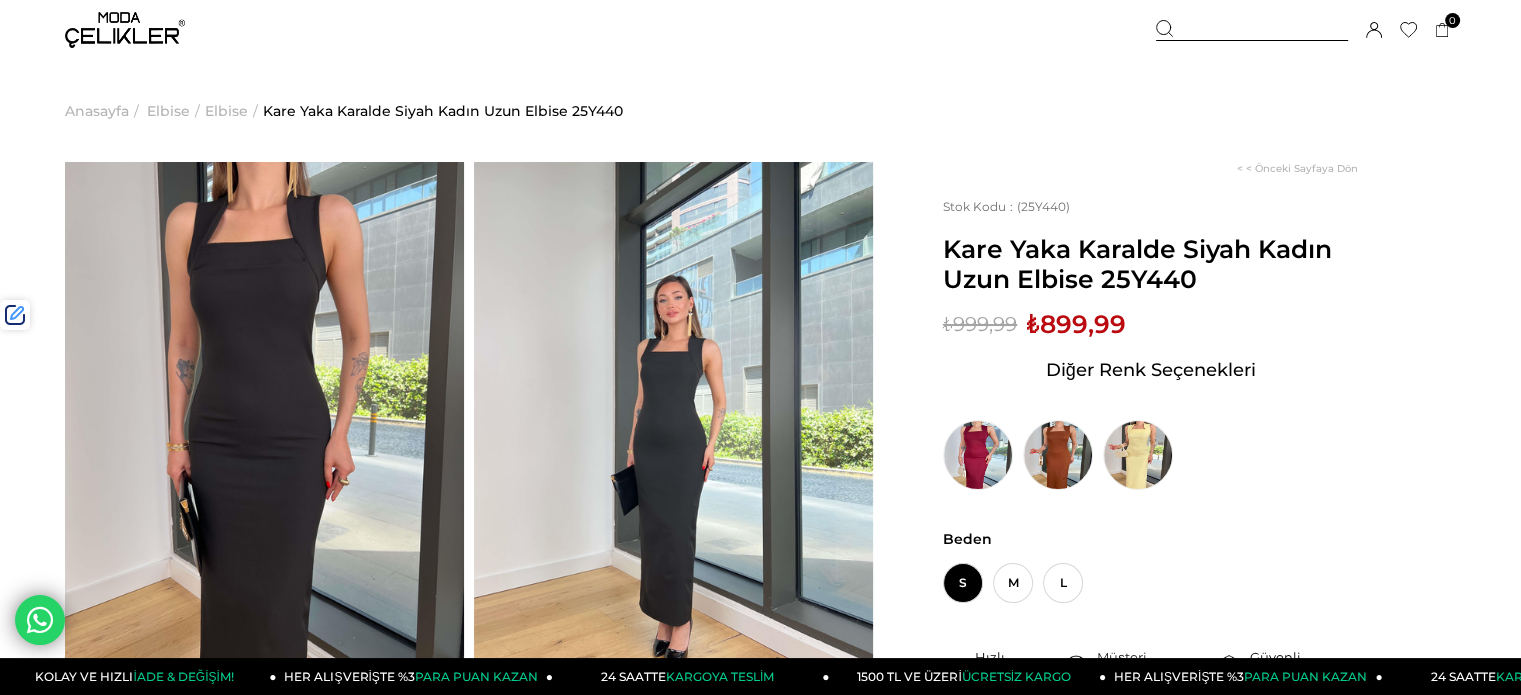 click at bounding box center (1252, 30) 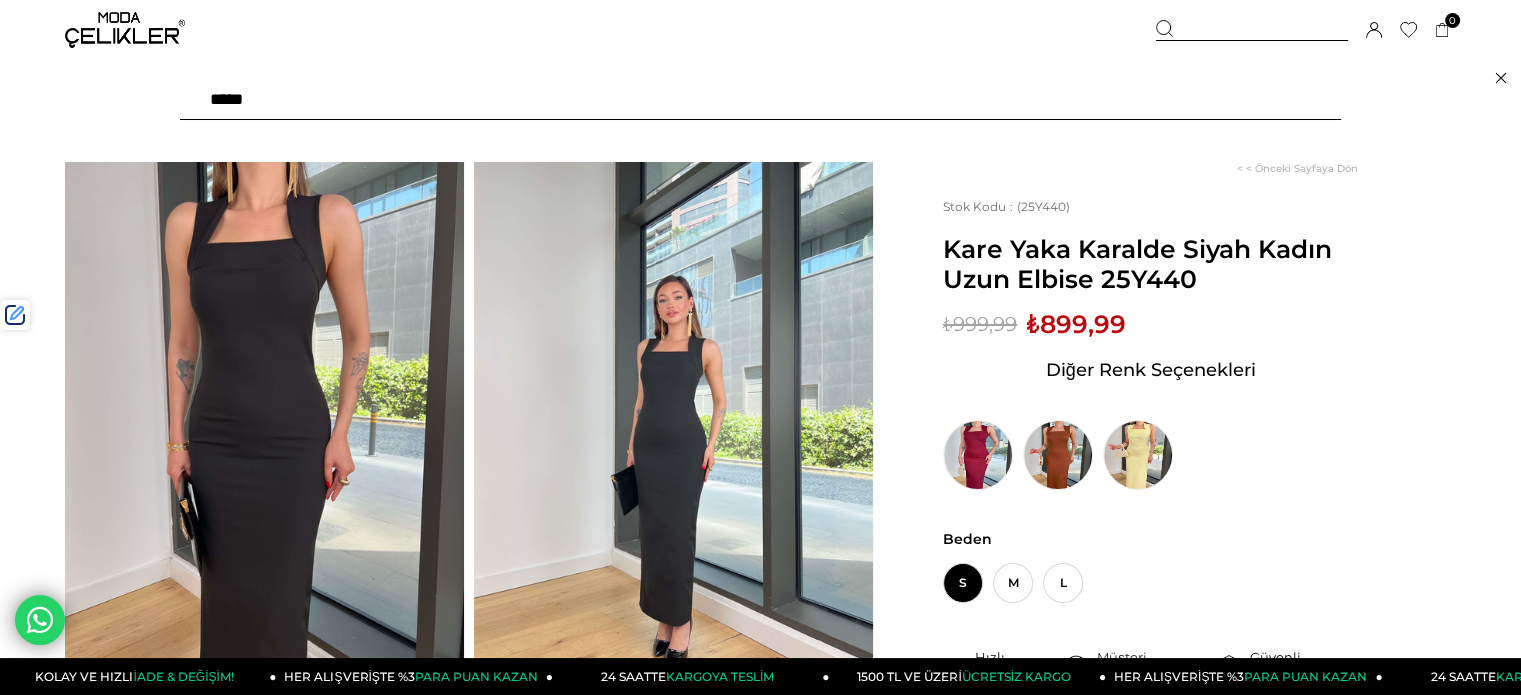 click at bounding box center (760, 100) 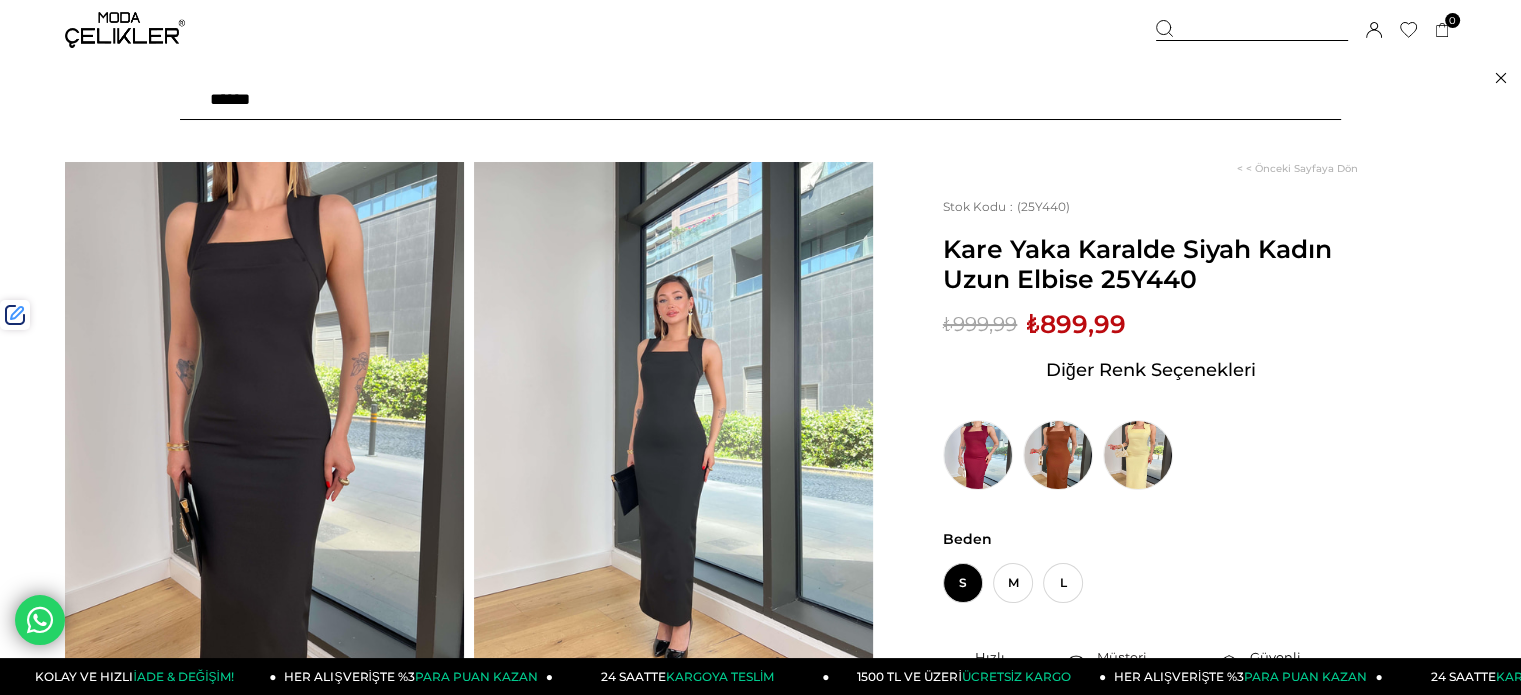 type on "*******" 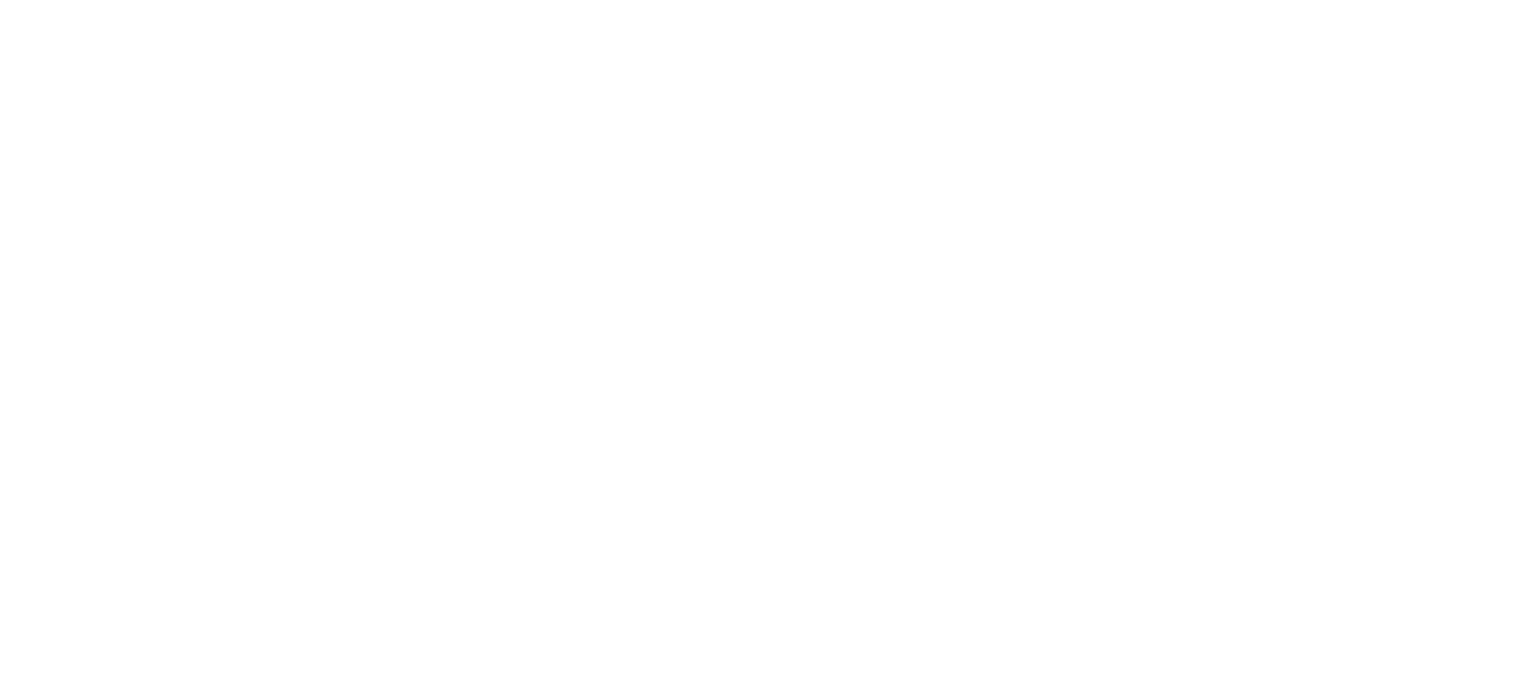 scroll, scrollTop: 0, scrollLeft: 0, axis: both 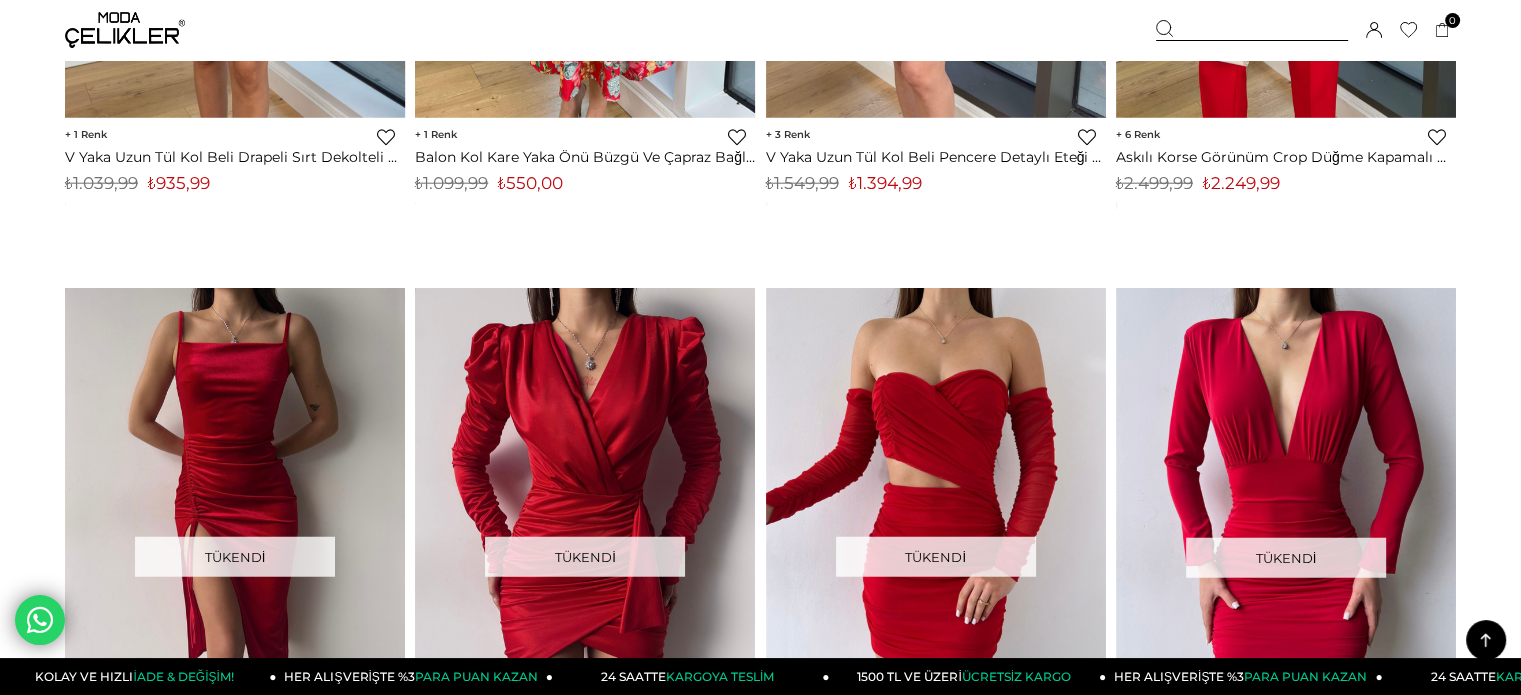 click at bounding box center (1252, 30) 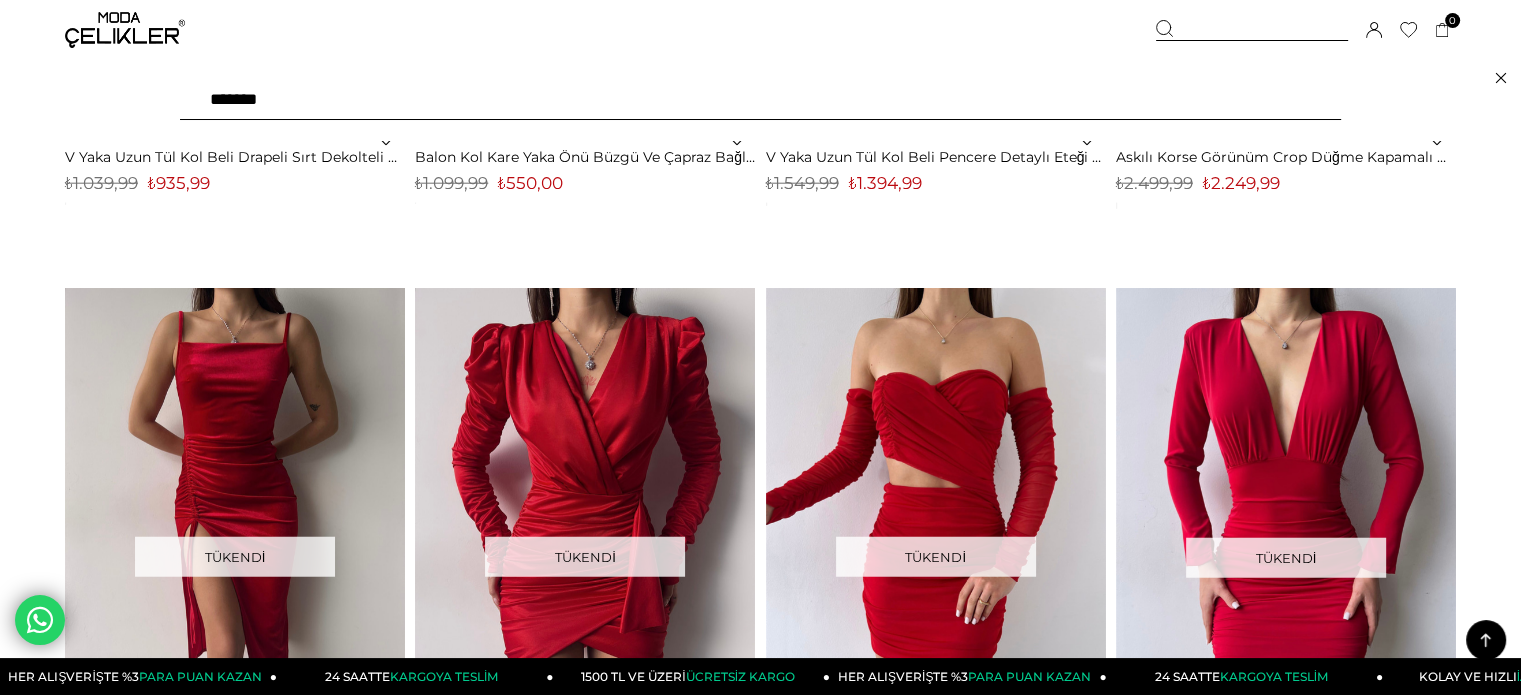 click on "*******" at bounding box center [760, 100] 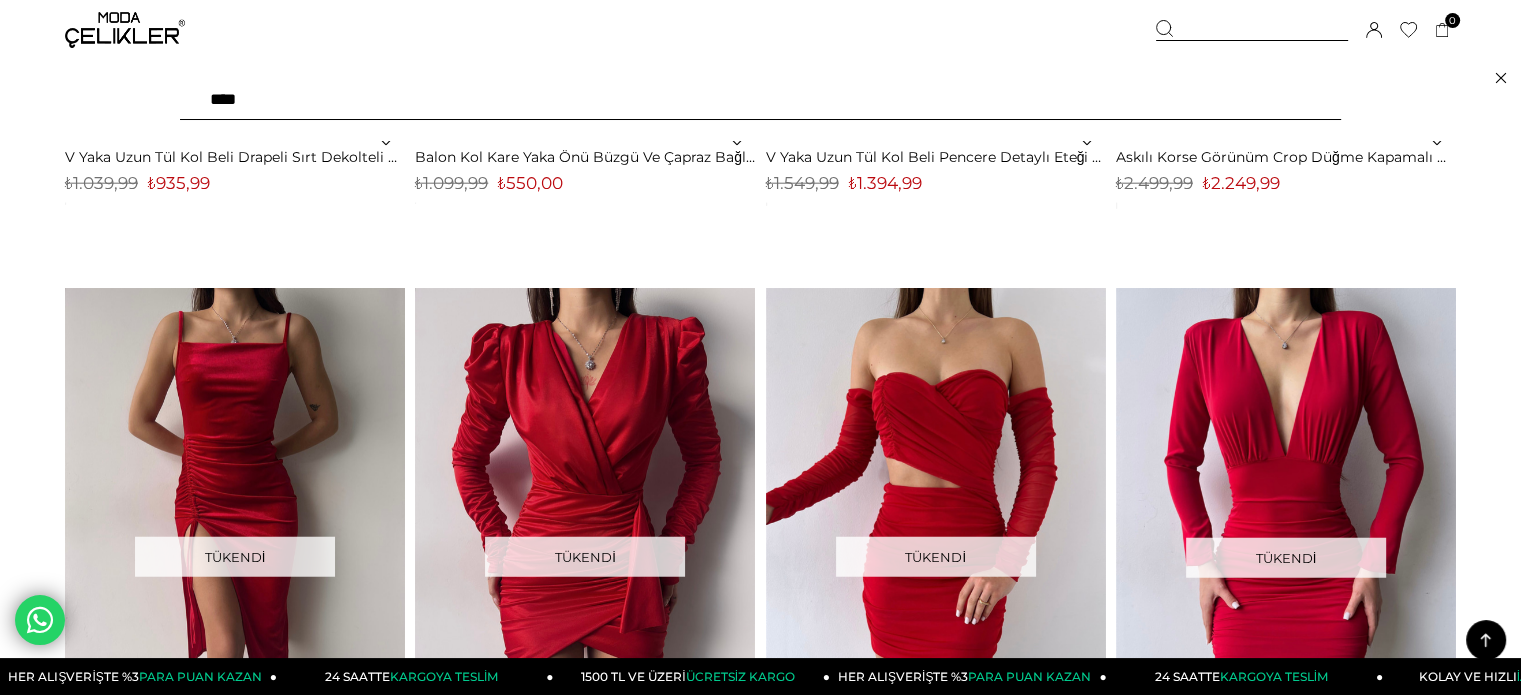 type on "*****" 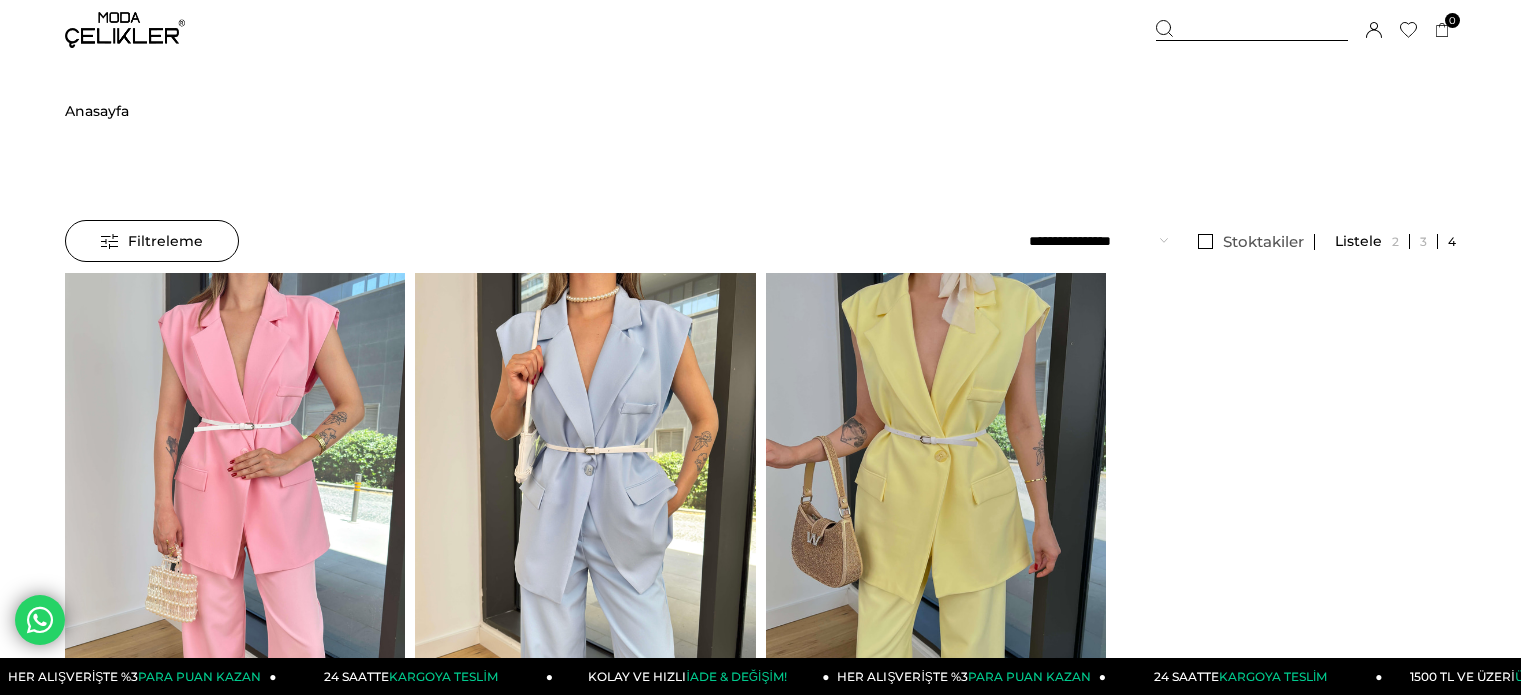 scroll, scrollTop: 0, scrollLeft: 0, axis: both 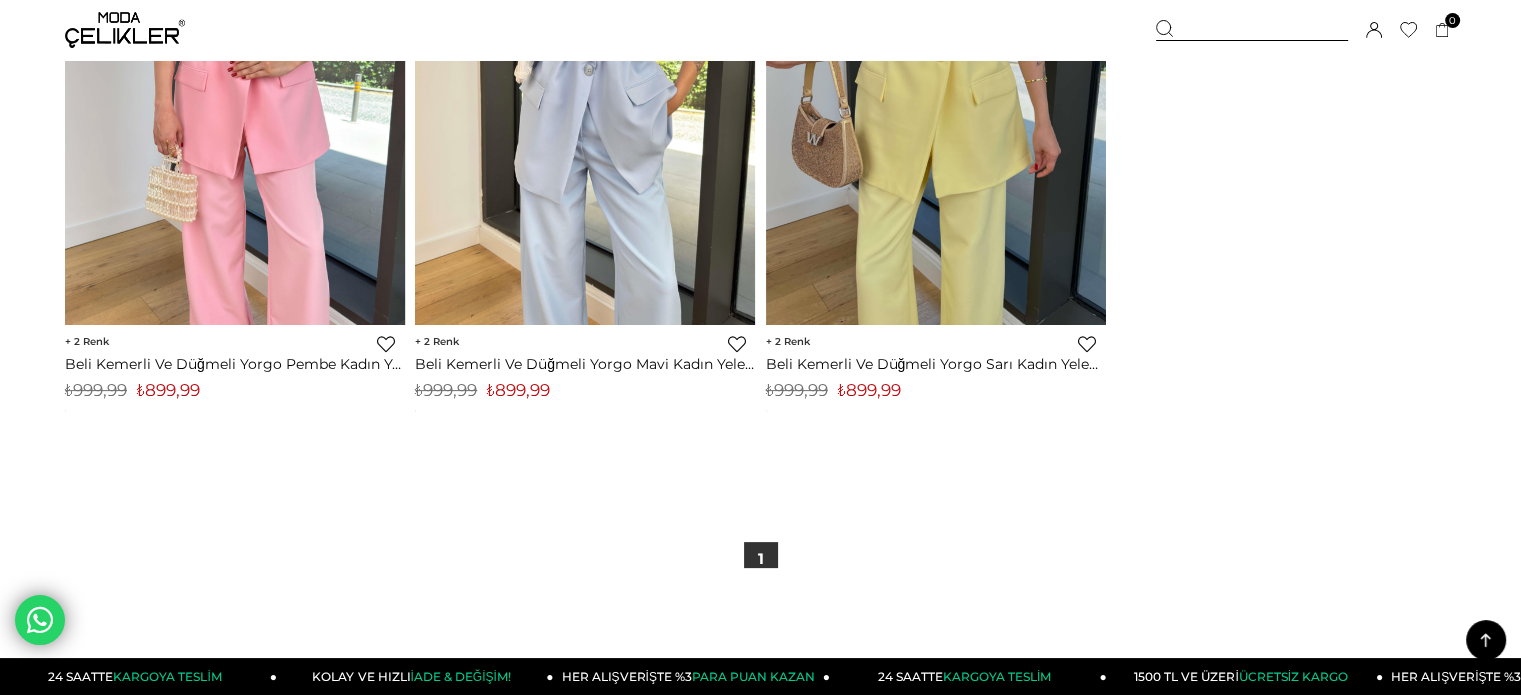 click on "₺899,99" at bounding box center (869, 390) 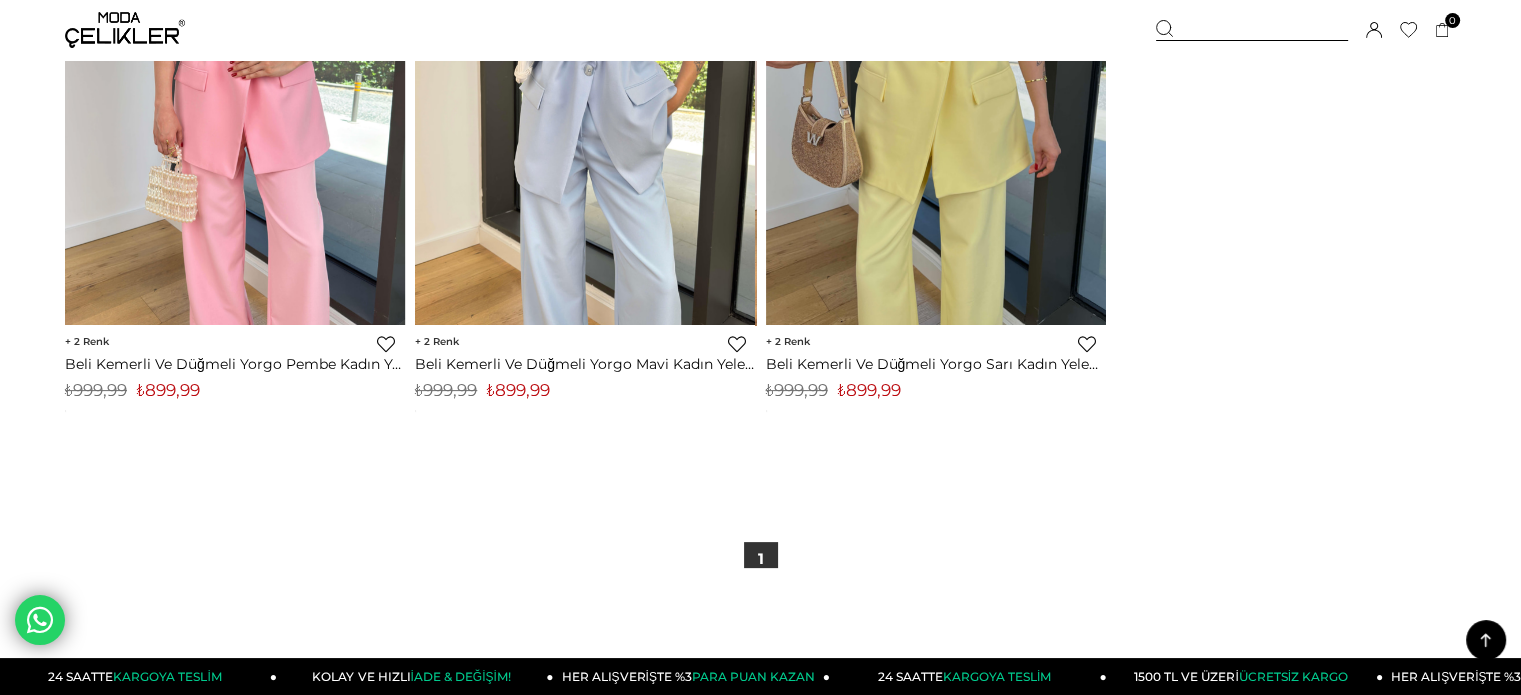 click at bounding box center (1252, 30) 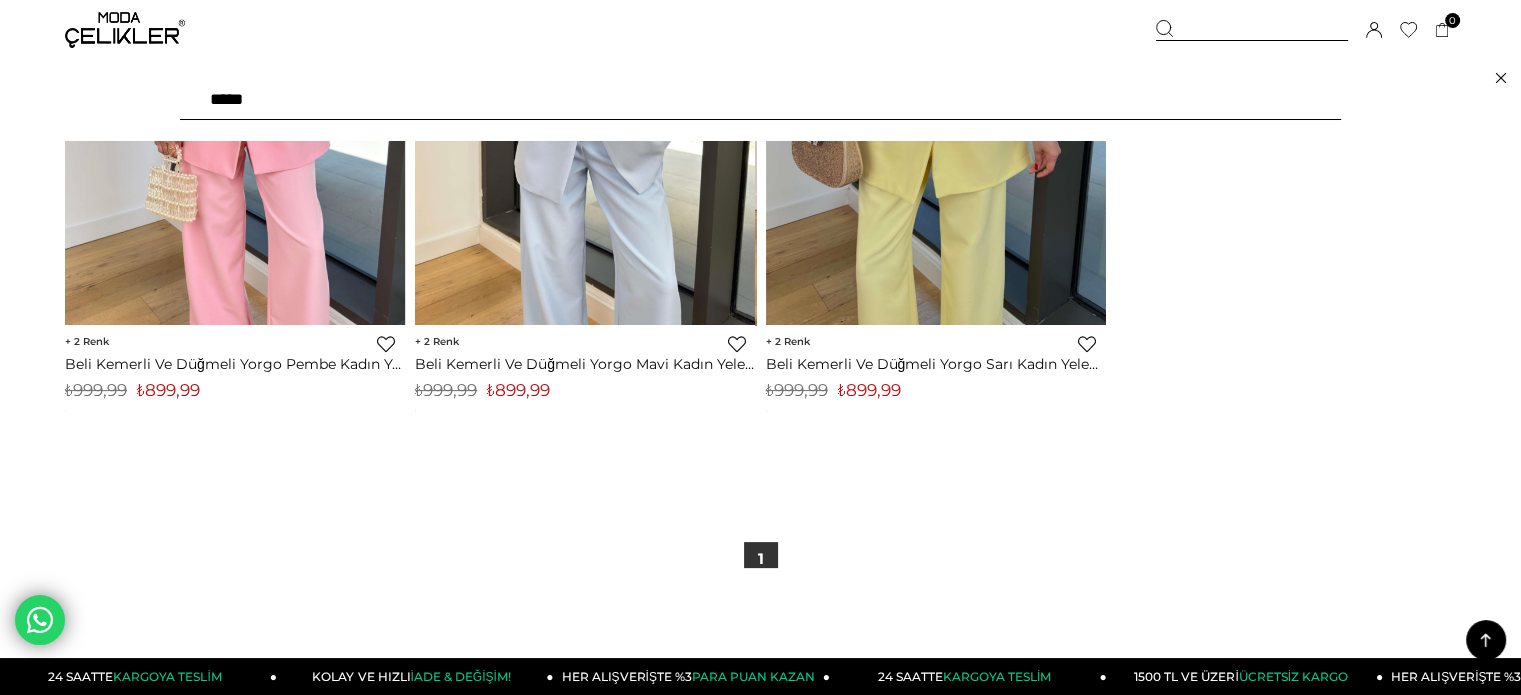 click on "*****" at bounding box center (760, 100) 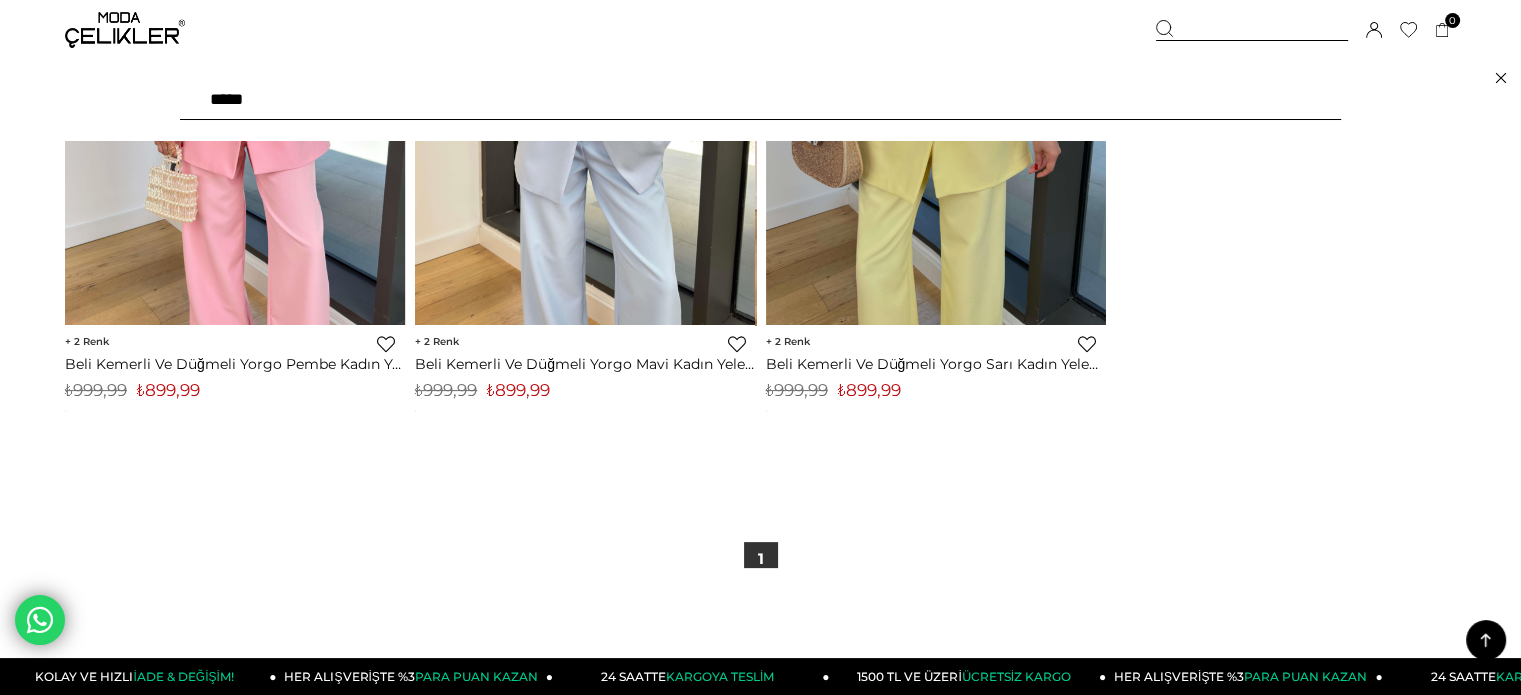 type on "******" 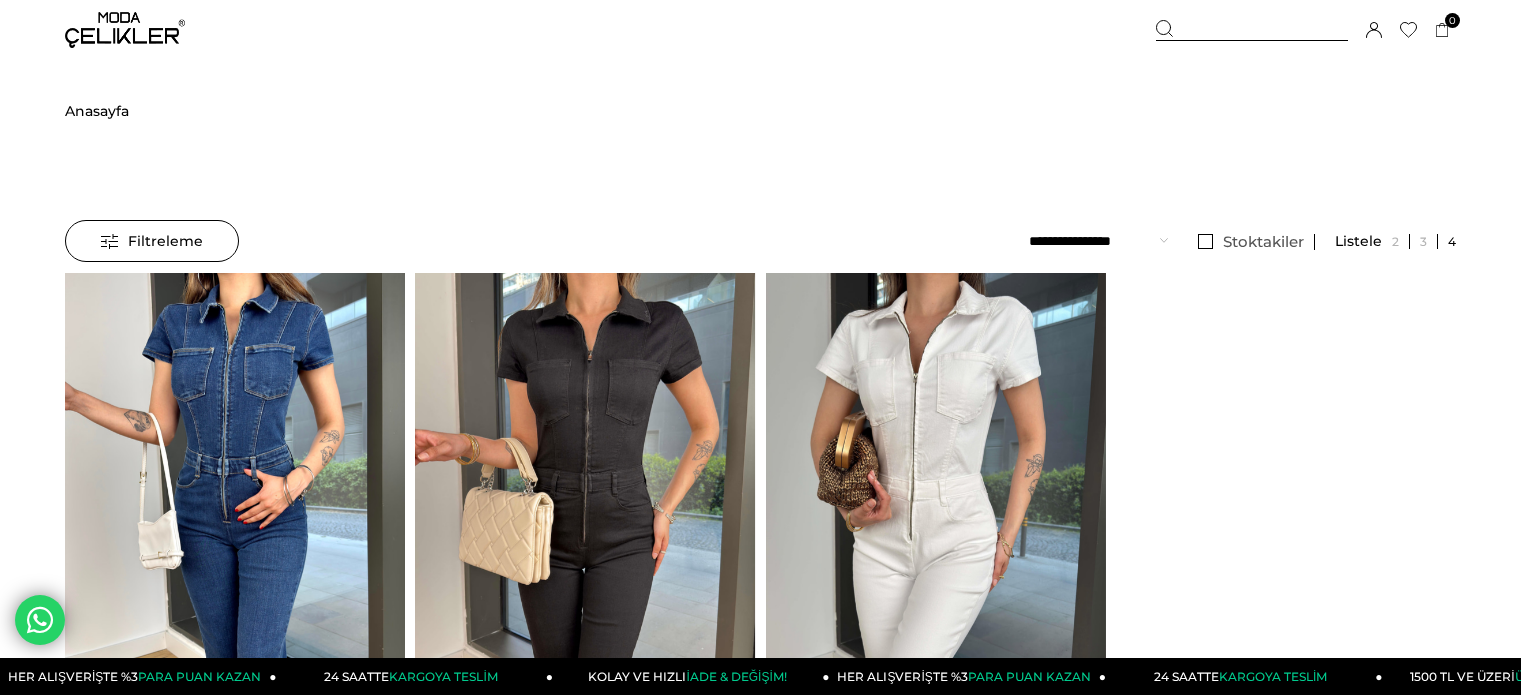 scroll, scrollTop: 0, scrollLeft: 0, axis: both 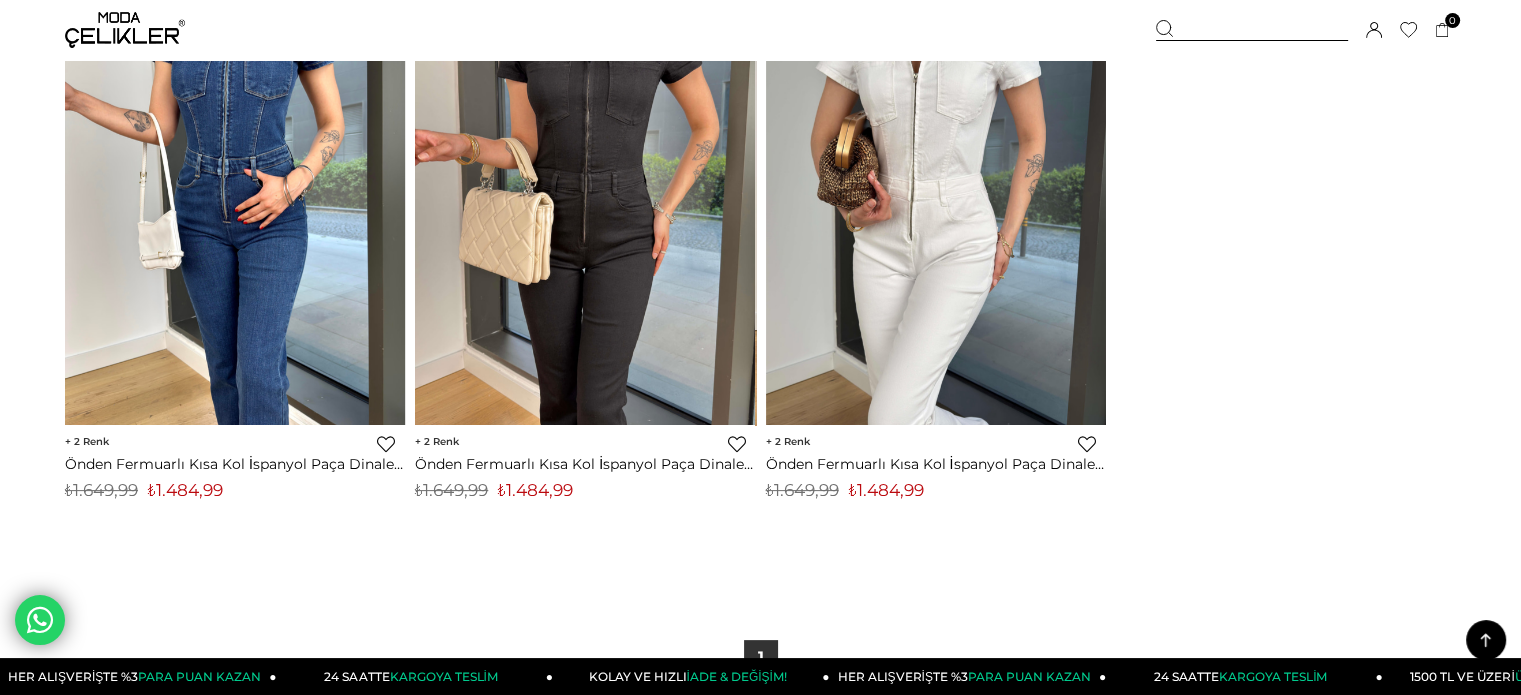 click on "₺1.484,99" at bounding box center (185, 490) 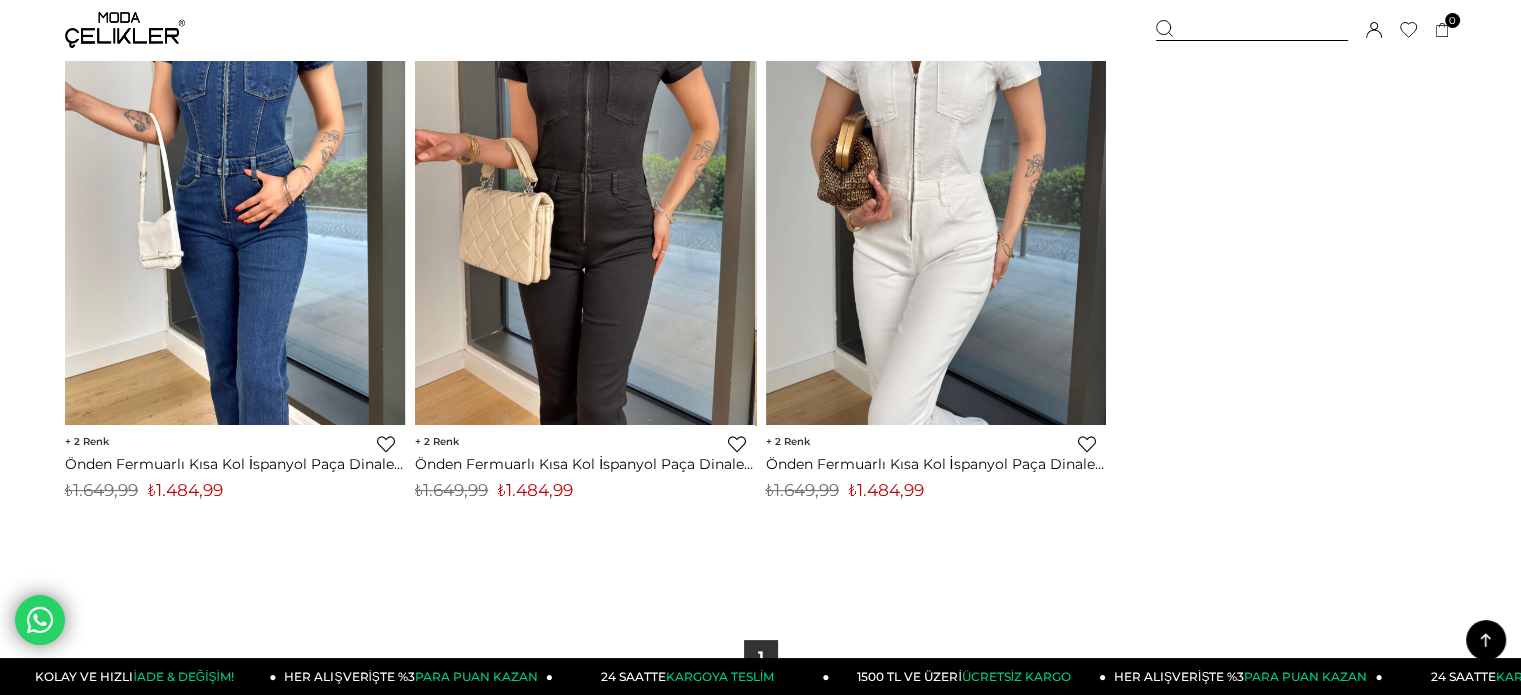 click at bounding box center [1252, 30] 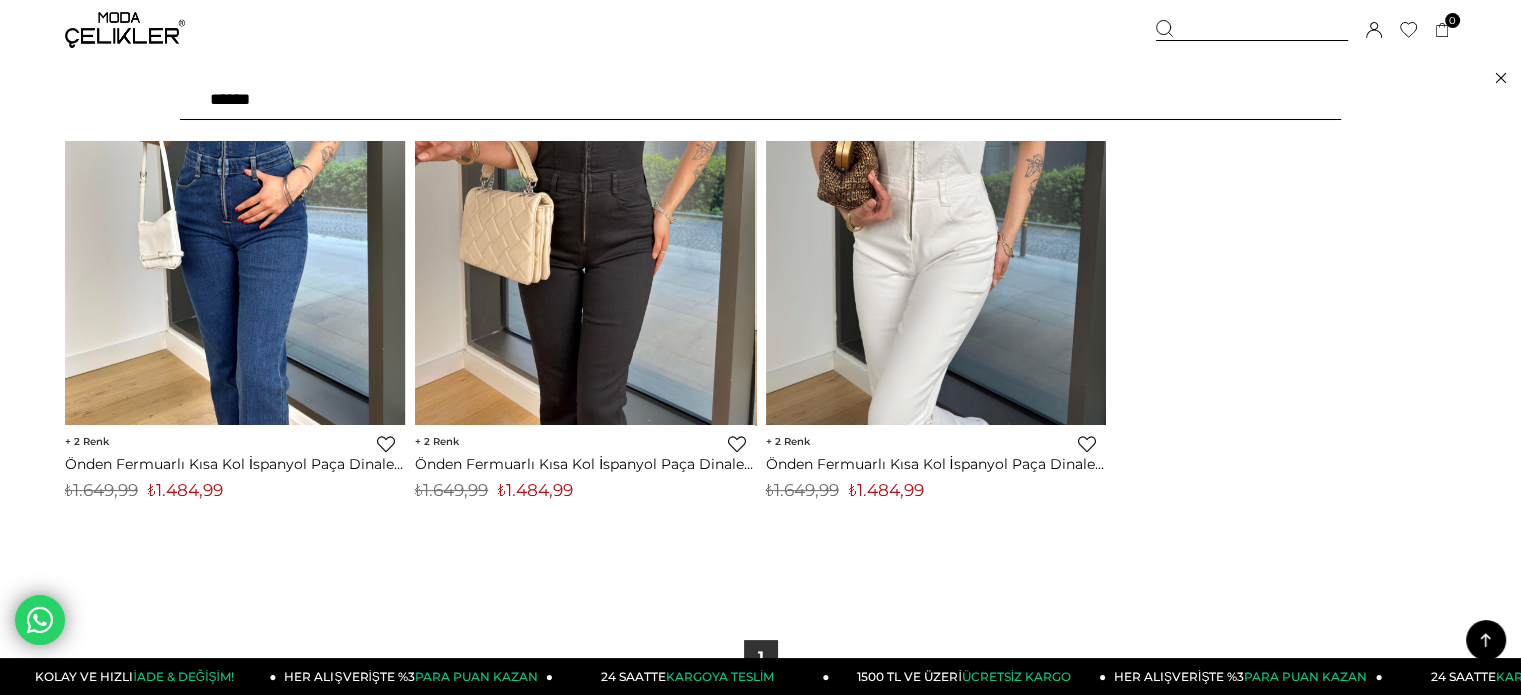 click on "******" at bounding box center [760, 100] 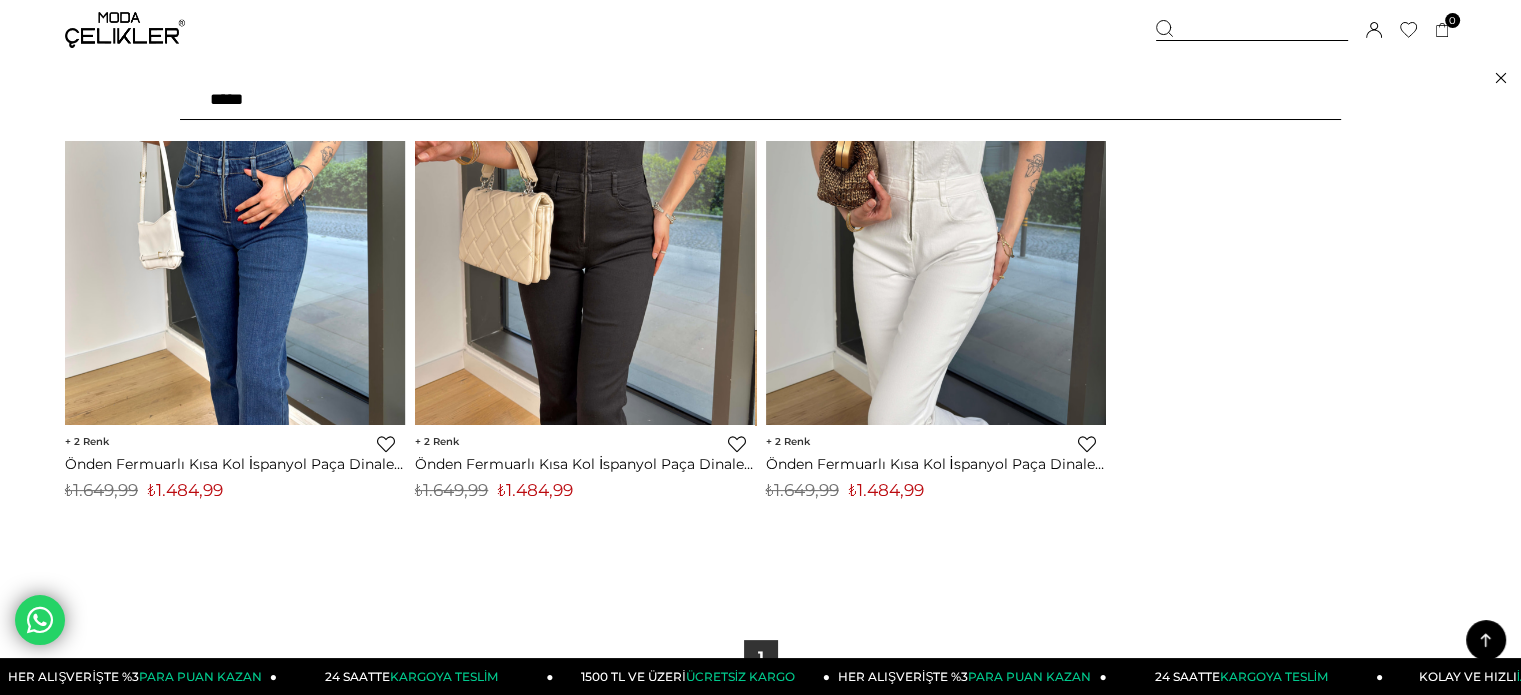 type on "******" 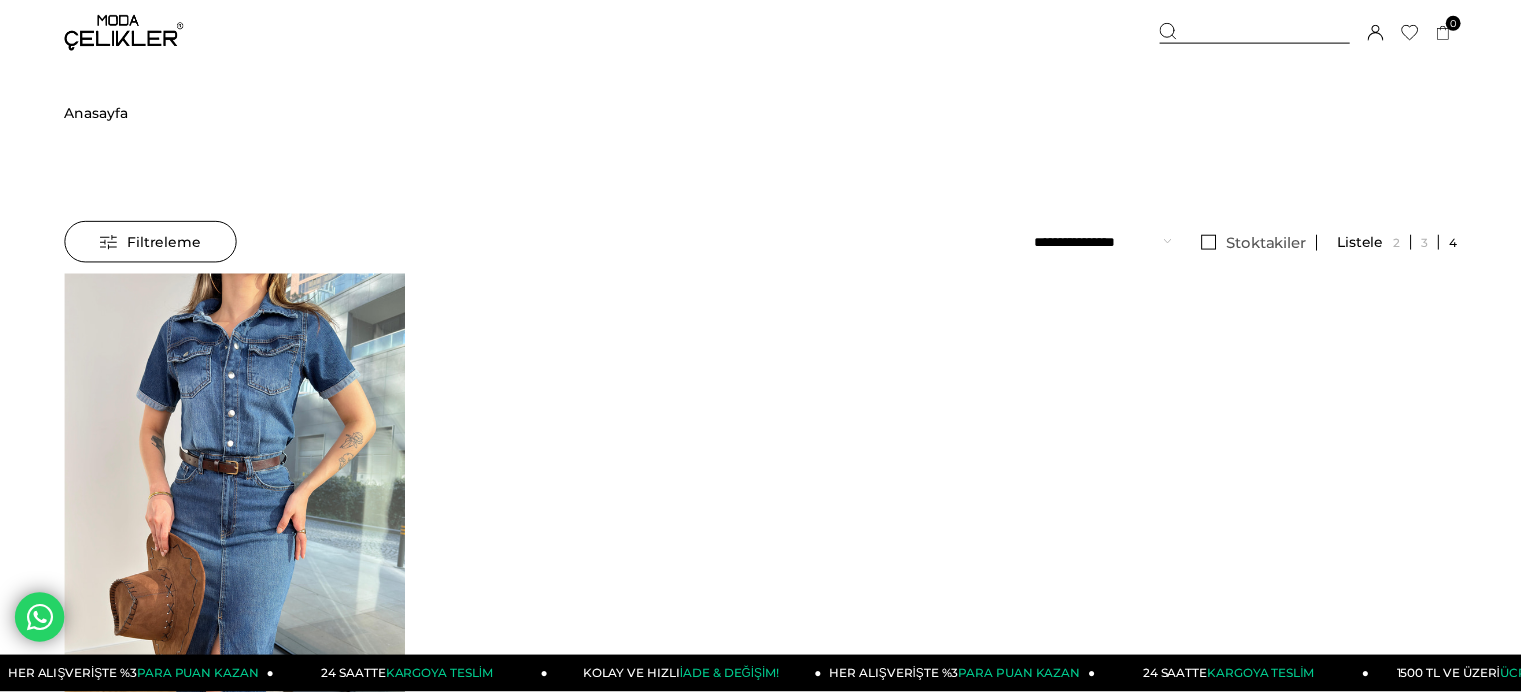 scroll, scrollTop: 0, scrollLeft: 0, axis: both 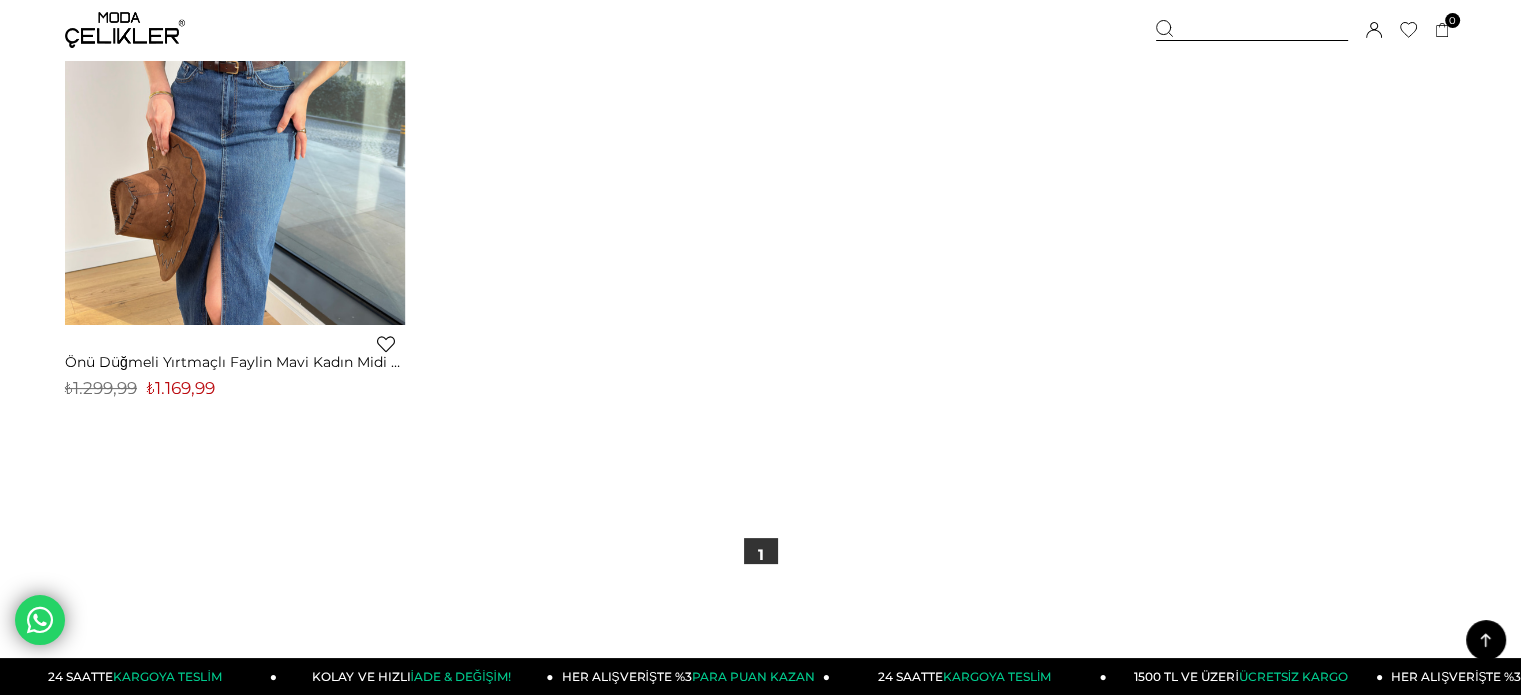 click on "₺1.169,99" at bounding box center [181, 388] 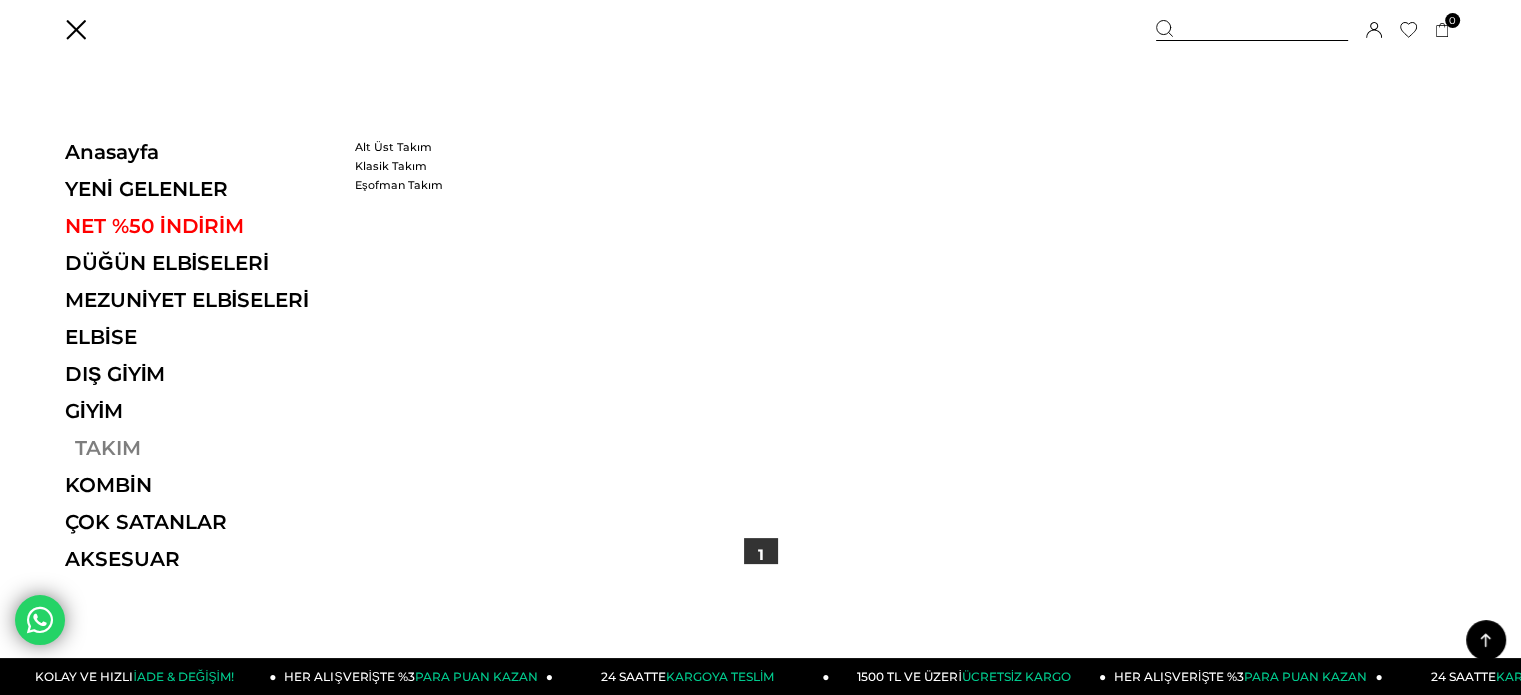 click on "TAKIM" at bounding box center (202, 448) 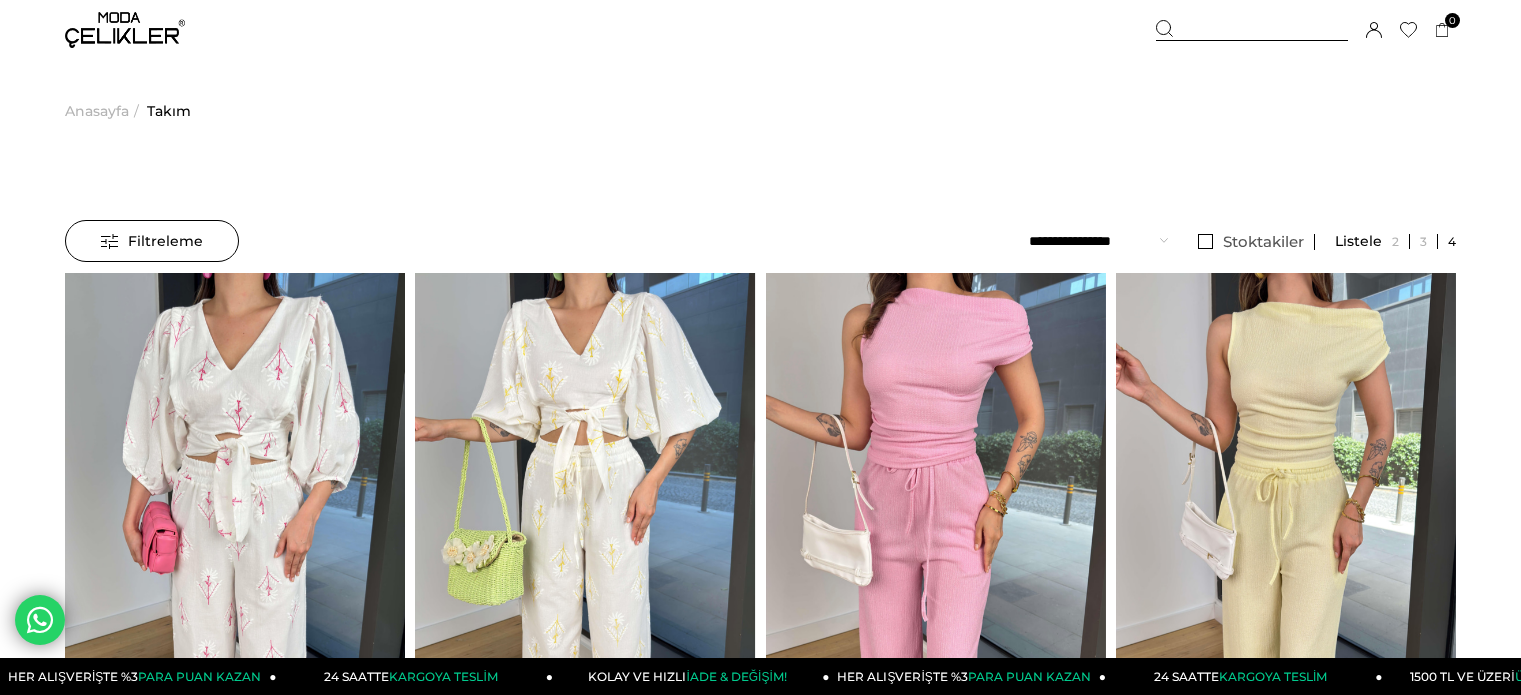 scroll, scrollTop: 406, scrollLeft: 0, axis: vertical 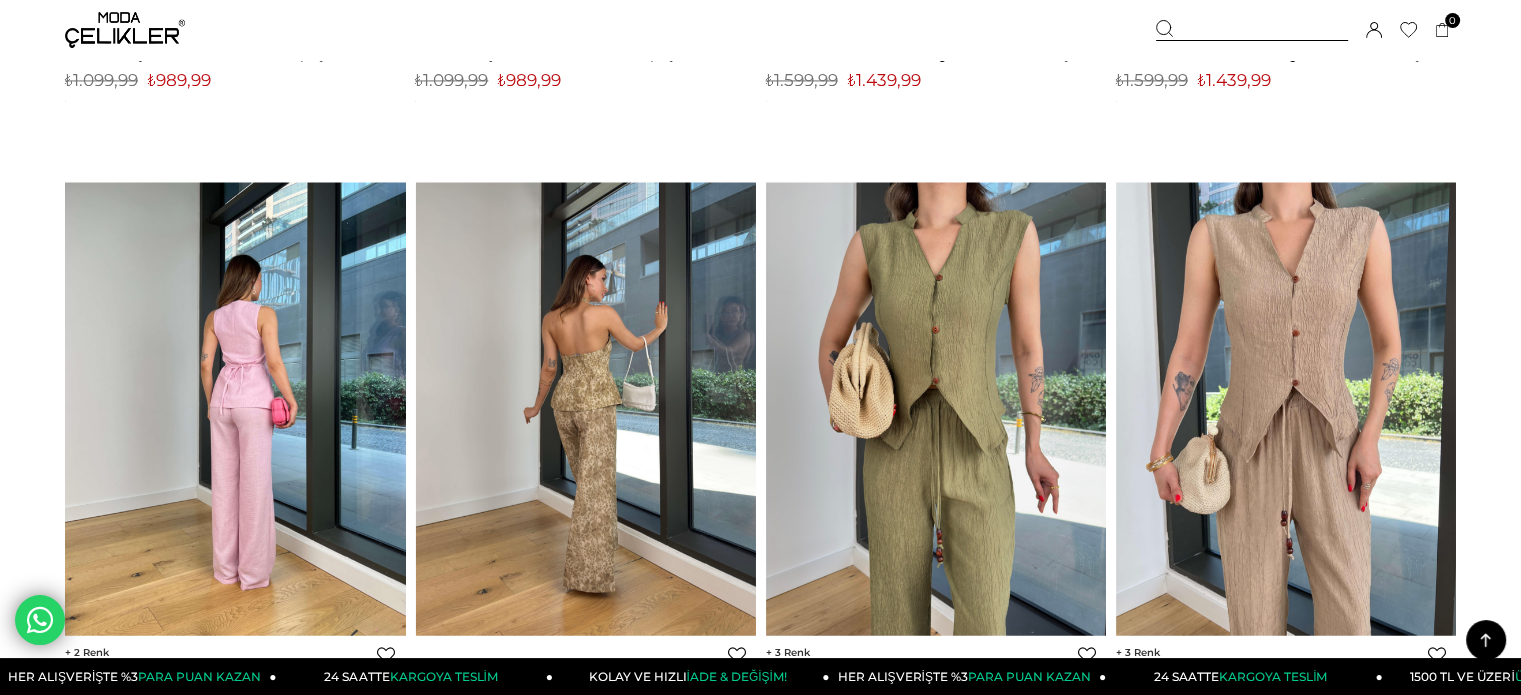 click at bounding box center (235, 408) 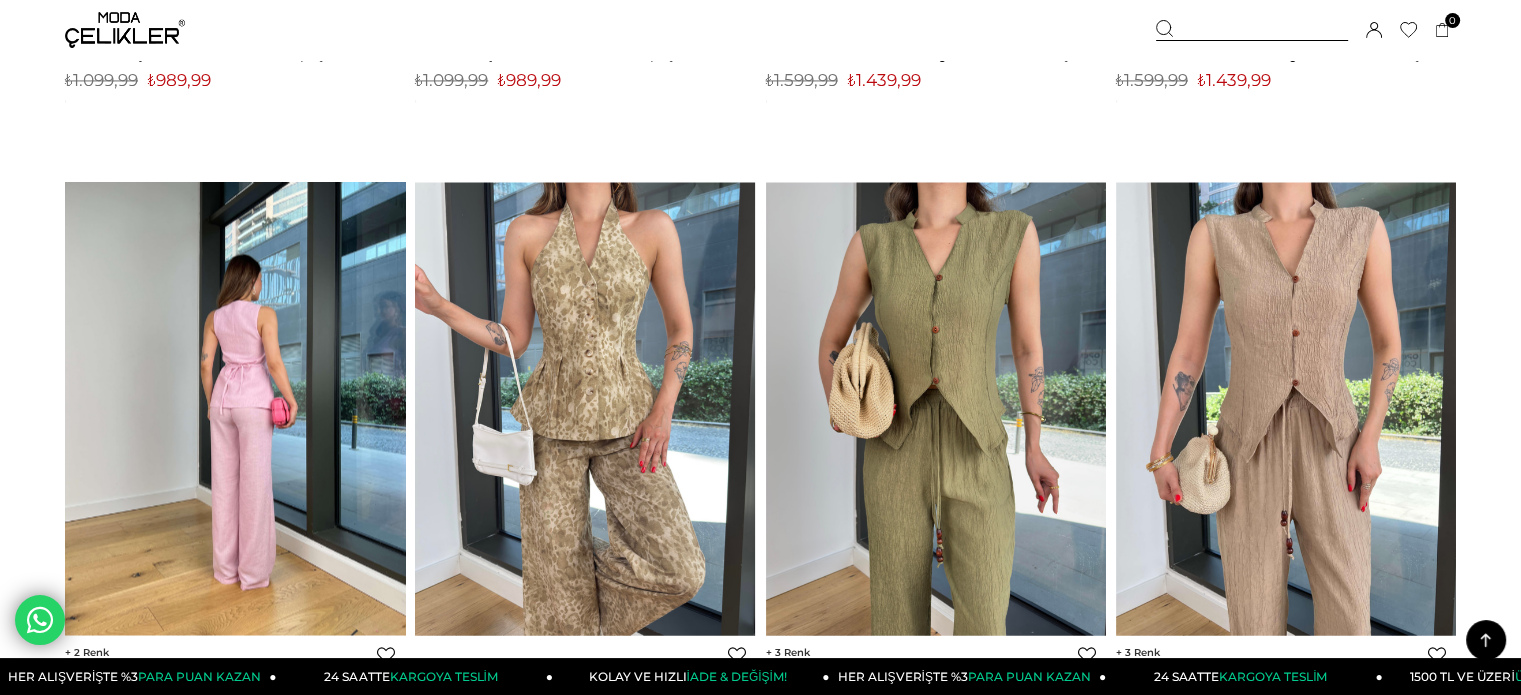click at bounding box center [235, 408] 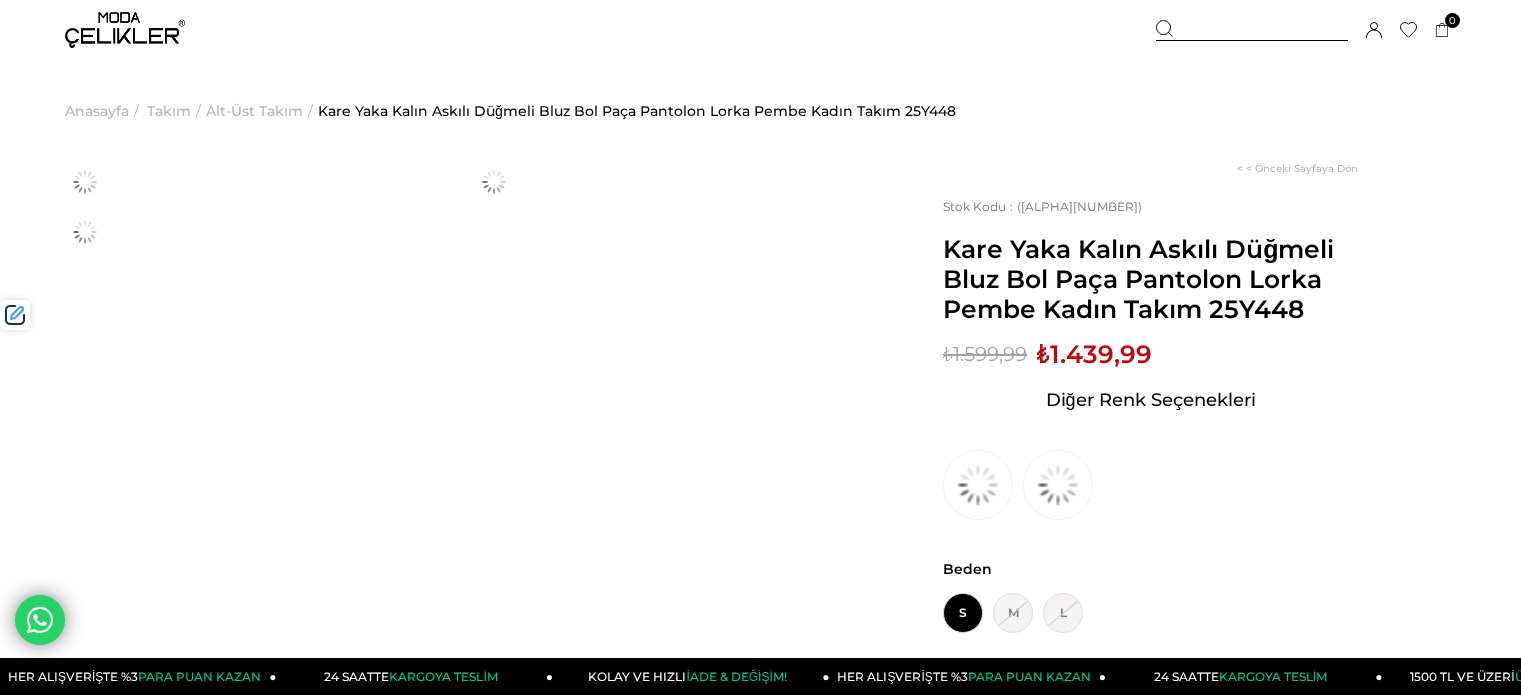 scroll, scrollTop: 0, scrollLeft: 0, axis: both 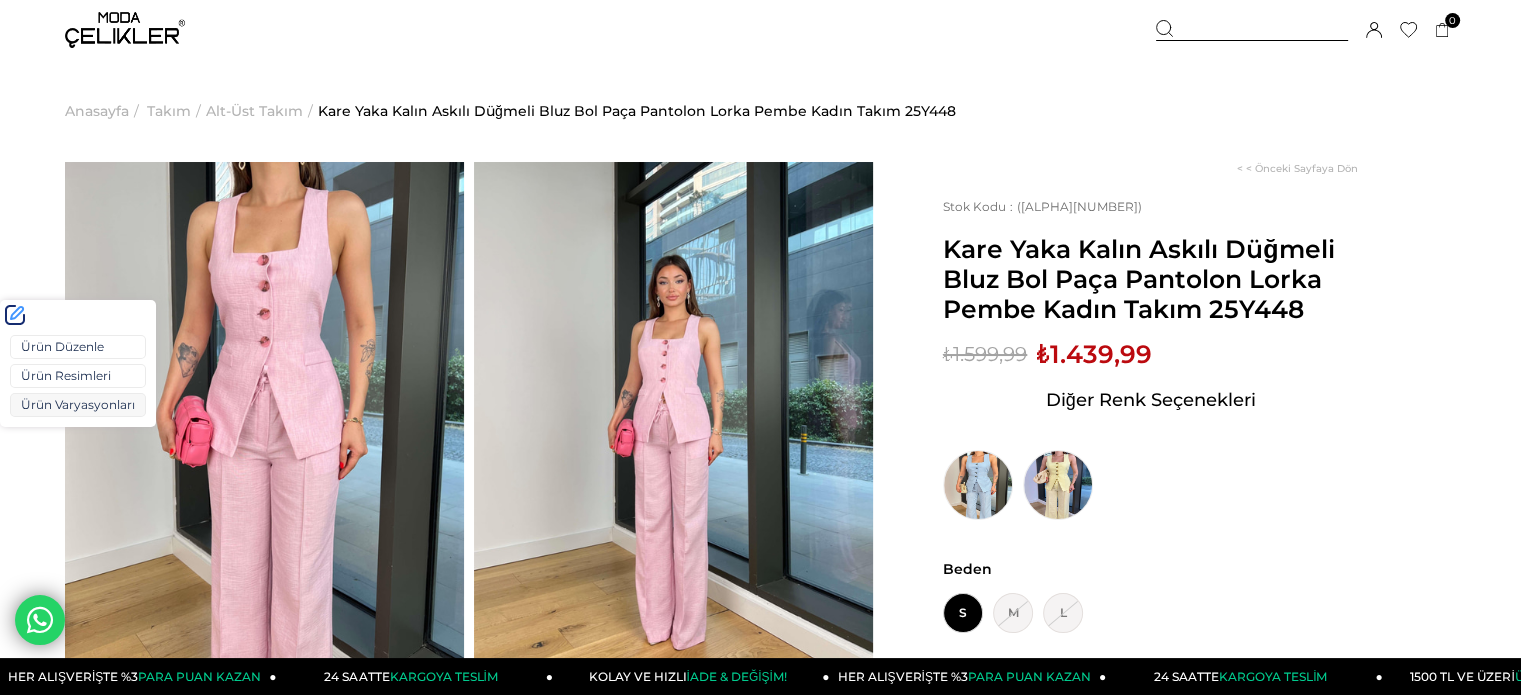 click on "Ürün Varyasyonları" at bounding box center [78, 405] 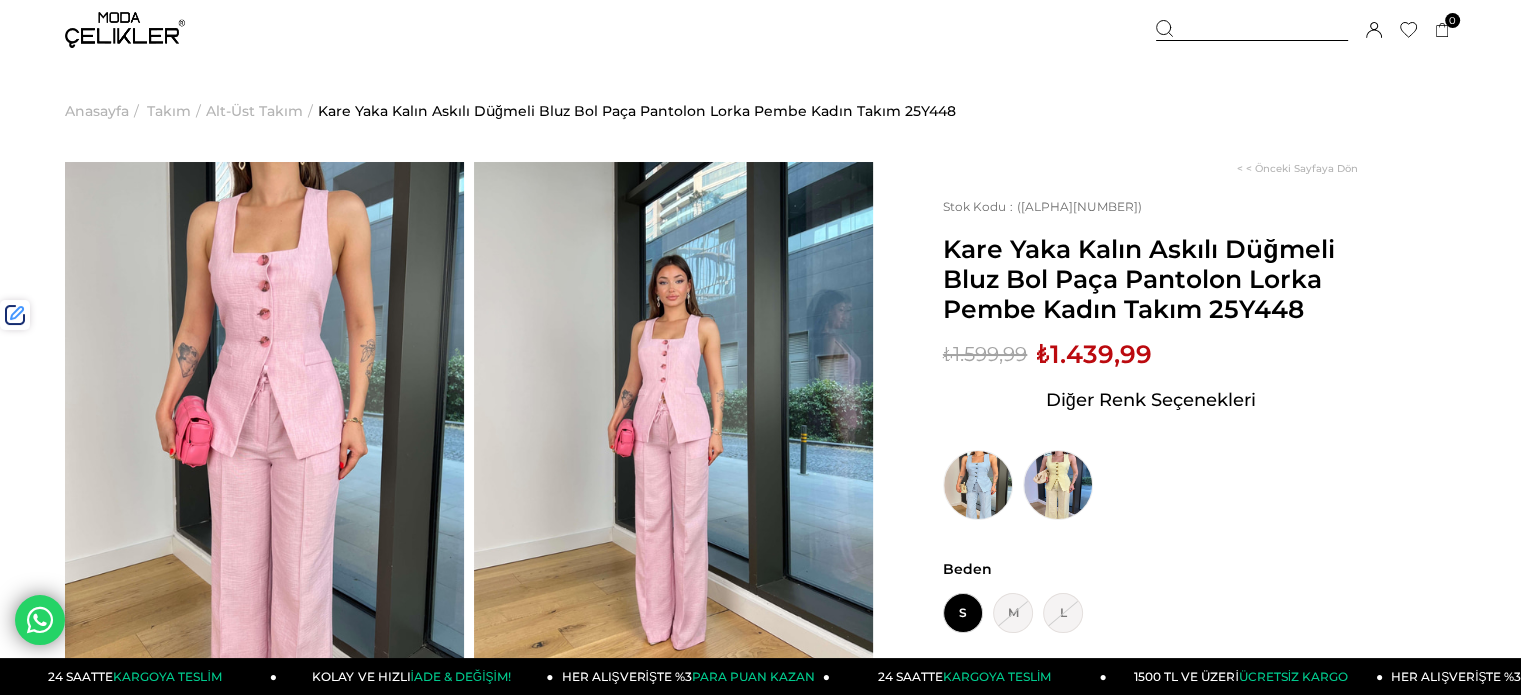 click on "₺1.439,99" at bounding box center [1094, 354] 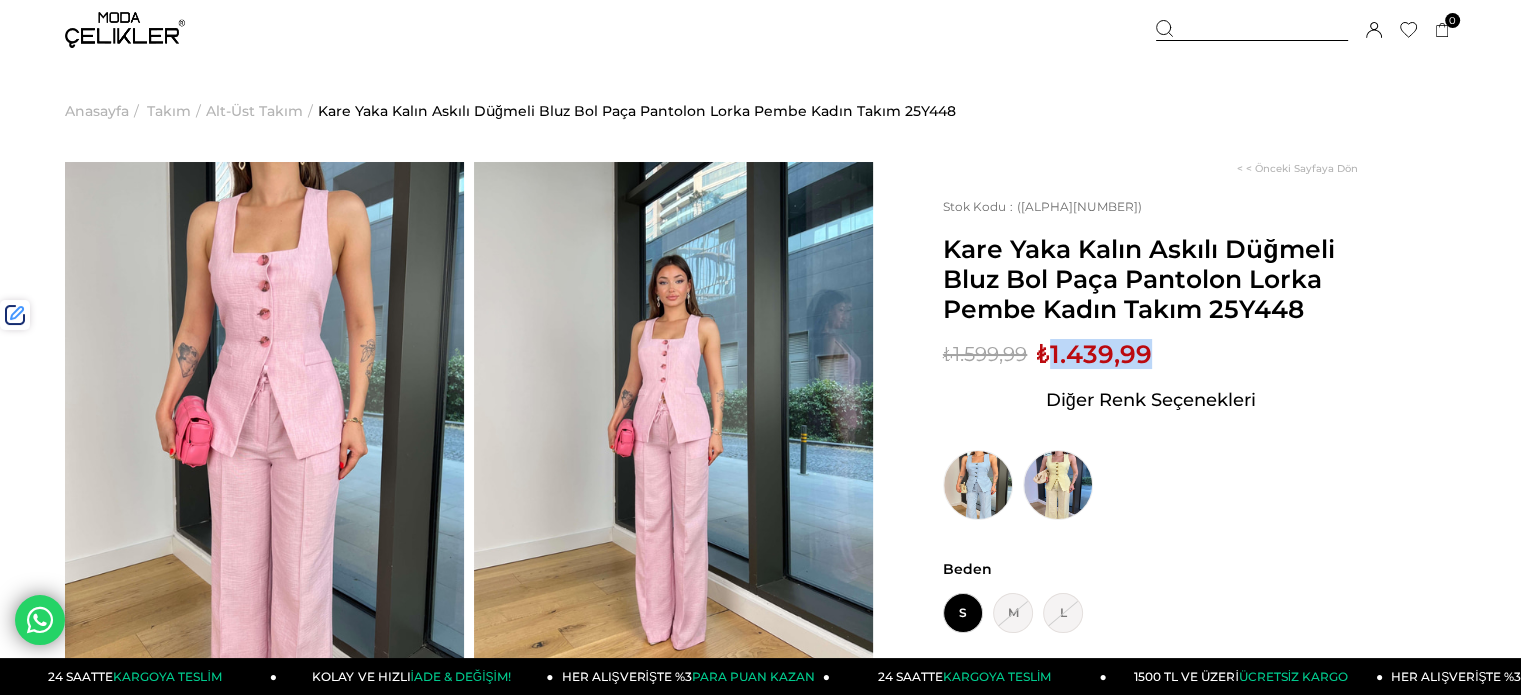 click on "₺1.439,99" at bounding box center (1094, 354) 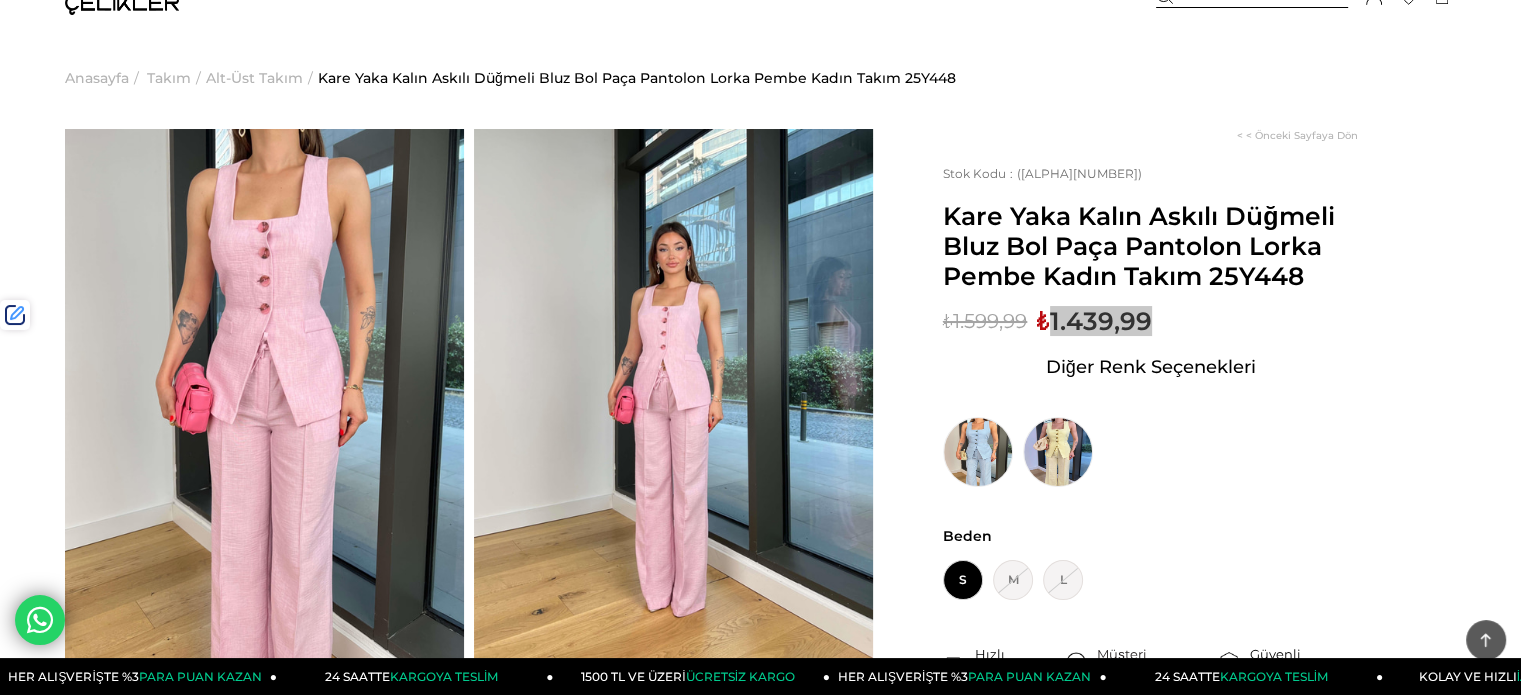 scroll, scrollTop: 0, scrollLeft: 0, axis: both 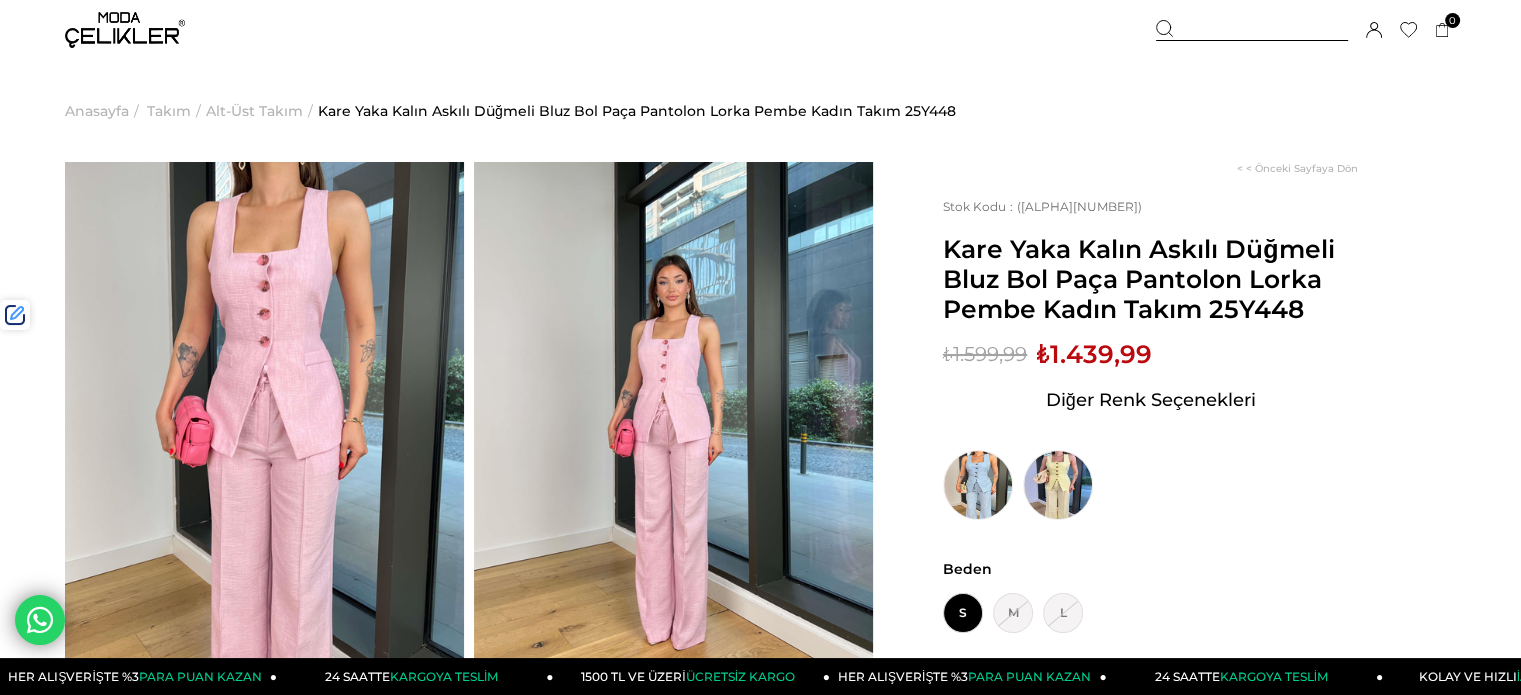click at bounding box center [1252, 30] 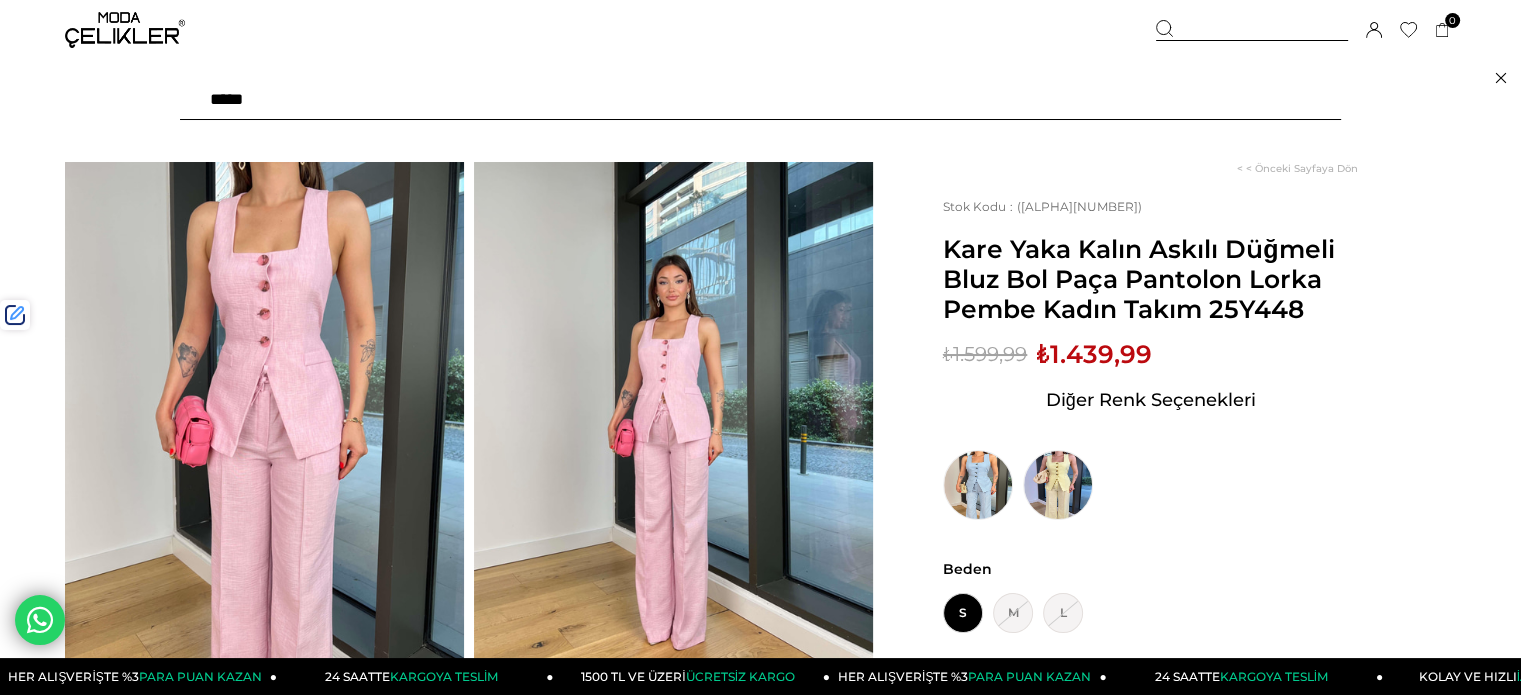 click at bounding box center [760, 100] 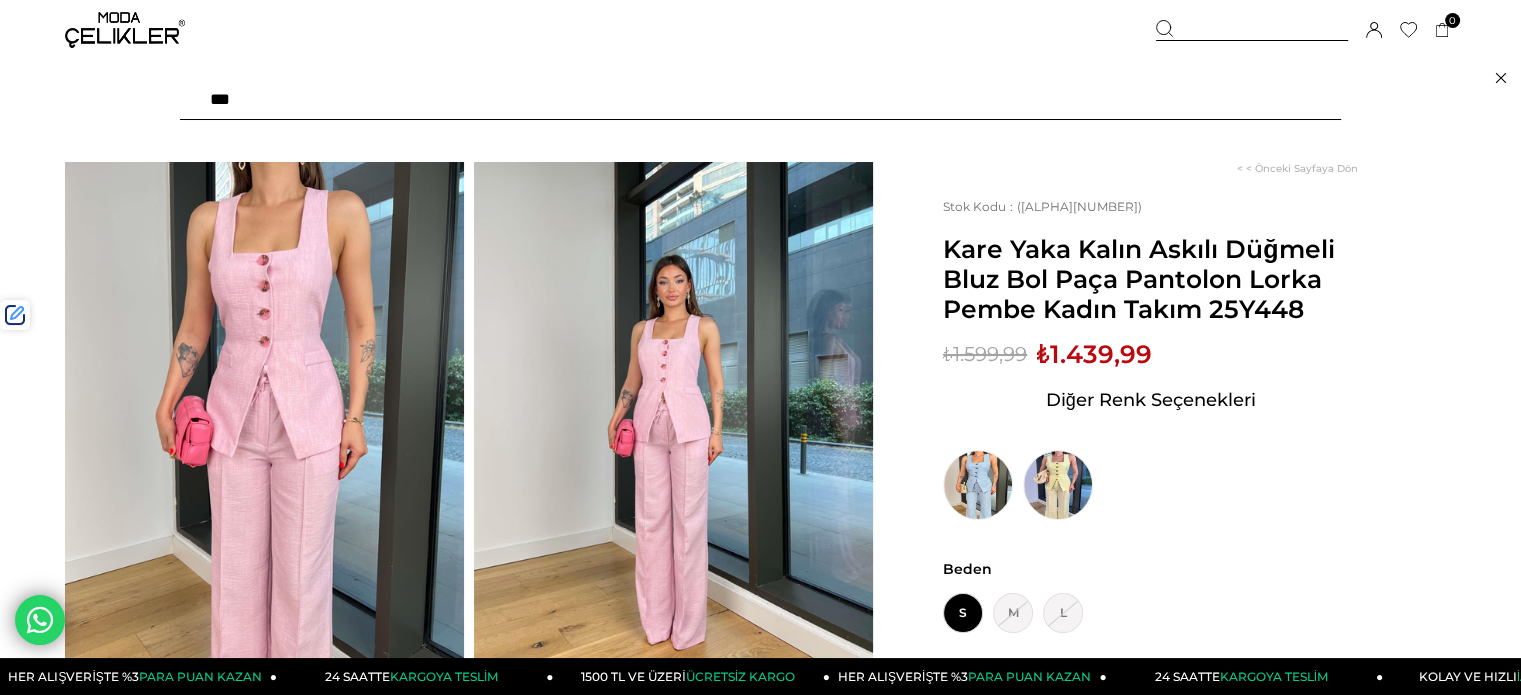 type on "****" 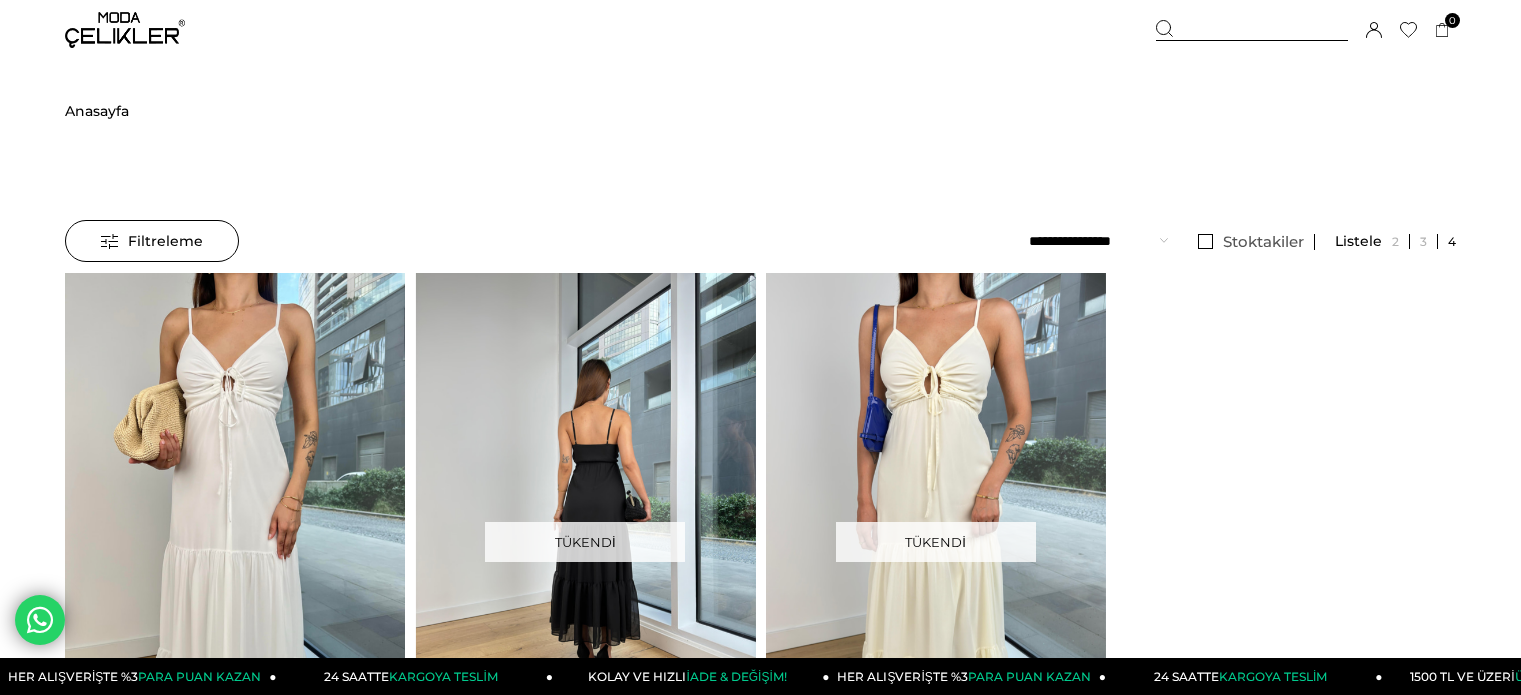 scroll, scrollTop: 0, scrollLeft: 0, axis: both 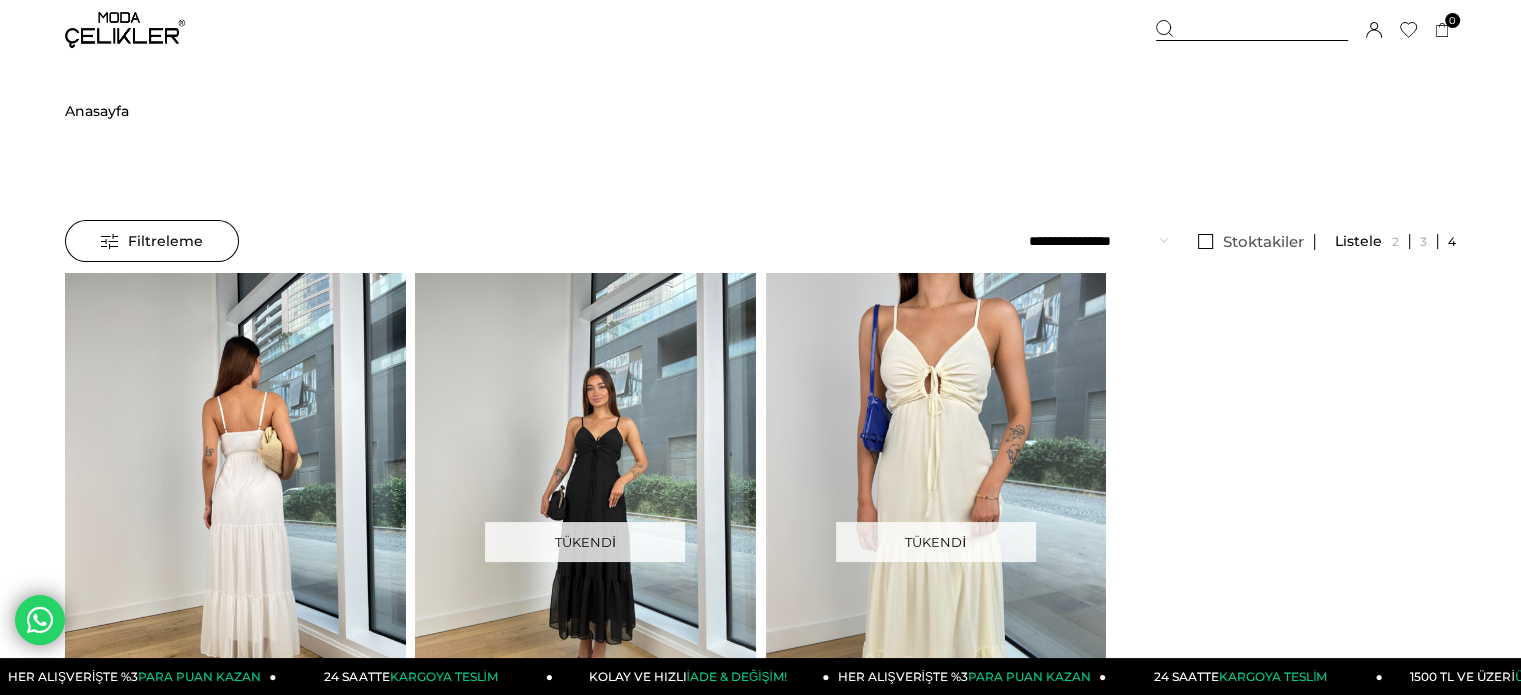 click at bounding box center [235, 499] 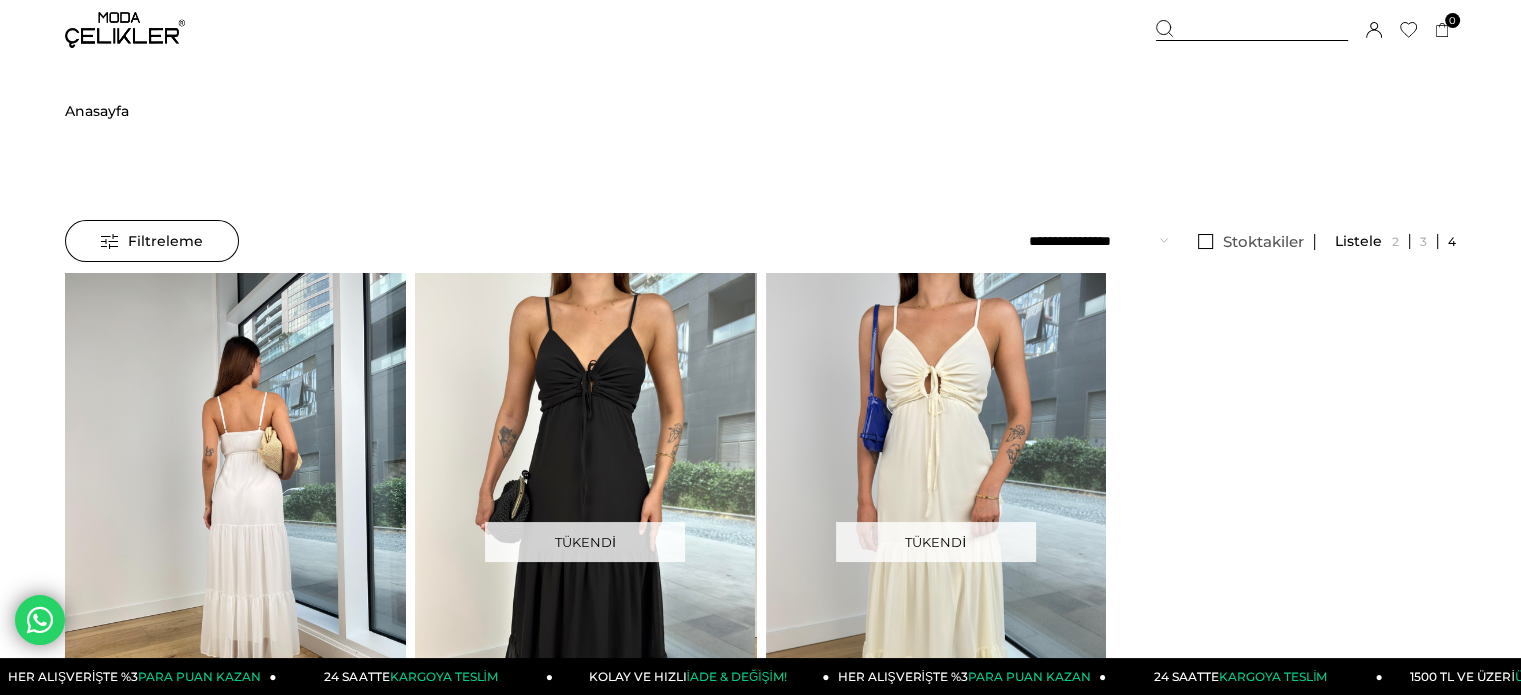 click at bounding box center (-105, 499) 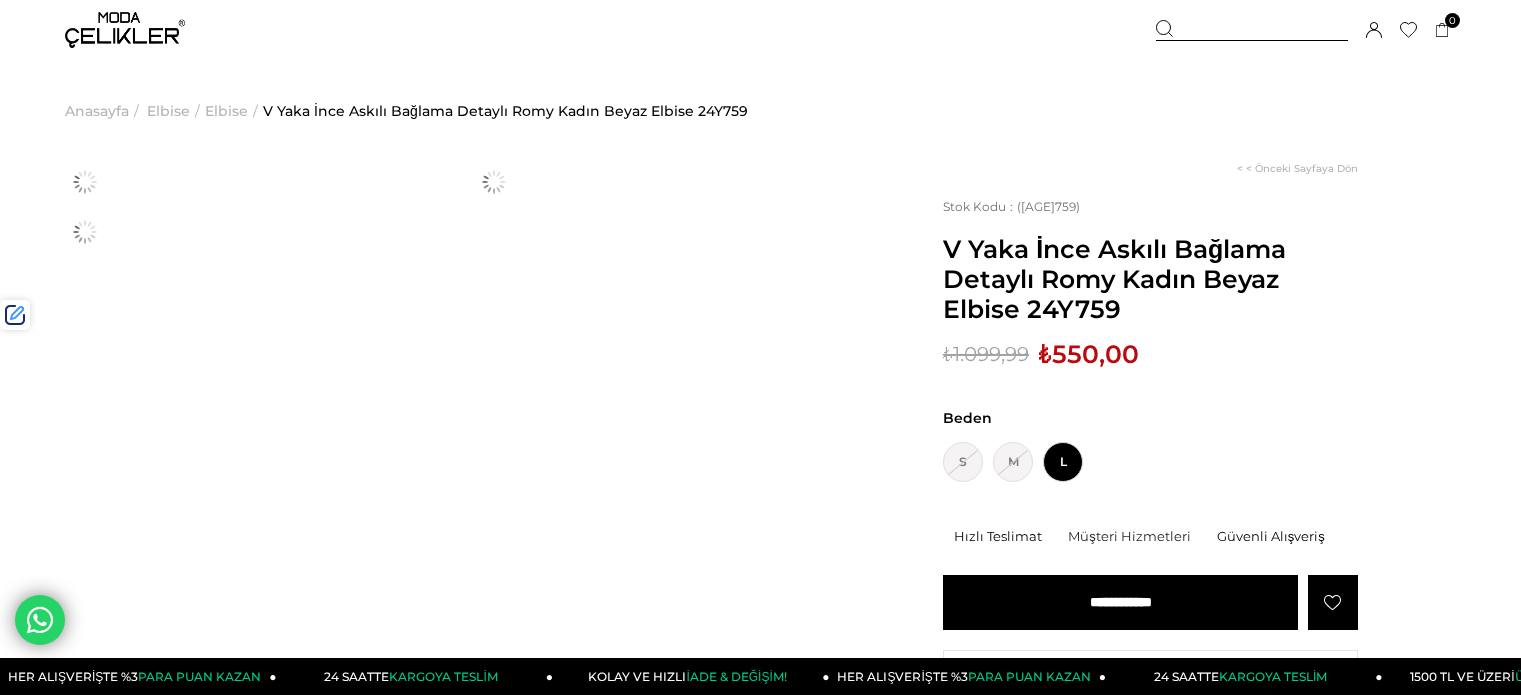 scroll, scrollTop: 0, scrollLeft: 0, axis: both 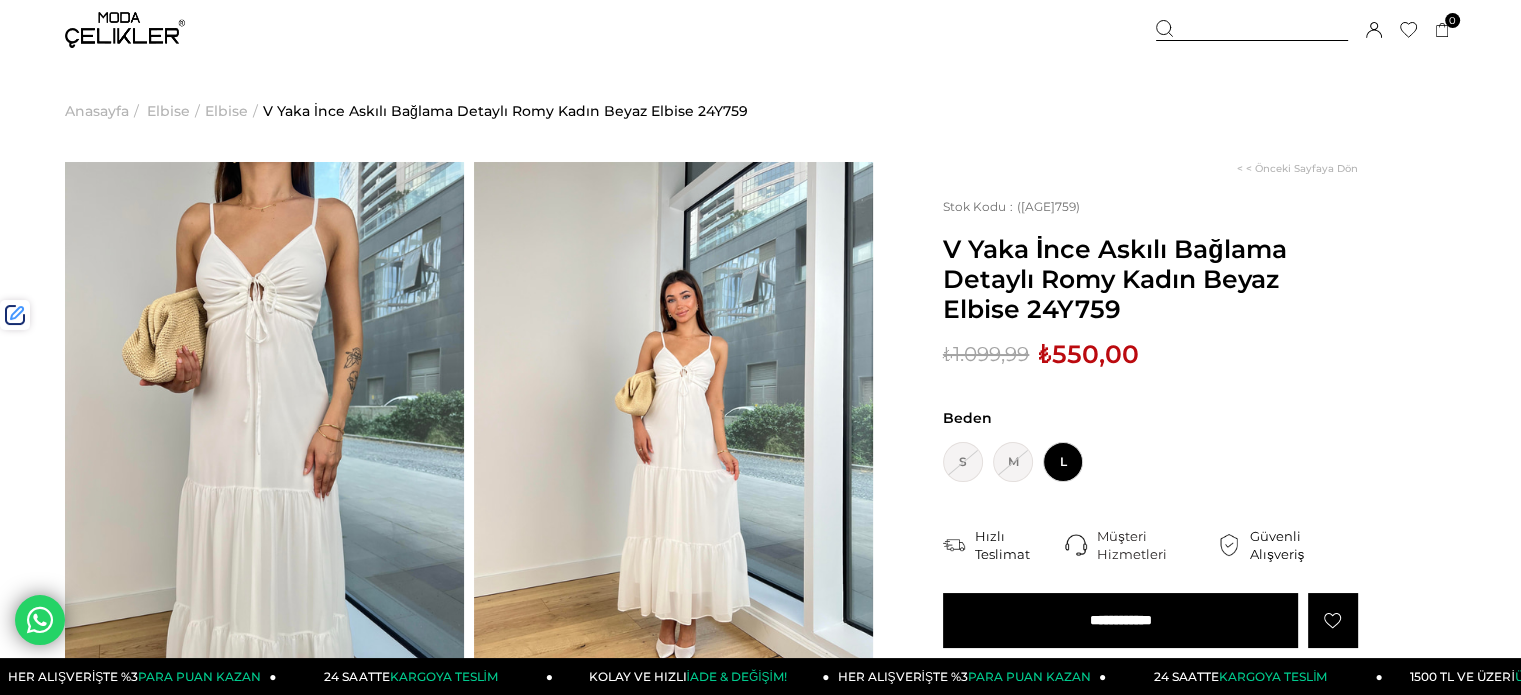 click at bounding box center (1252, 30) 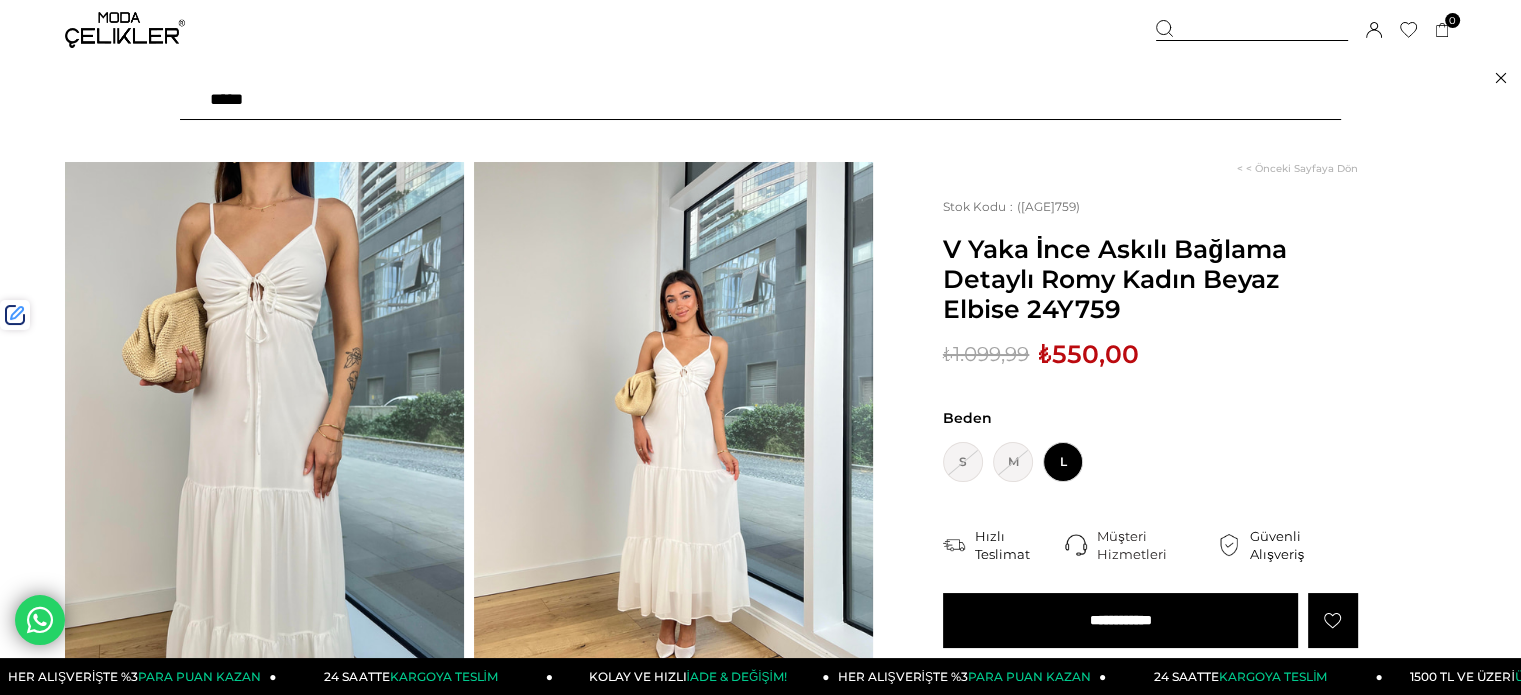 click at bounding box center (760, 100) 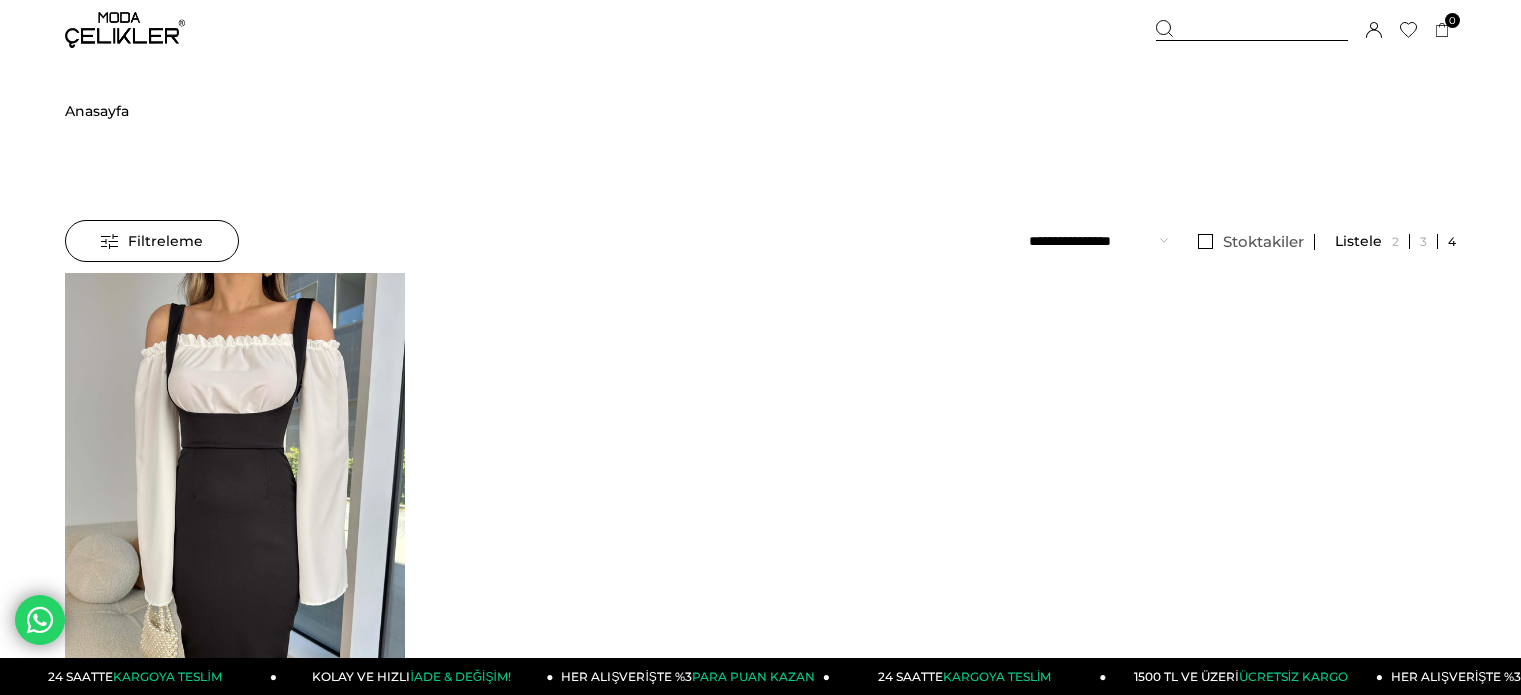scroll, scrollTop: 0, scrollLeft: 0, axis: both 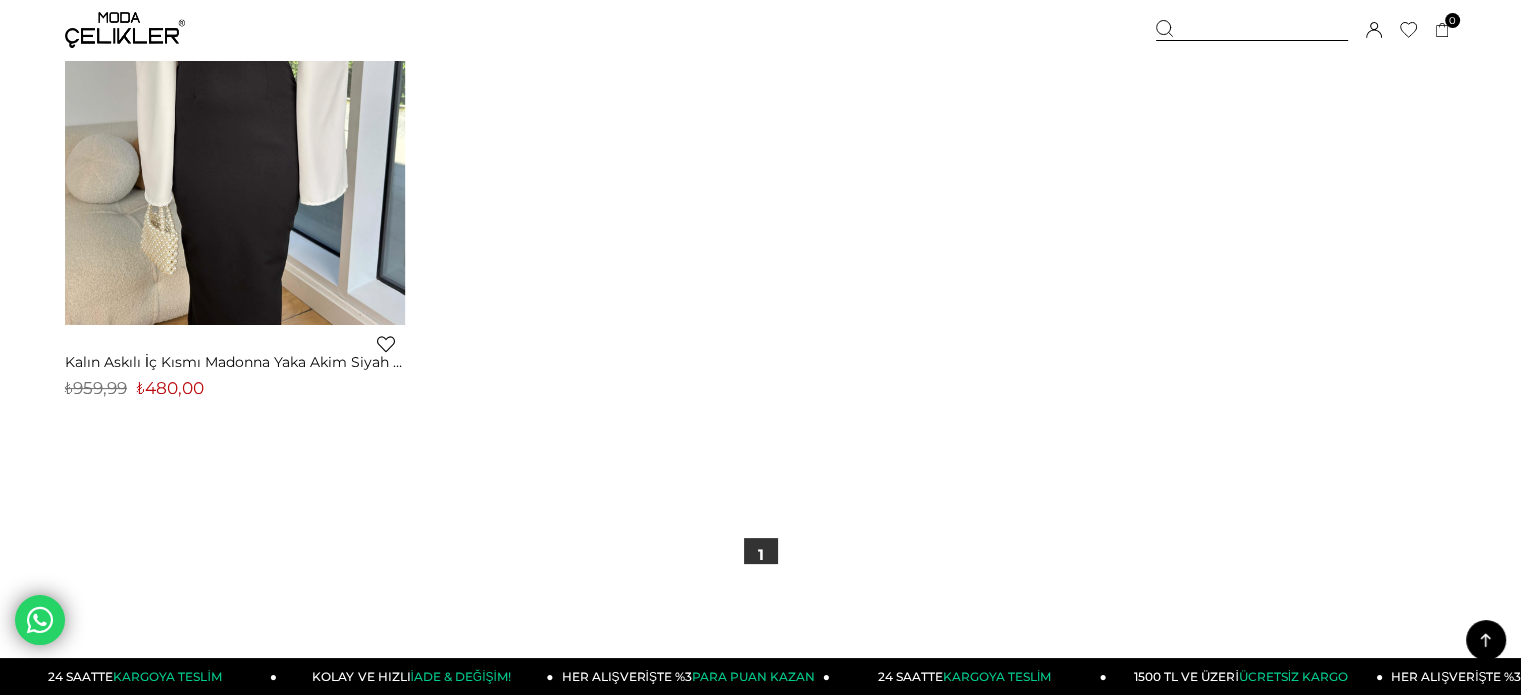 click on "₺480,00" at bounding box center [170, 388] 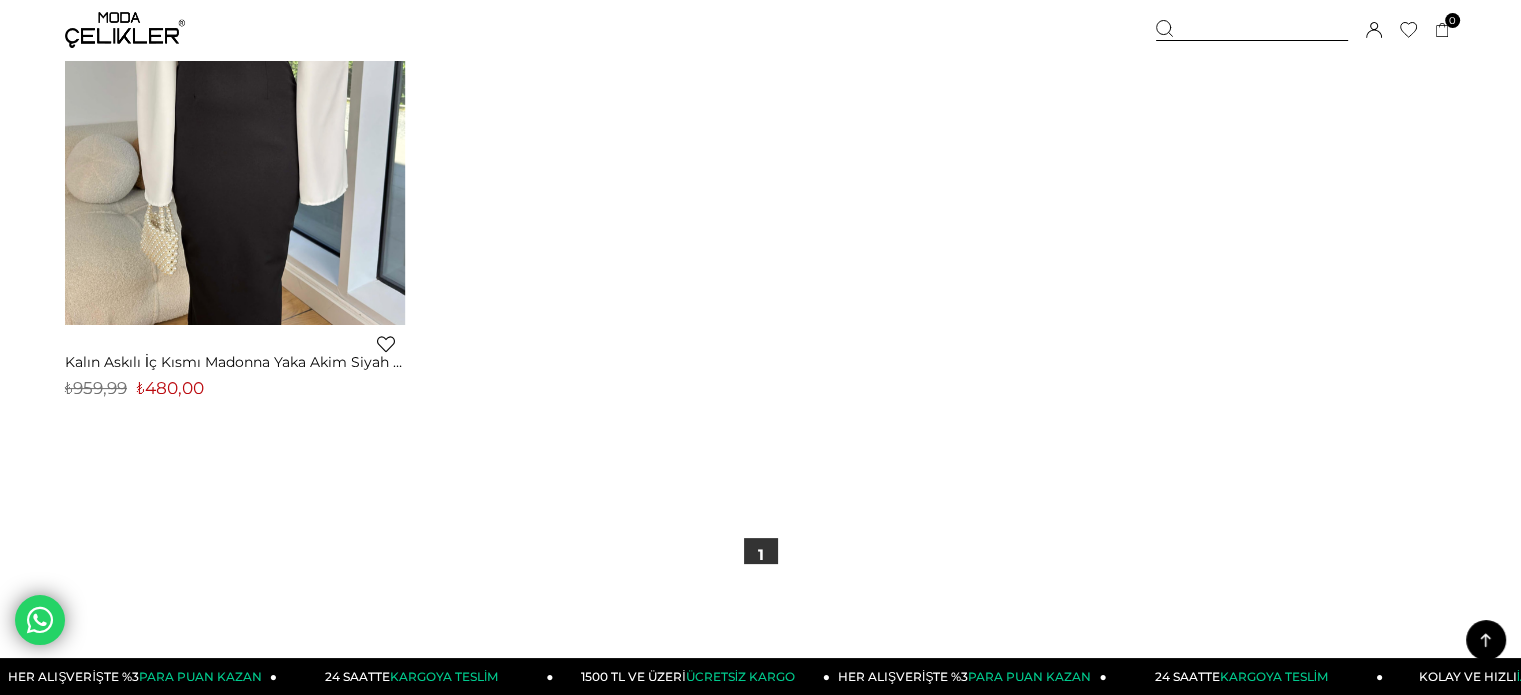 drag, startPoint x: 1189, startPoint y: 21, endPoint x: 1180, endPoint y: 31, distance: 13.453624 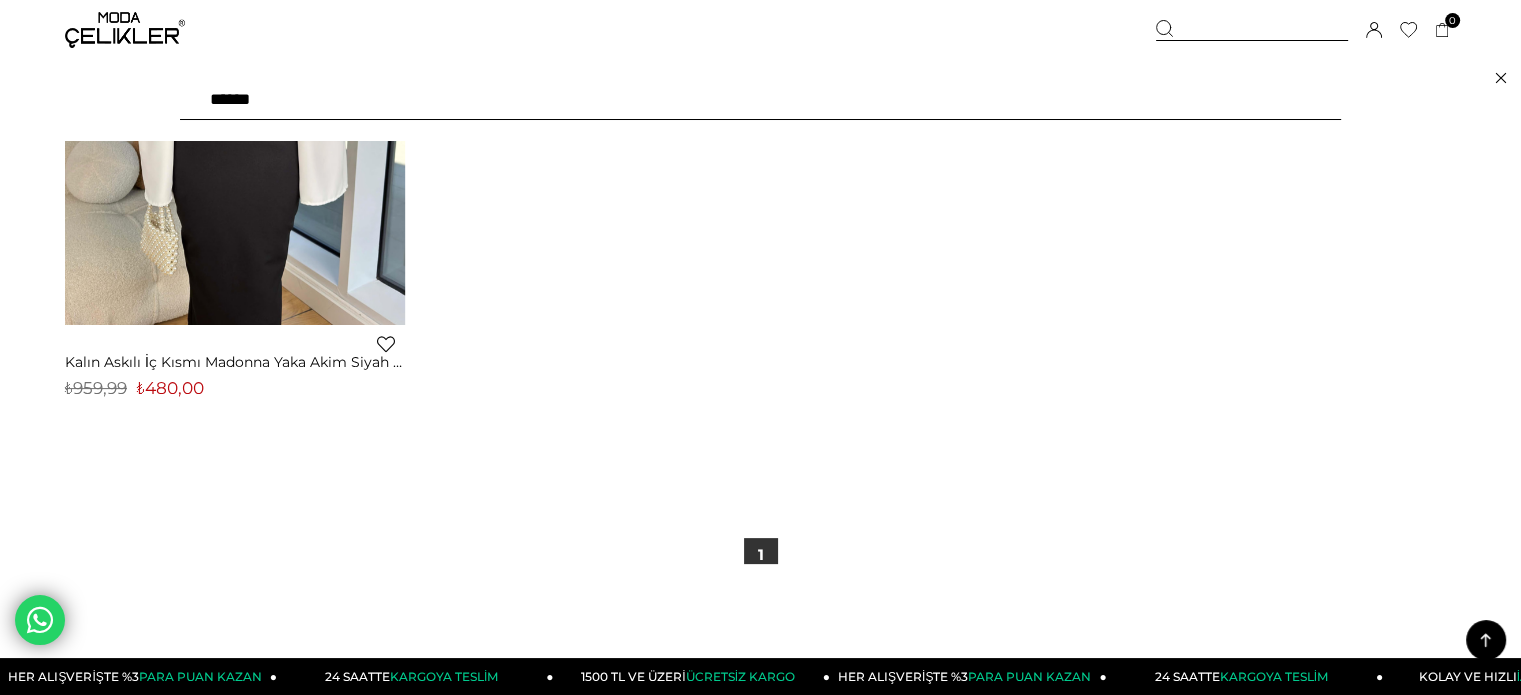 click on "******" at bounding box center (760, 100) 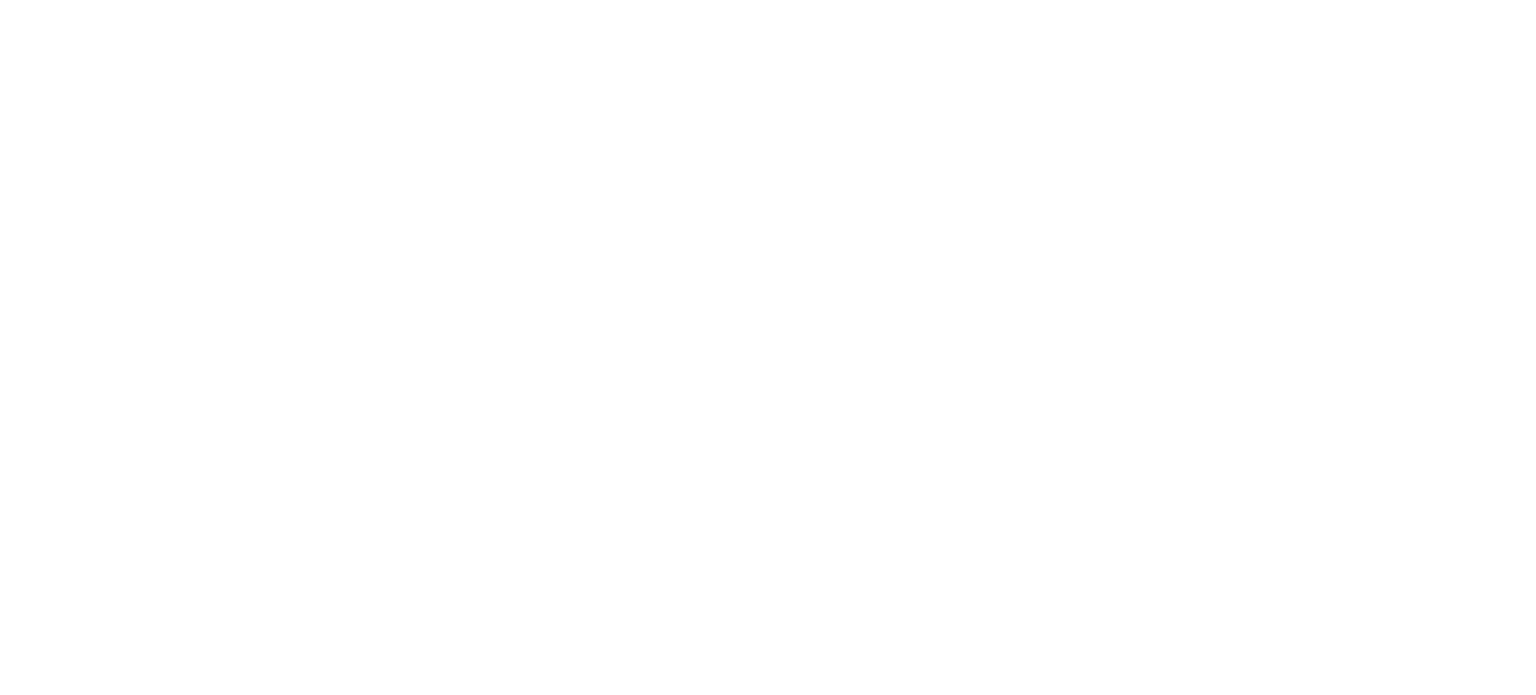scroll, scrollTop: 0, scrollLeft: 0, axis: both 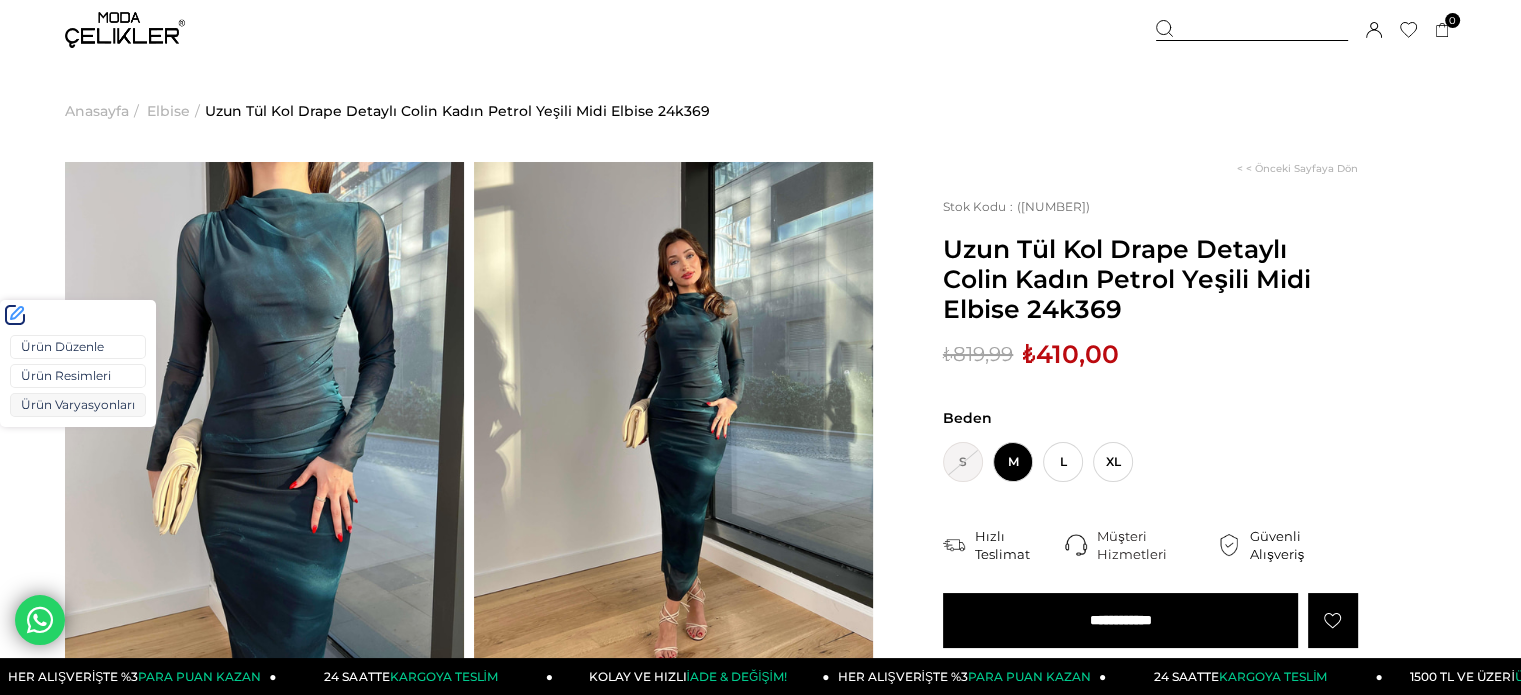 click on "Ürün Varyasyonları" at bounding box center (78, 405) 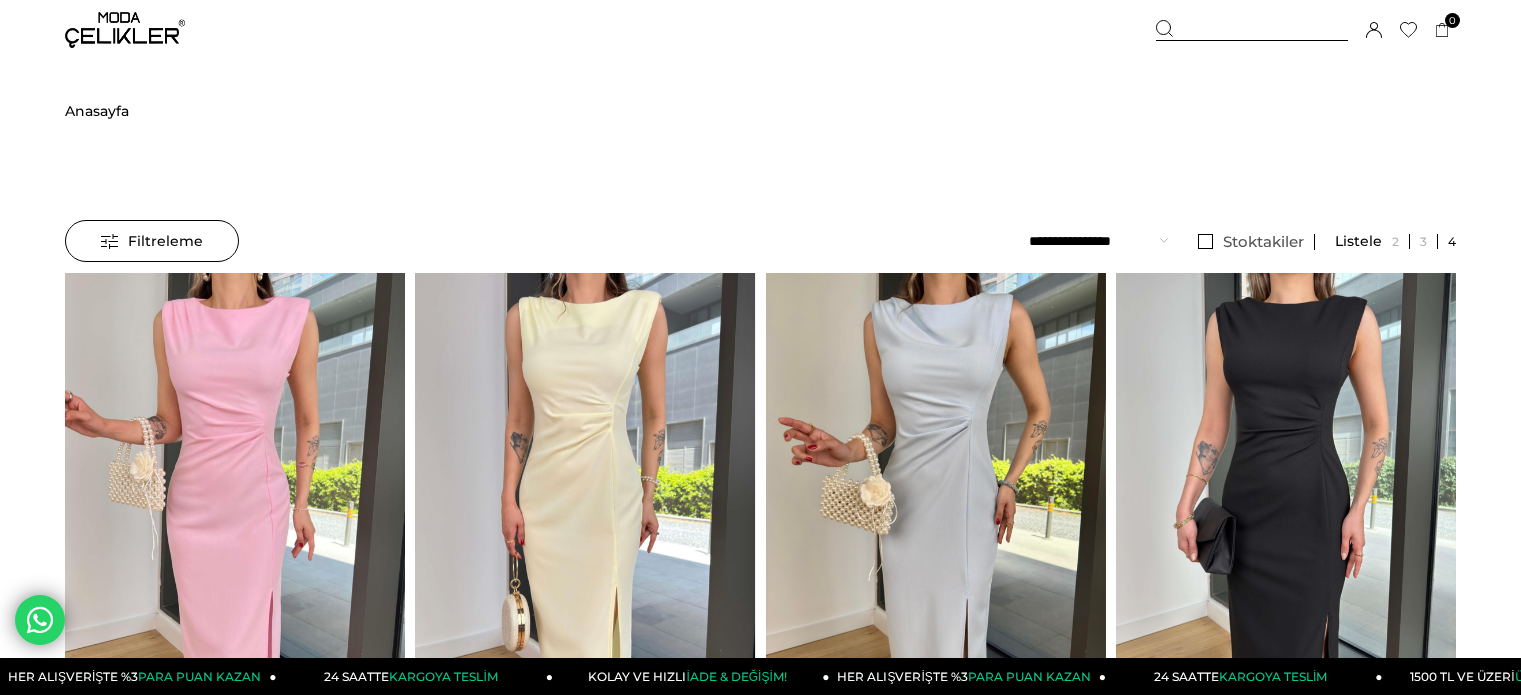 scroll, scrollTop: 0, scrollLeft: 0, axis: both 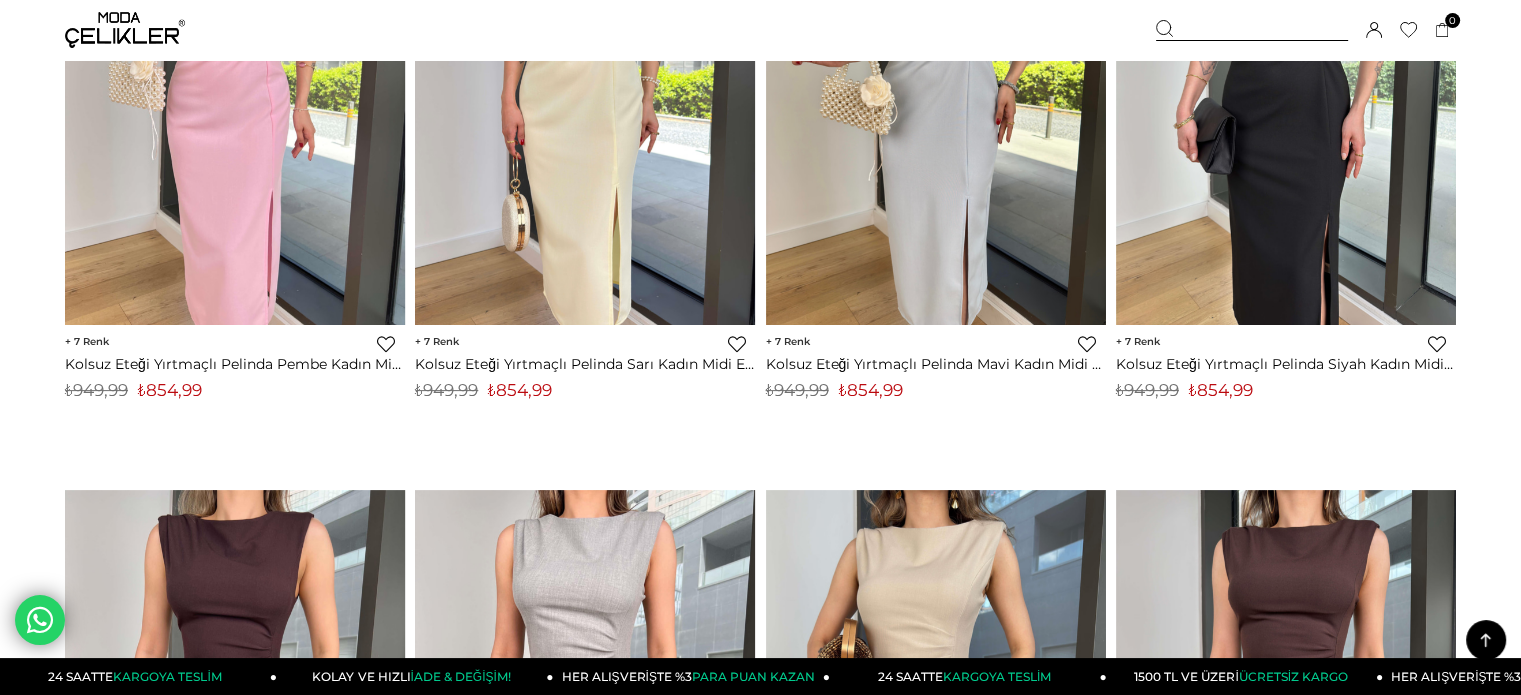 click on "₺854,99" at bounding box center [520, 390] 